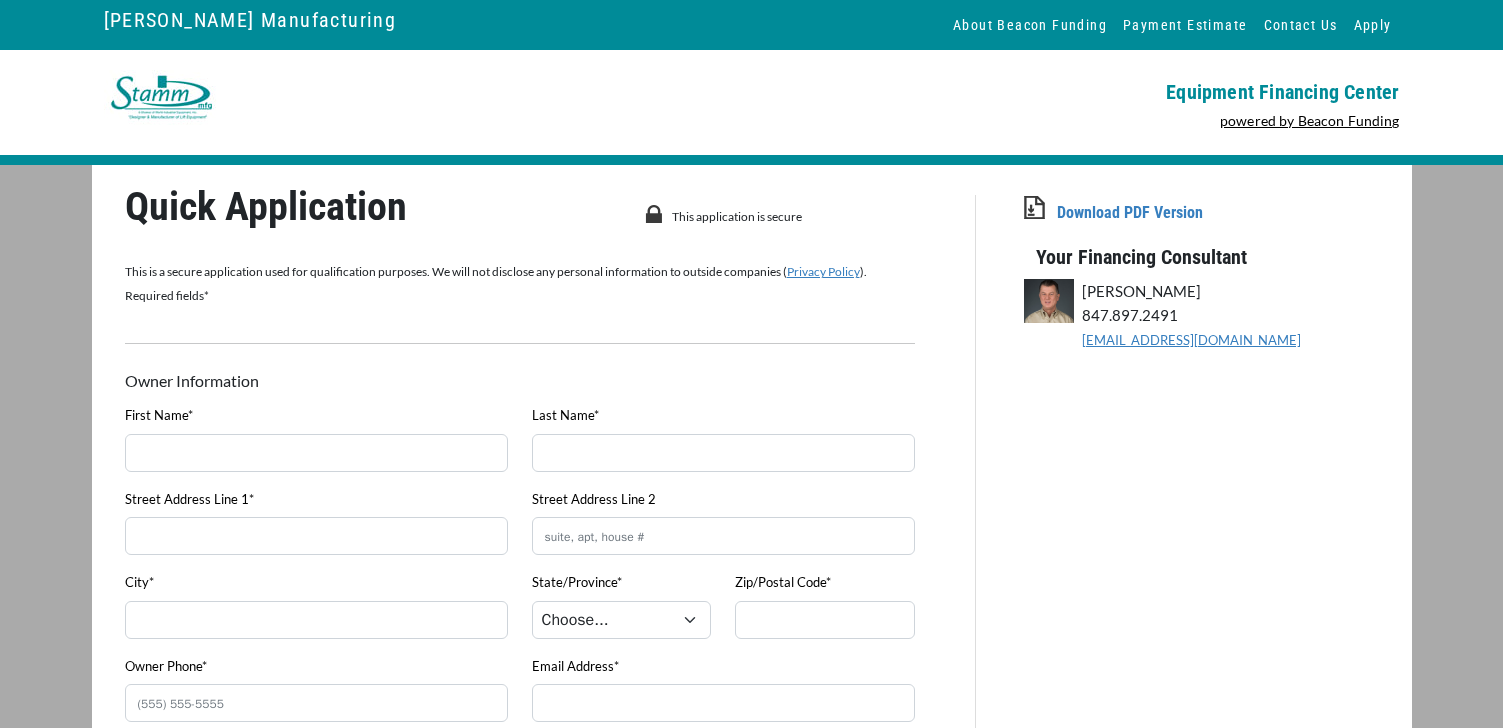 scroll, scrollTop: 0, scrollLeft: 0, axis: both 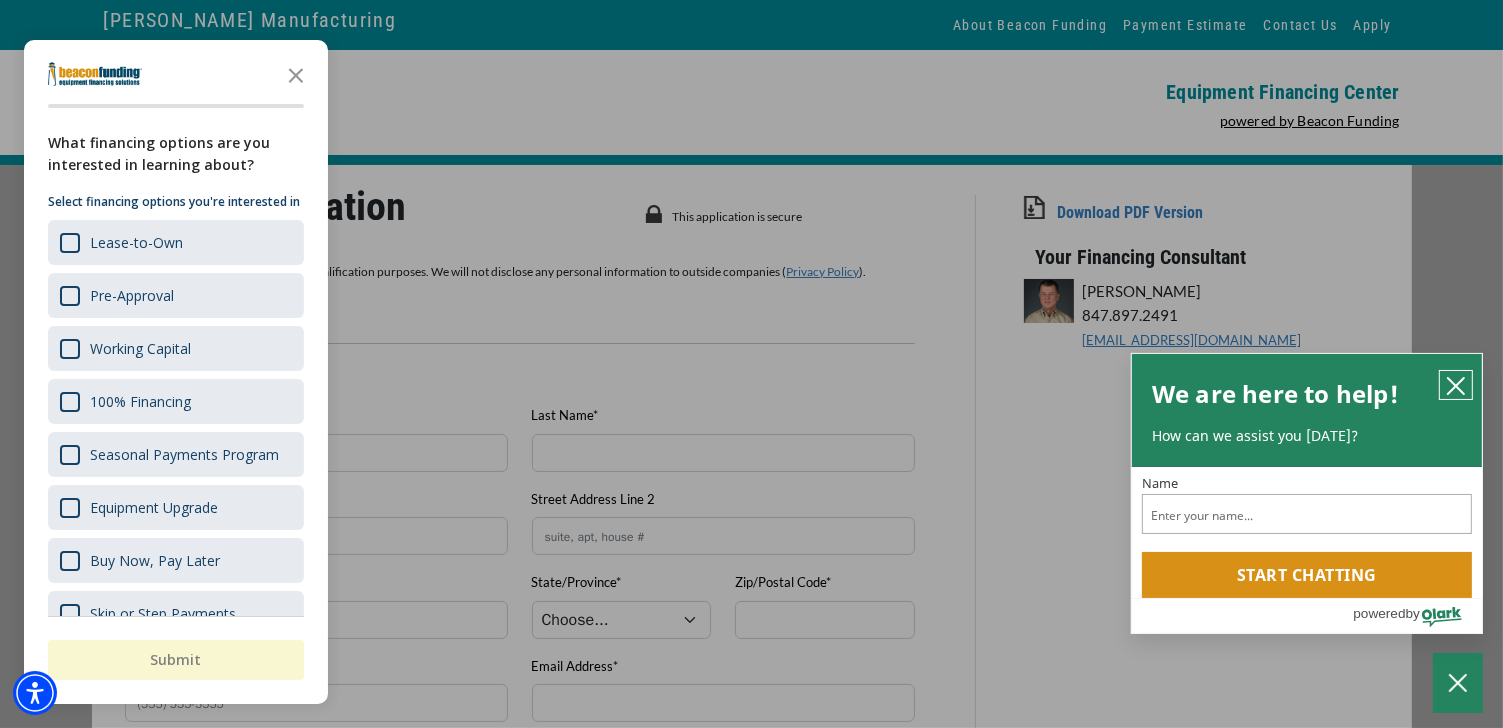 click 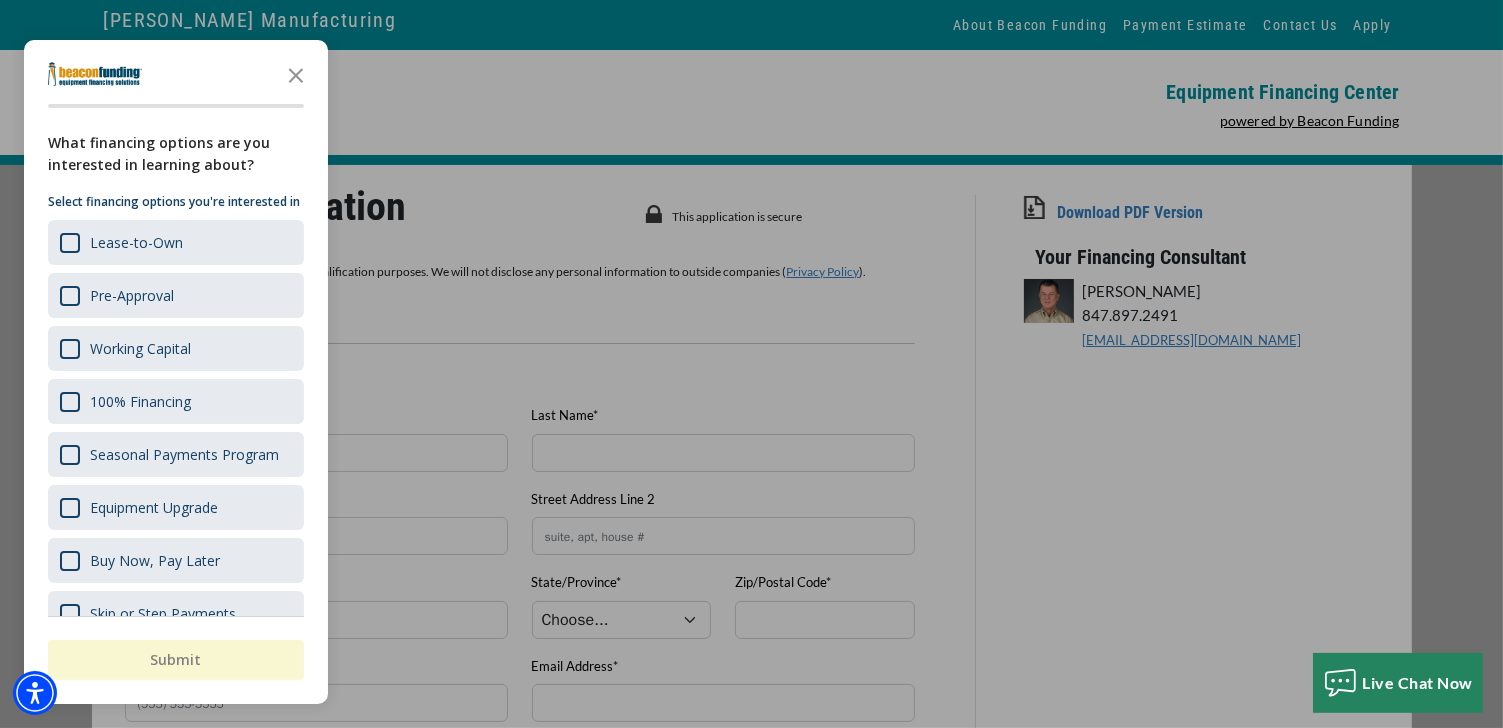 click at bounding box center (751, 364) 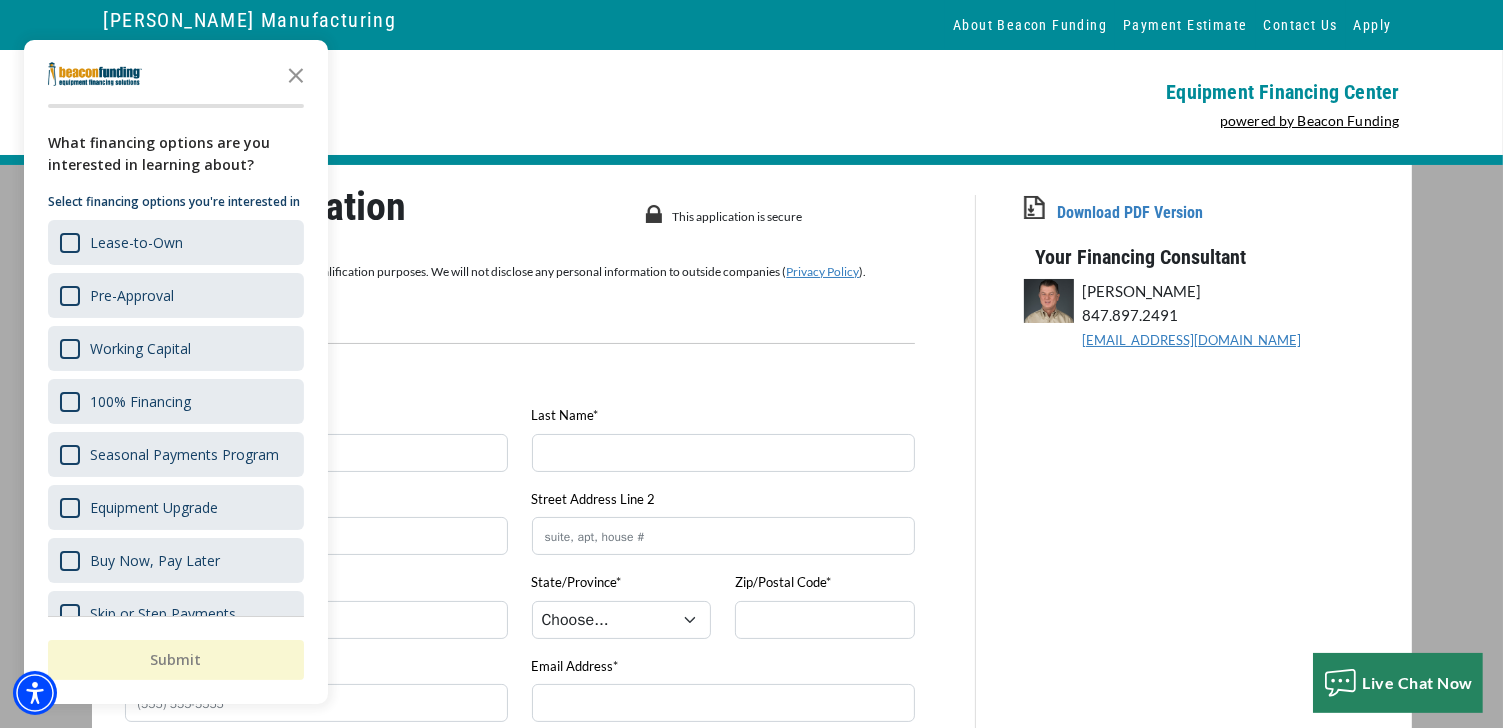 click 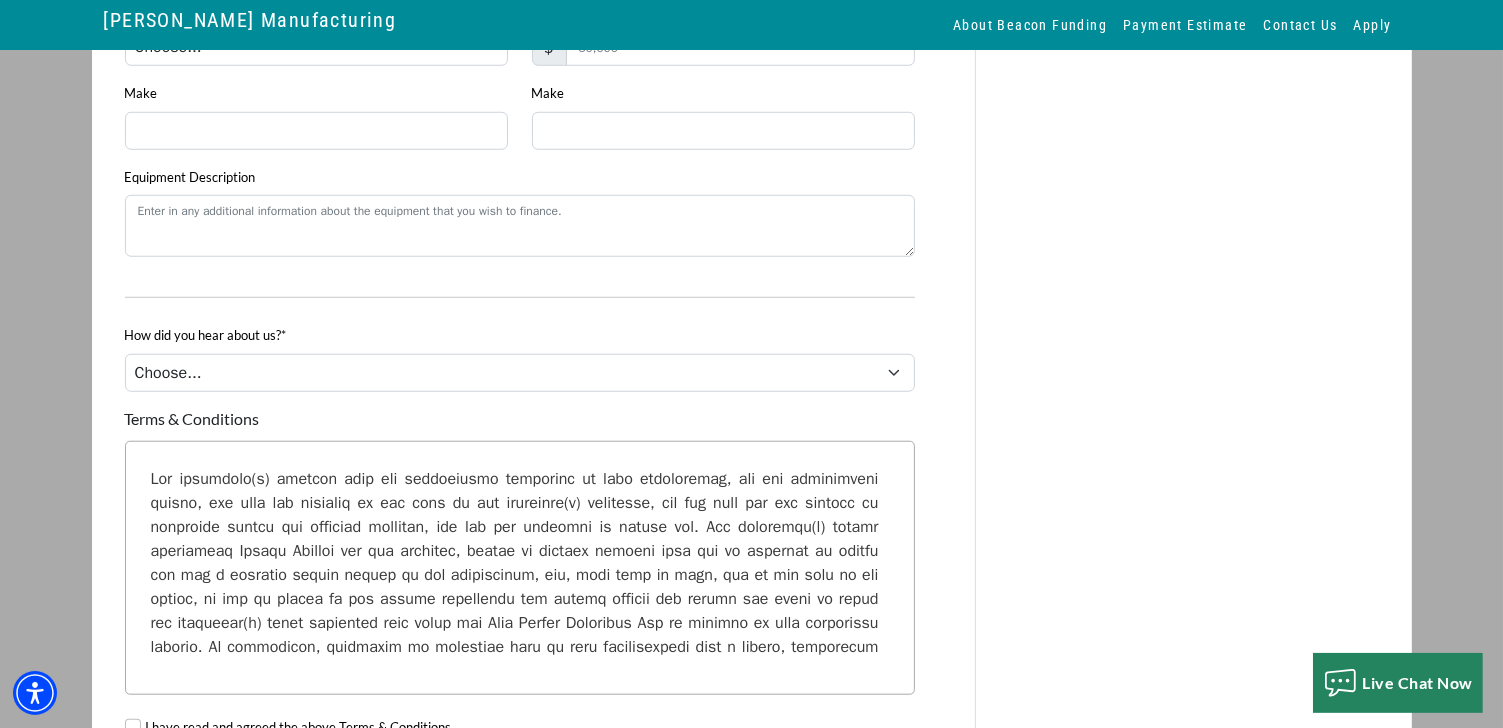 scroll, scrollTop: 1800, scrollLeft: 0, axis: vertical 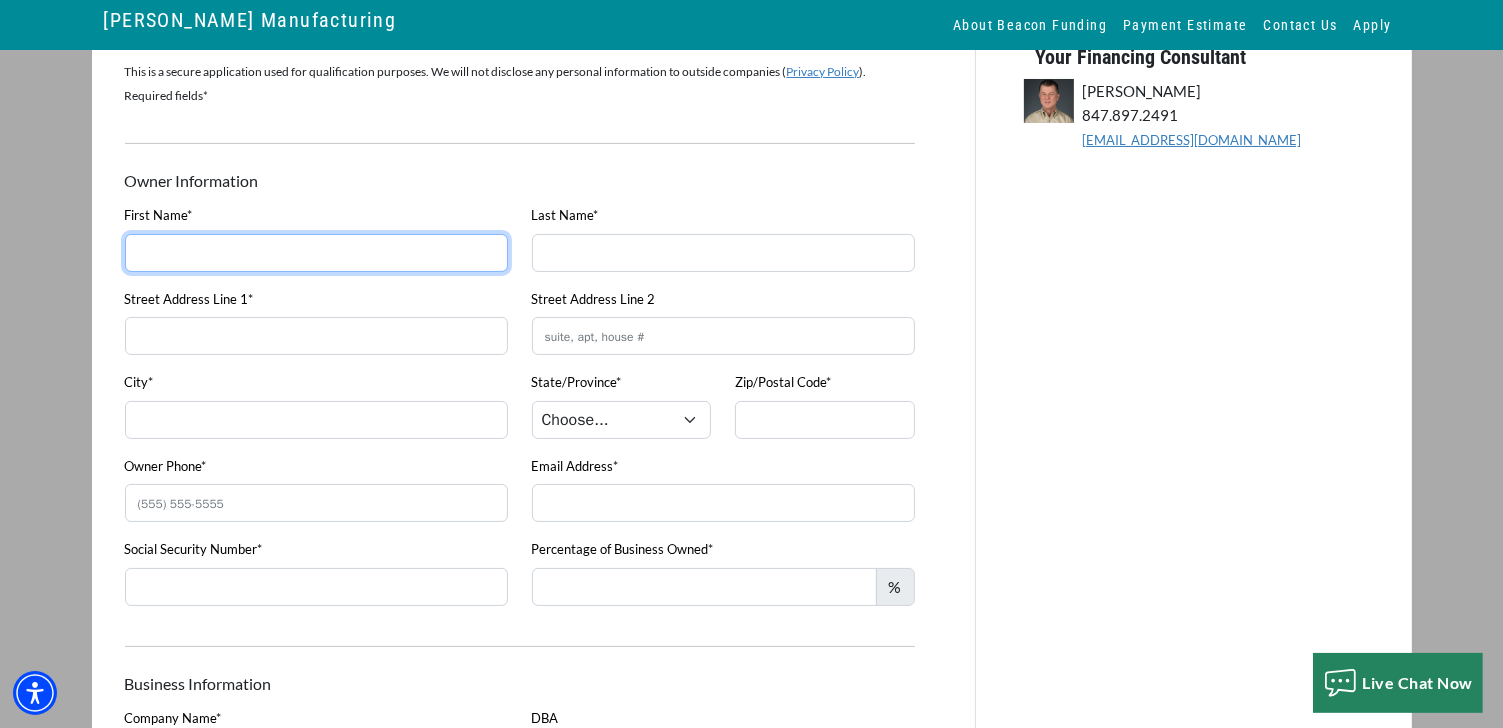 click on "First Name*" at bounding box center [316, 253] 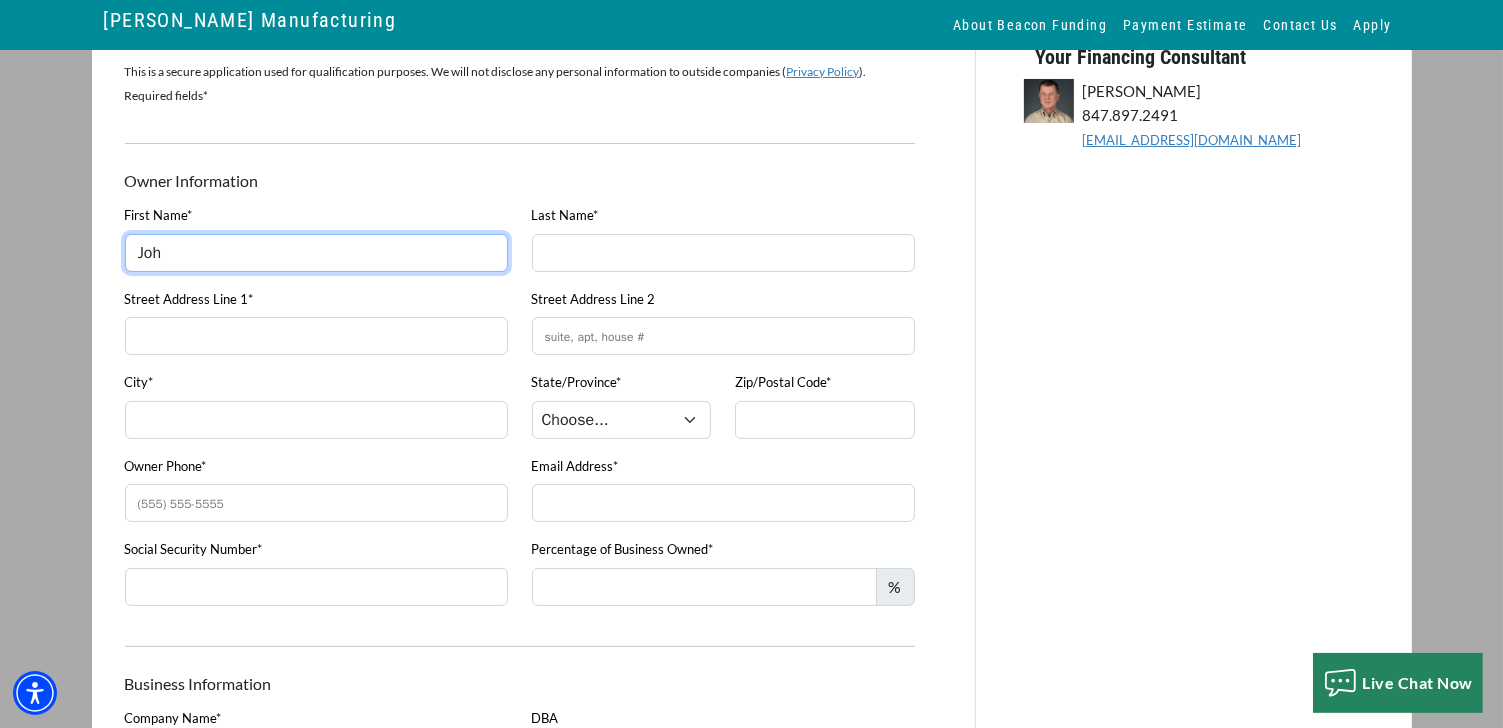 type on "John" 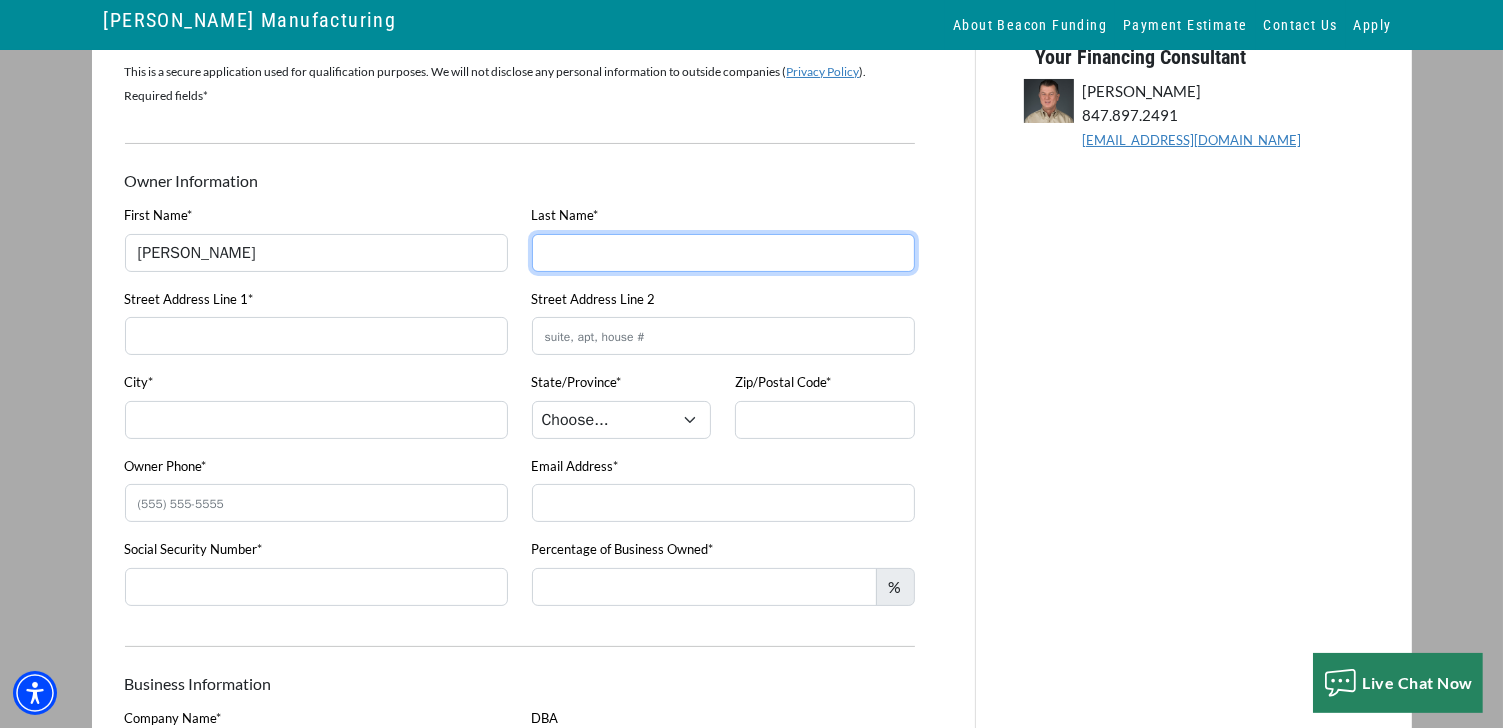 type on "Dunphy" 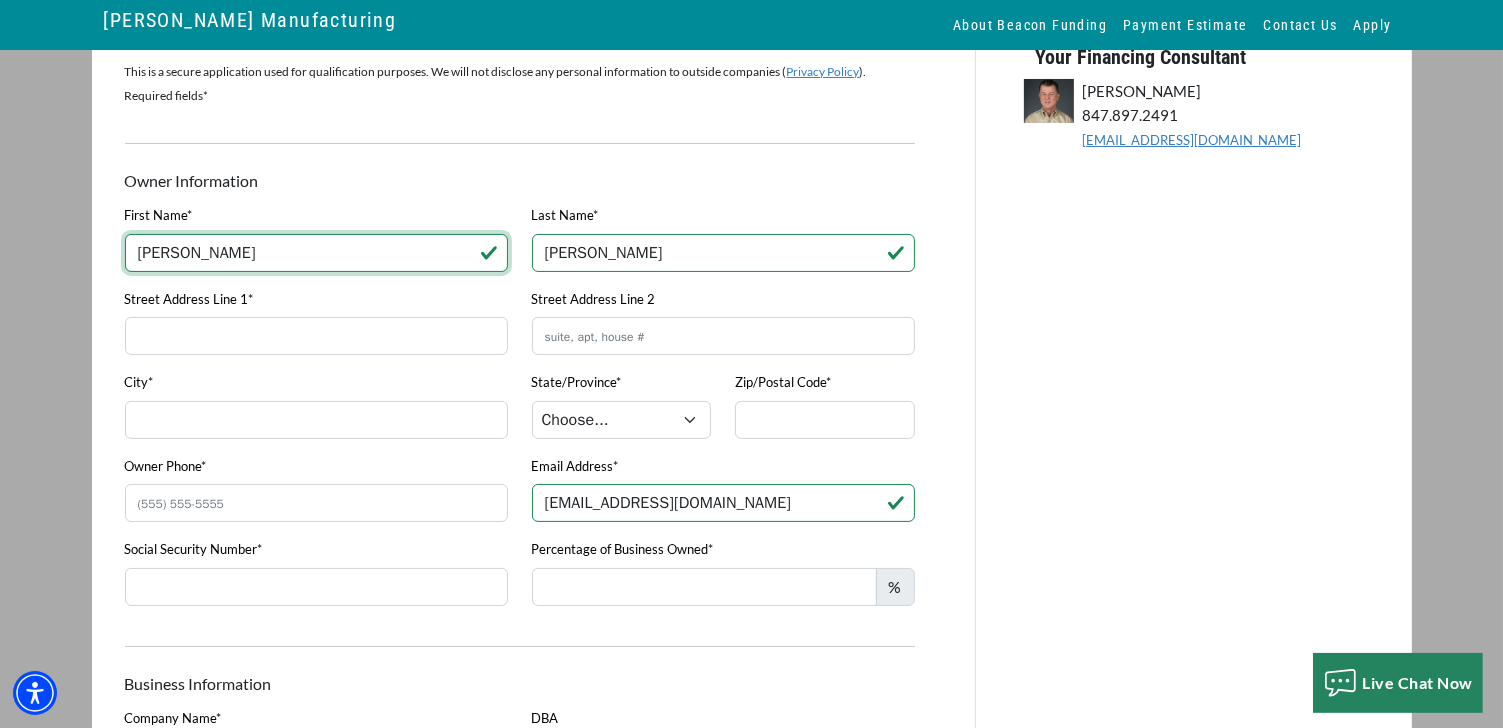 type on "John" 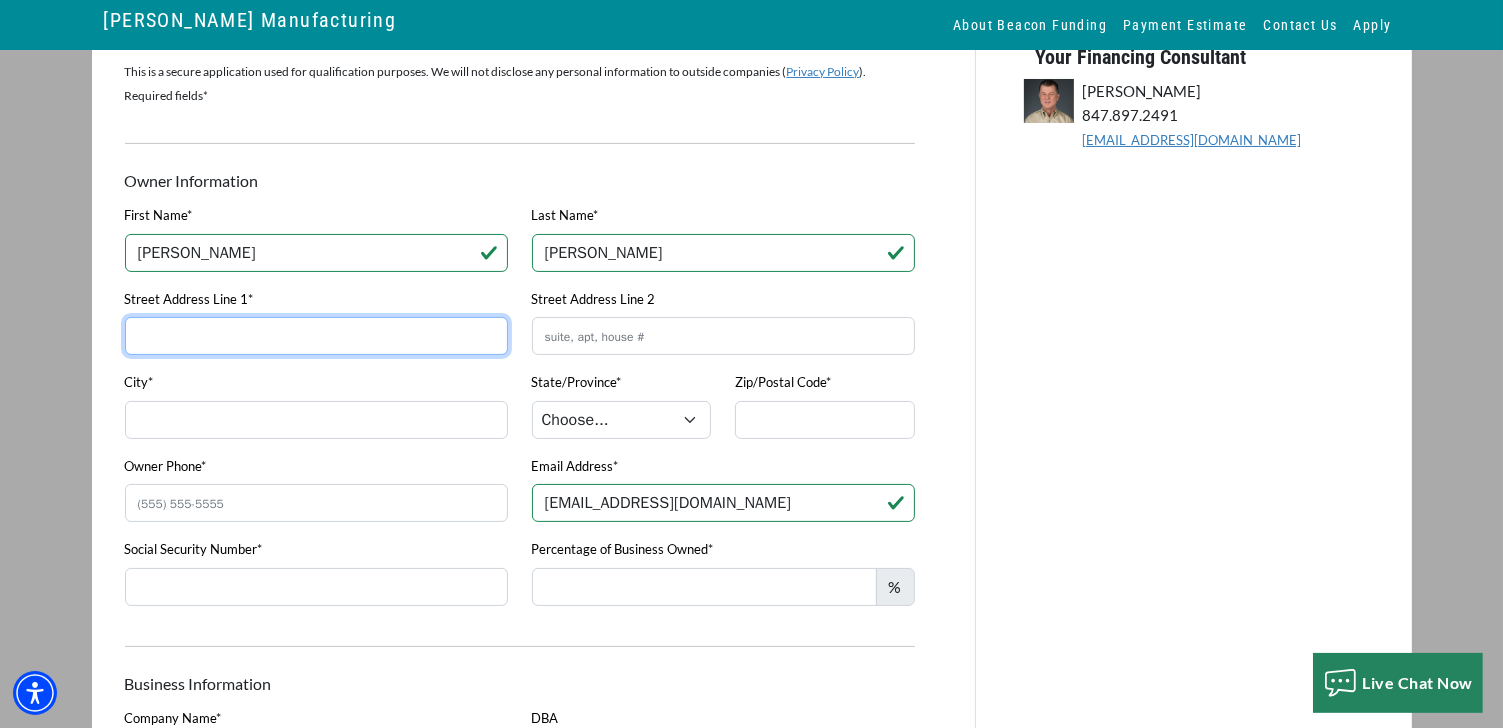 click on "Street Address Line 1*" at bounding box center [316, 336] 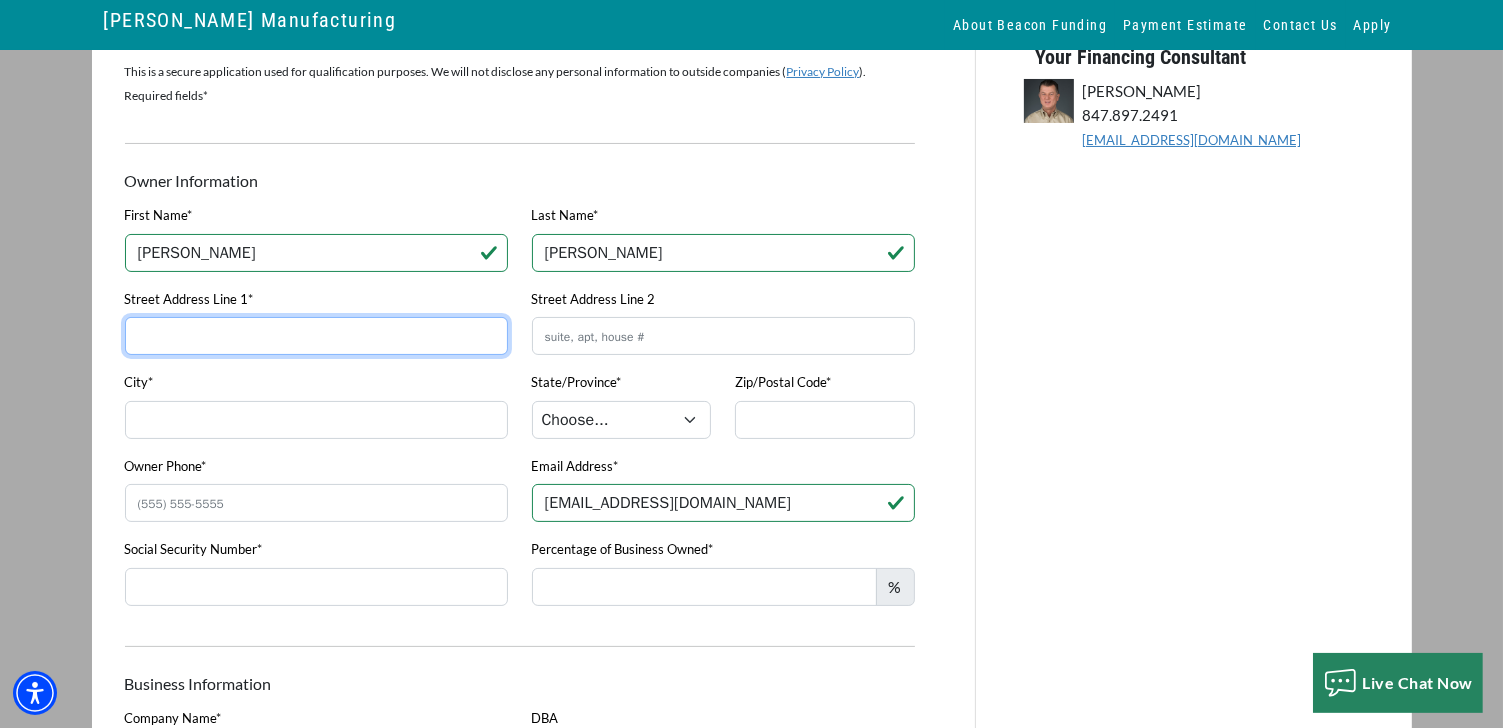 type on "112 Connecticut Drive" 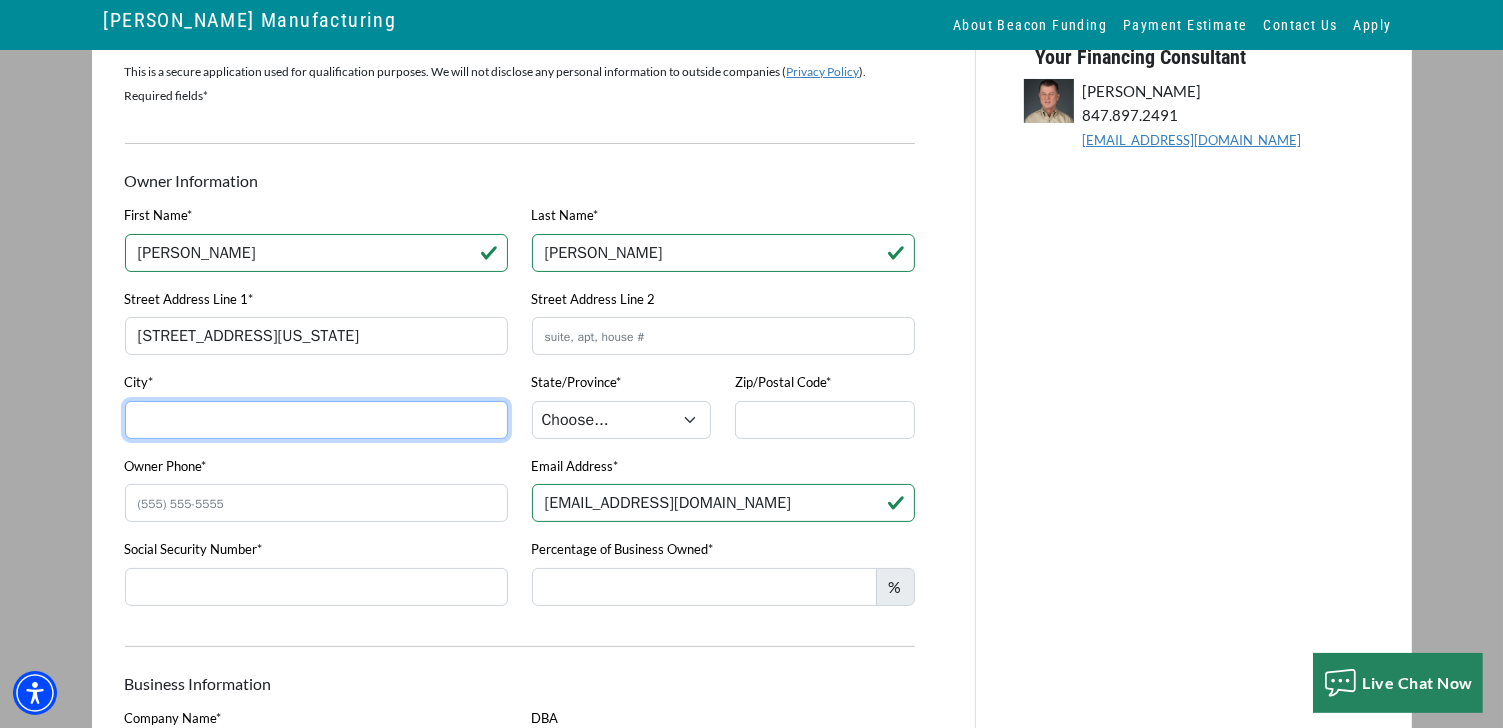 type on "Burlington" 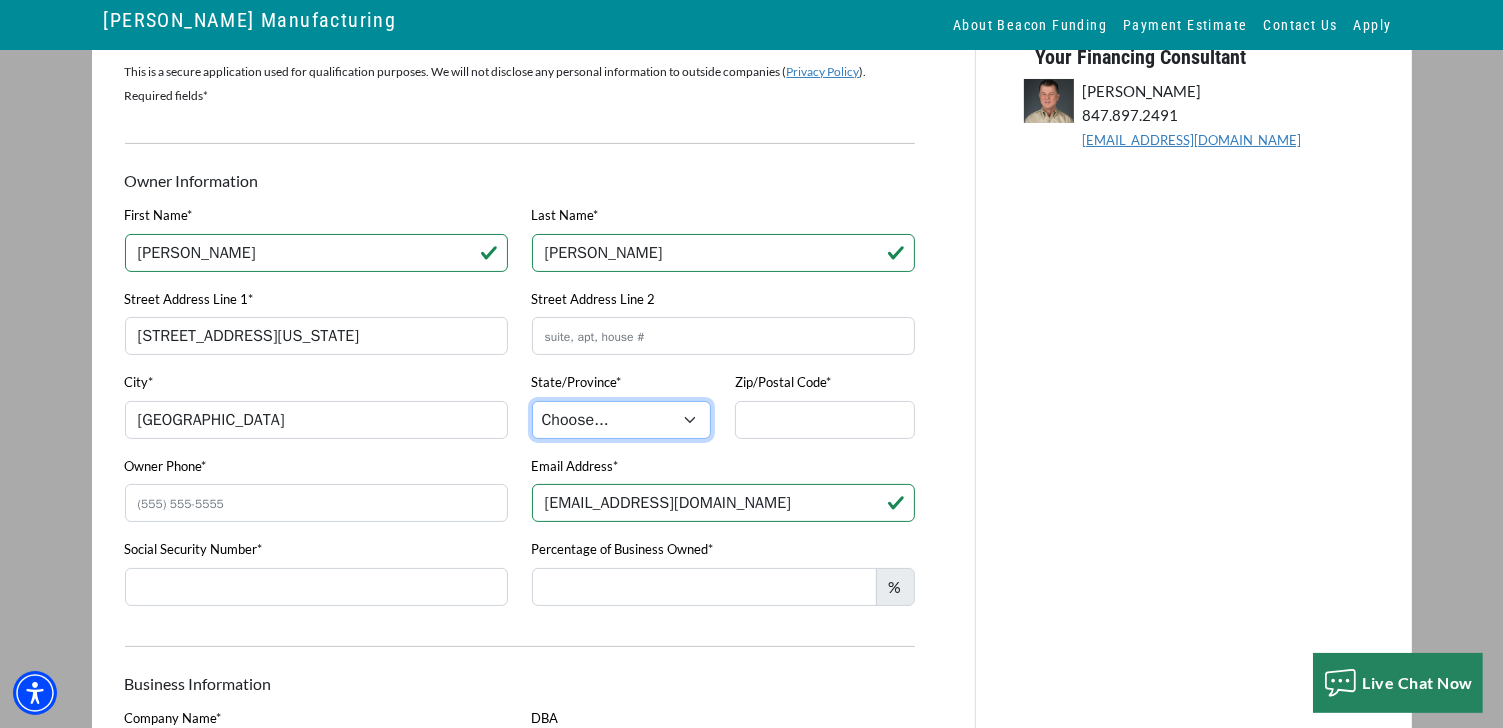 select on "32" 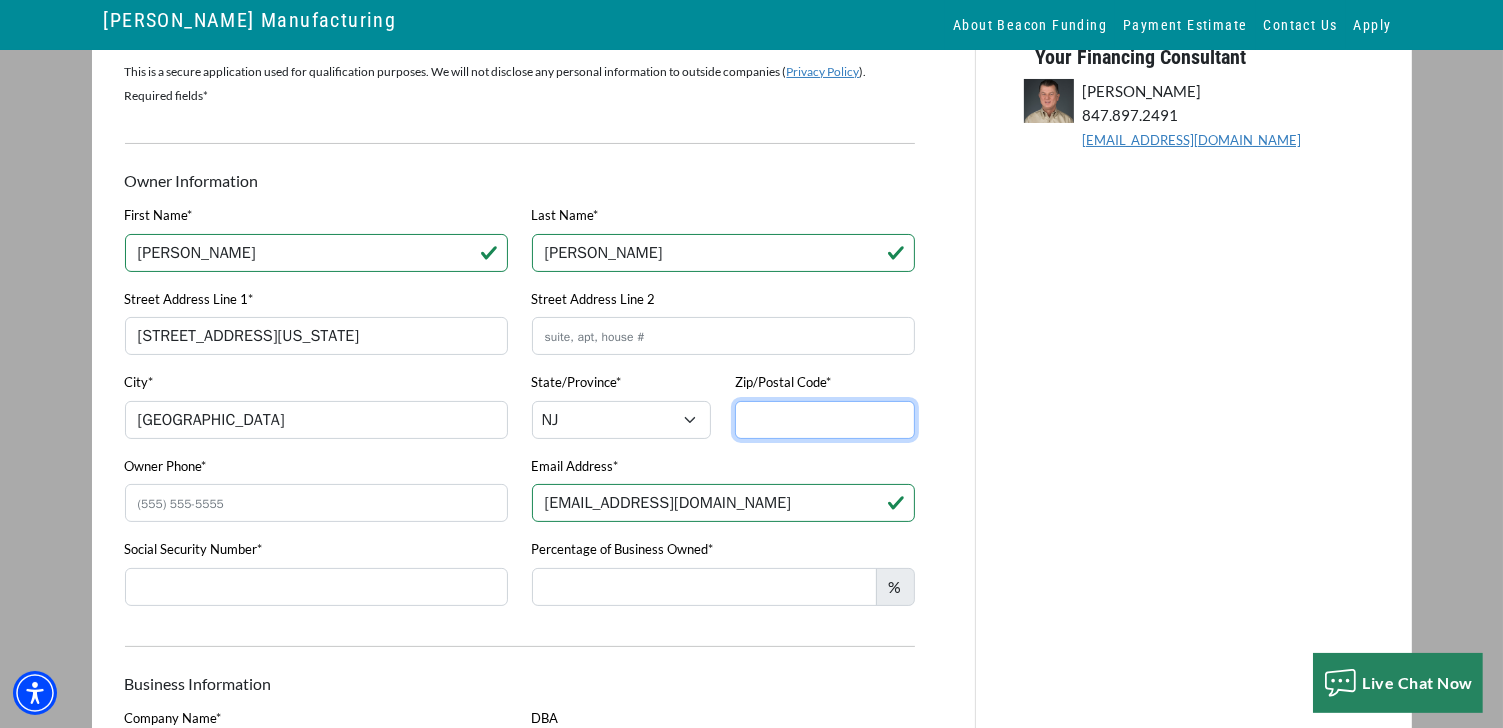 type on "08016" 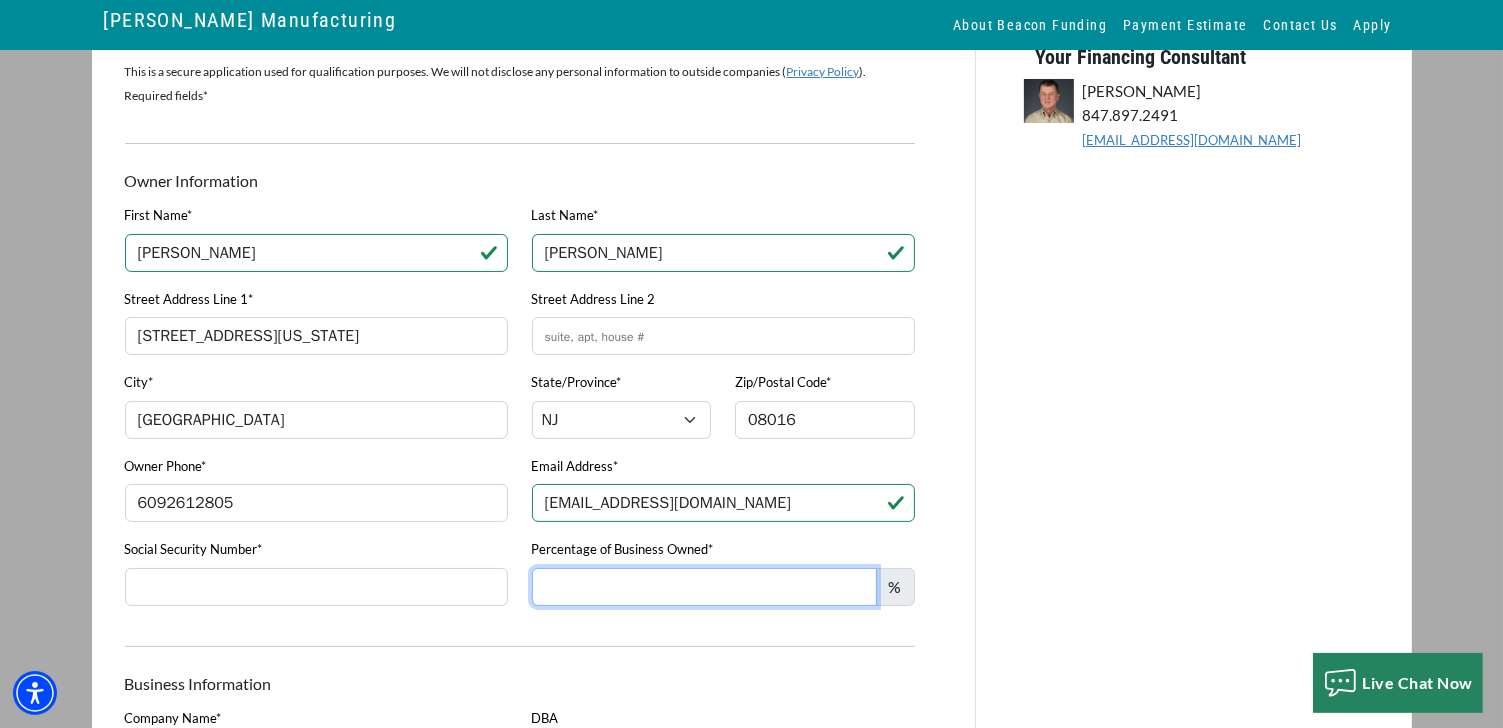 type on "Eas" 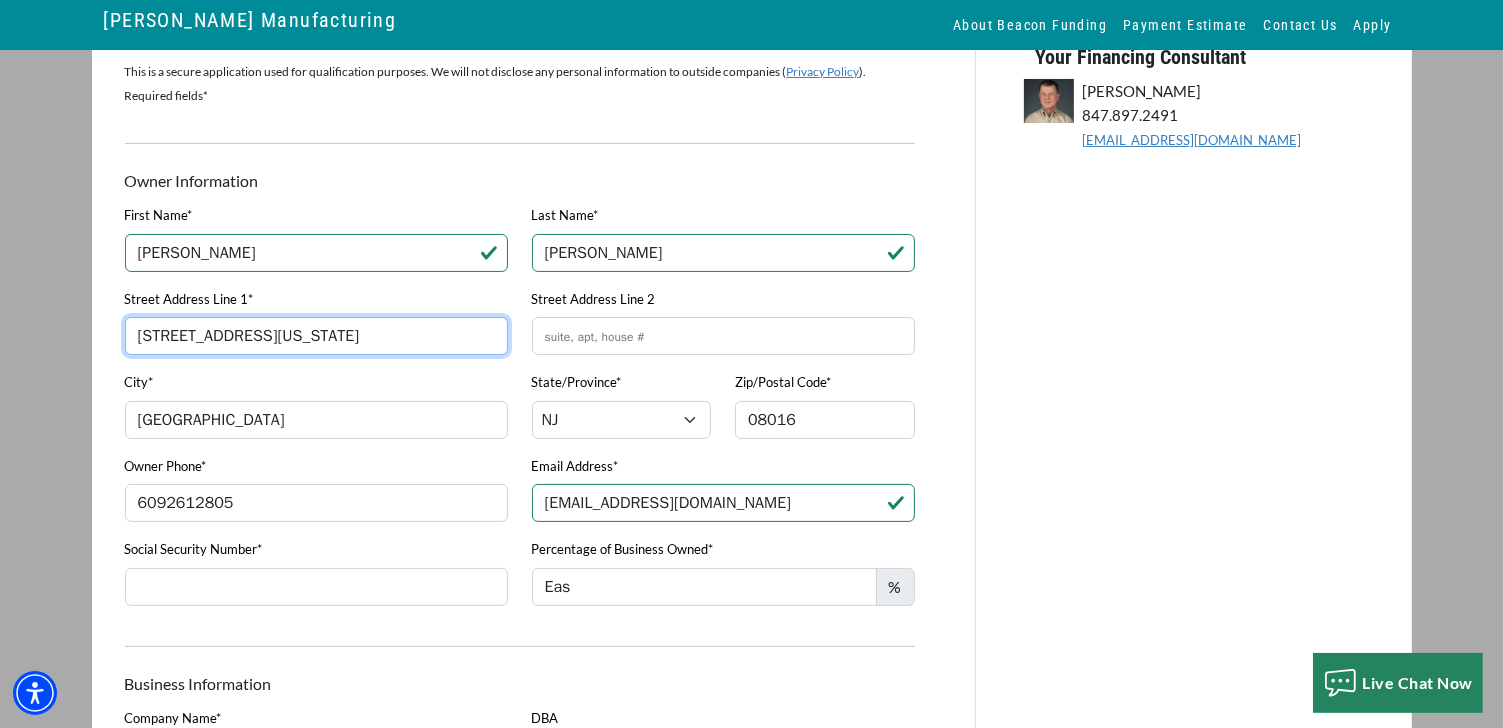 type on "(609) 261-2805" 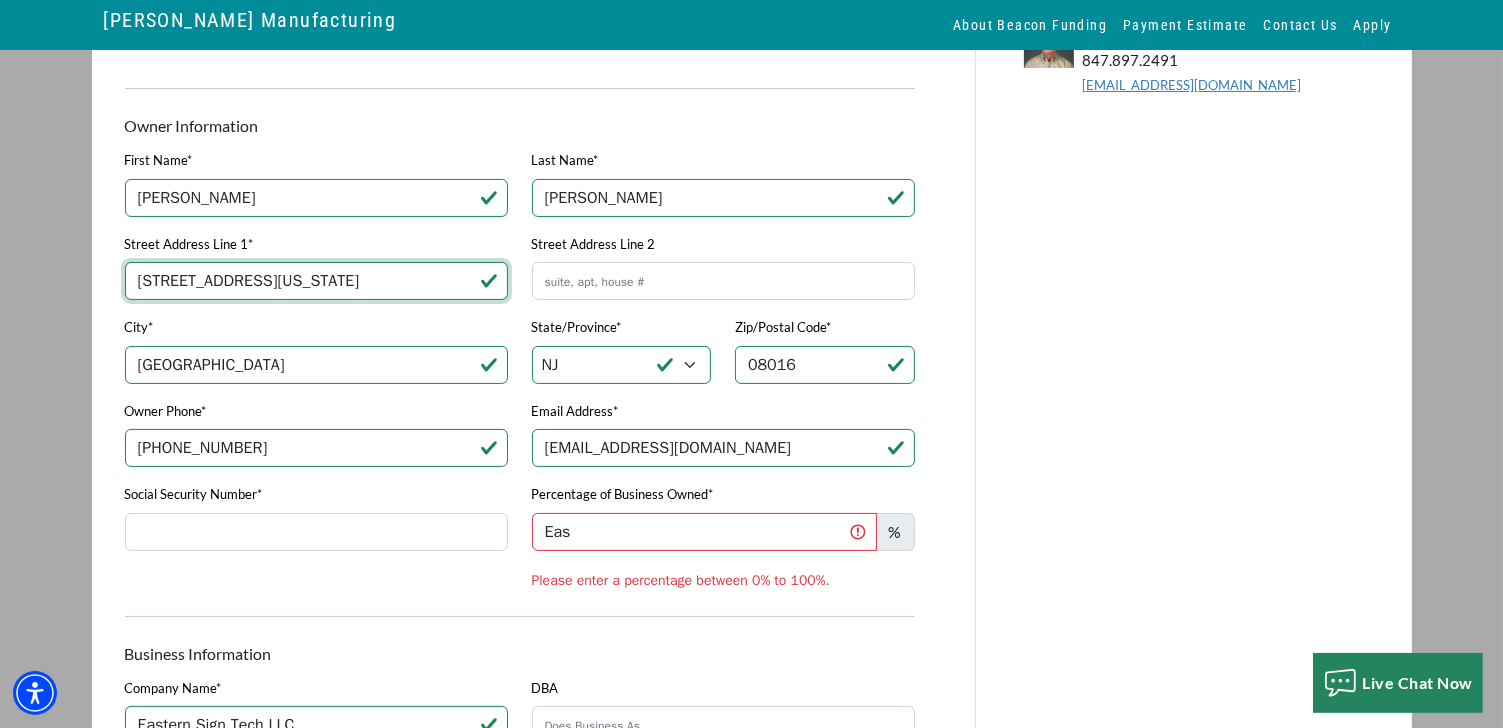 scroll, scrollTop: 300, scrollLeft: 0, axis: vertical 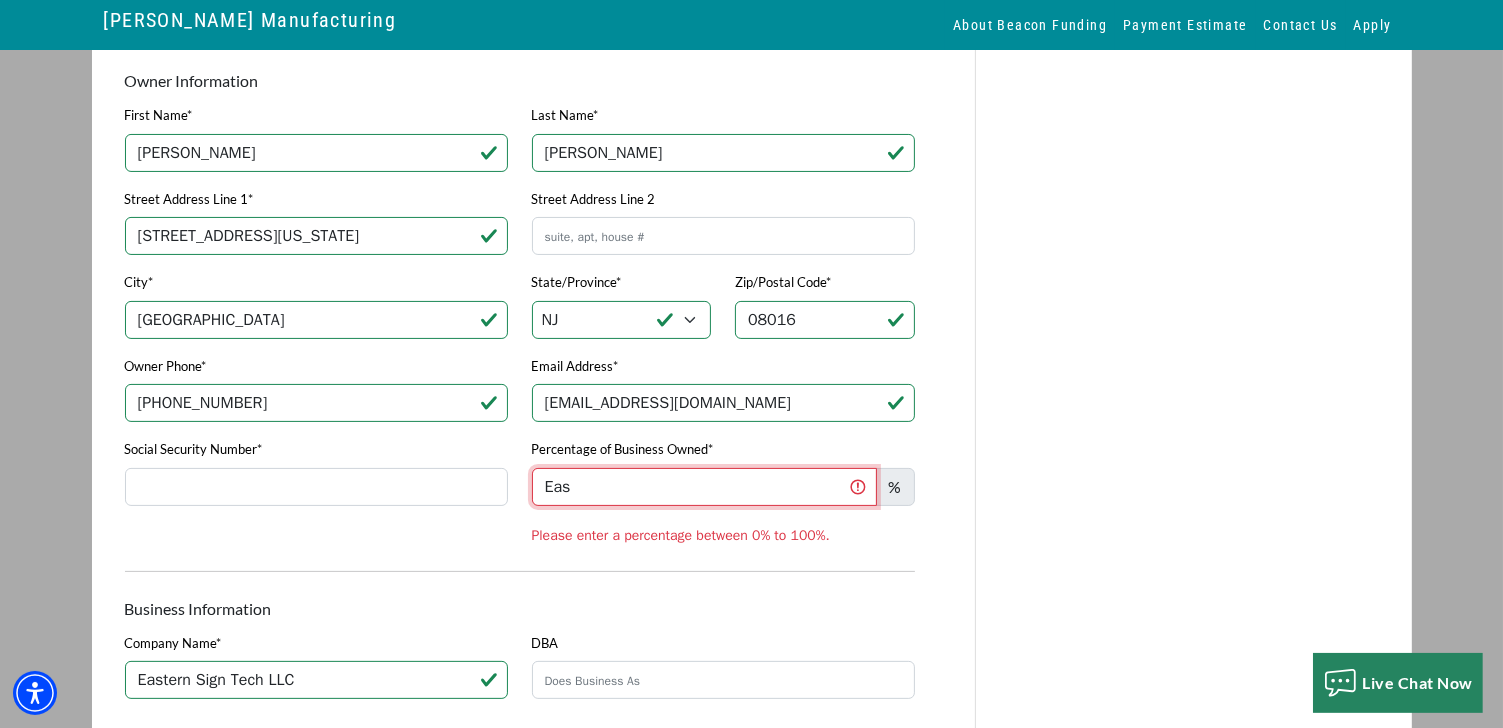 click on "Eas" at bounding box center (704, 487) 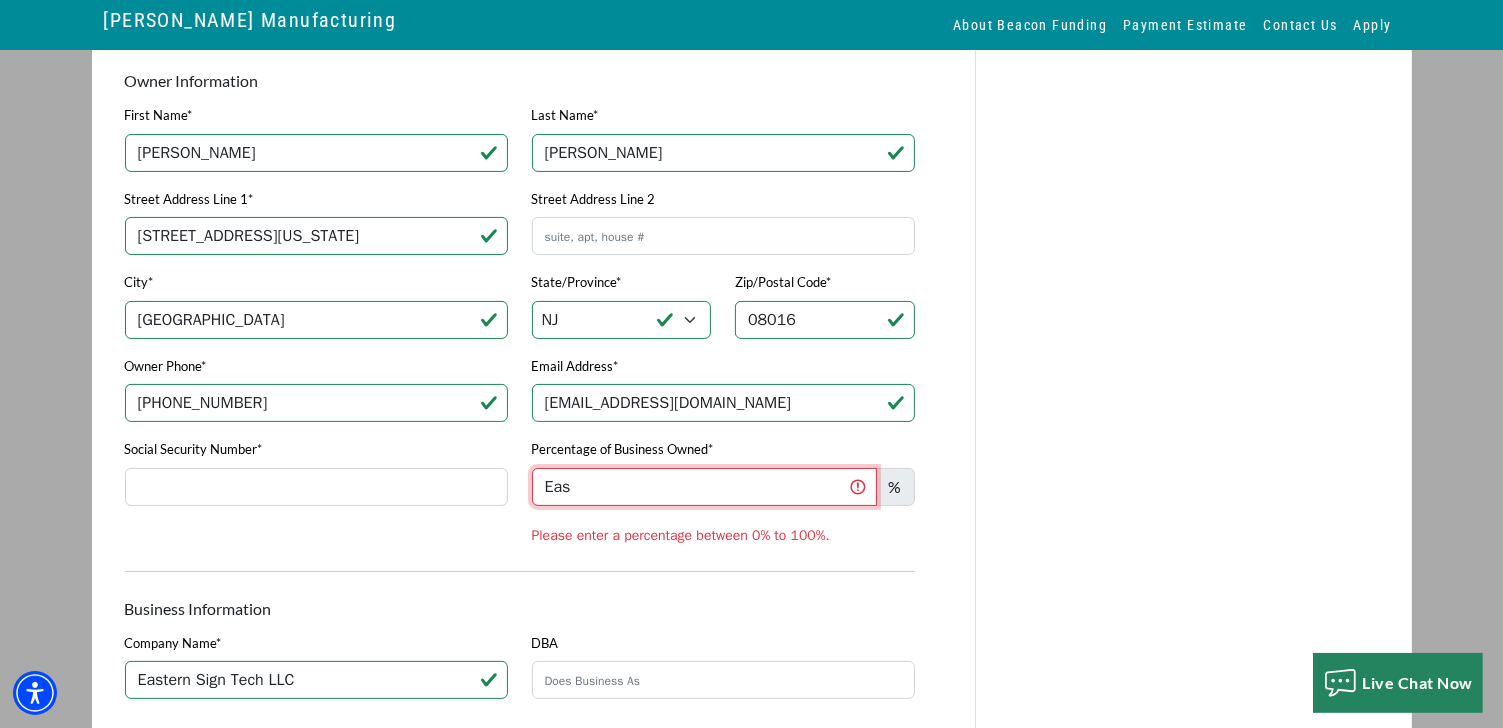 drag, startPoint x: 649, startPoint y: 497, endPoint x: 512, endPoint y: 497, distance: 137 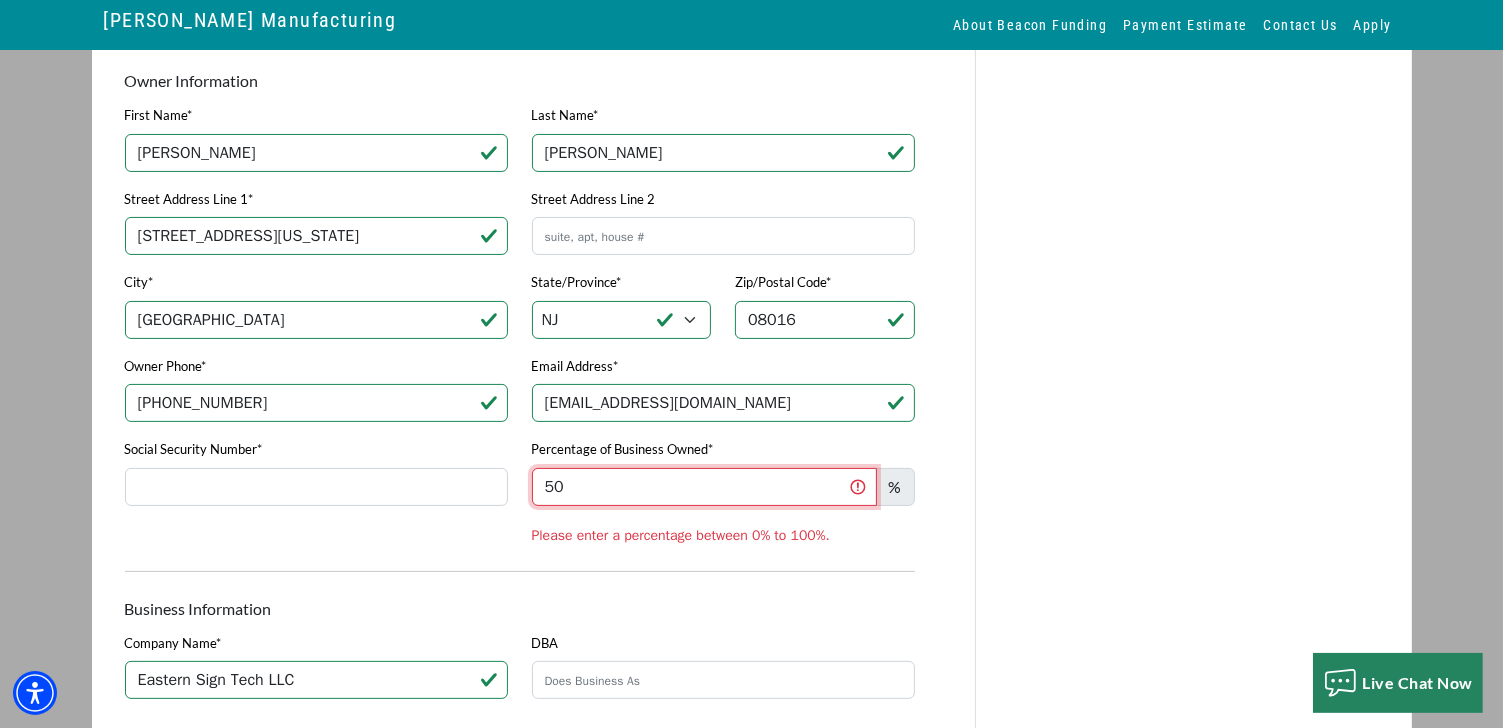 type on "50" 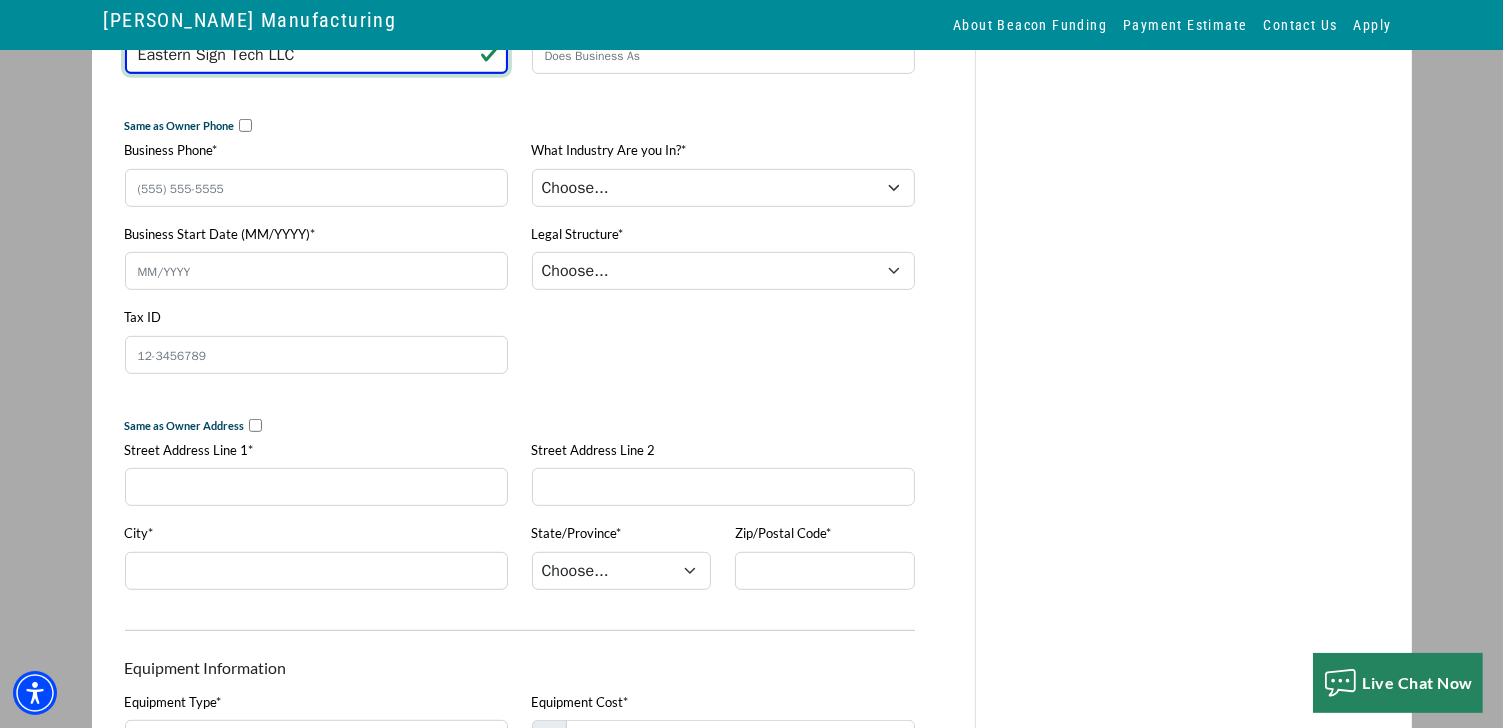 scroll, scrollTop: 700, scrollLeft: 0, axis: vertical 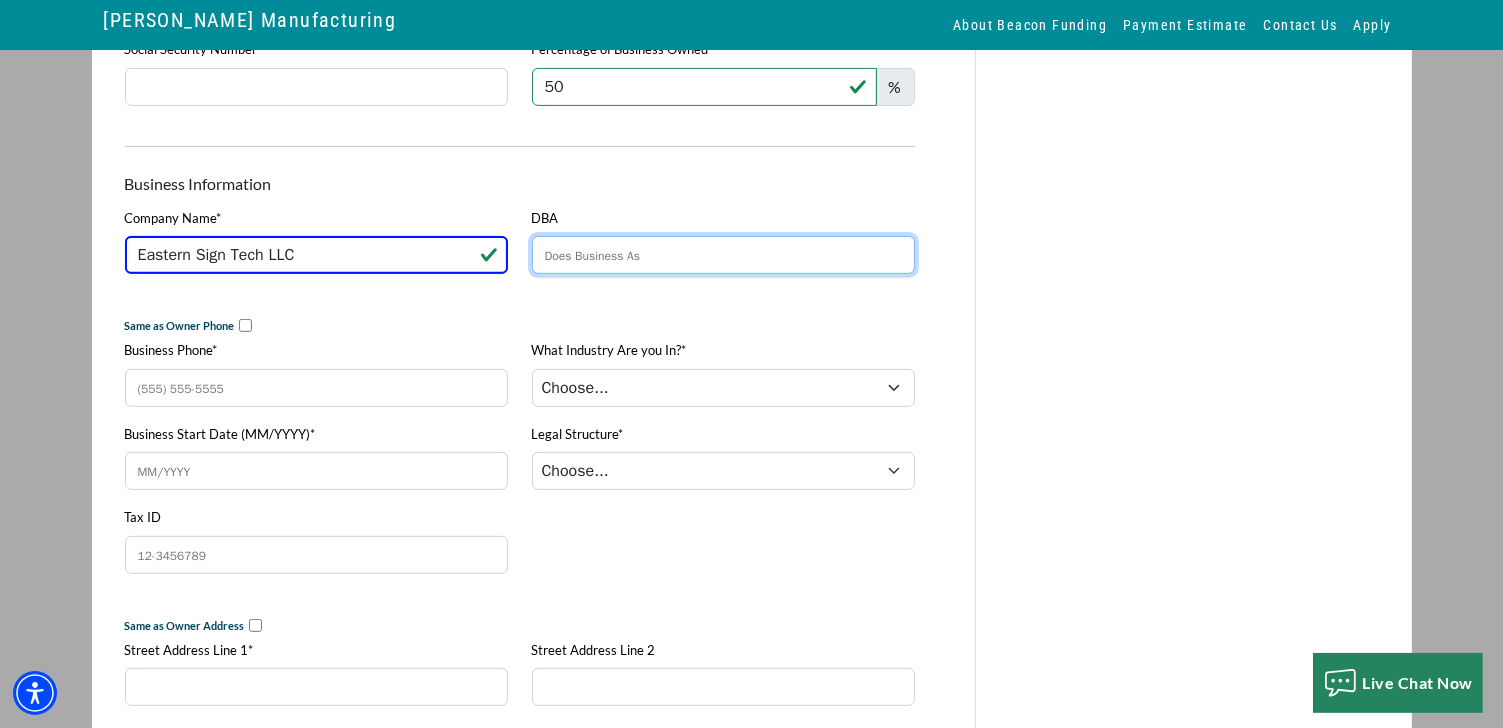 click on "DBA" at bounding box center [723, 255] 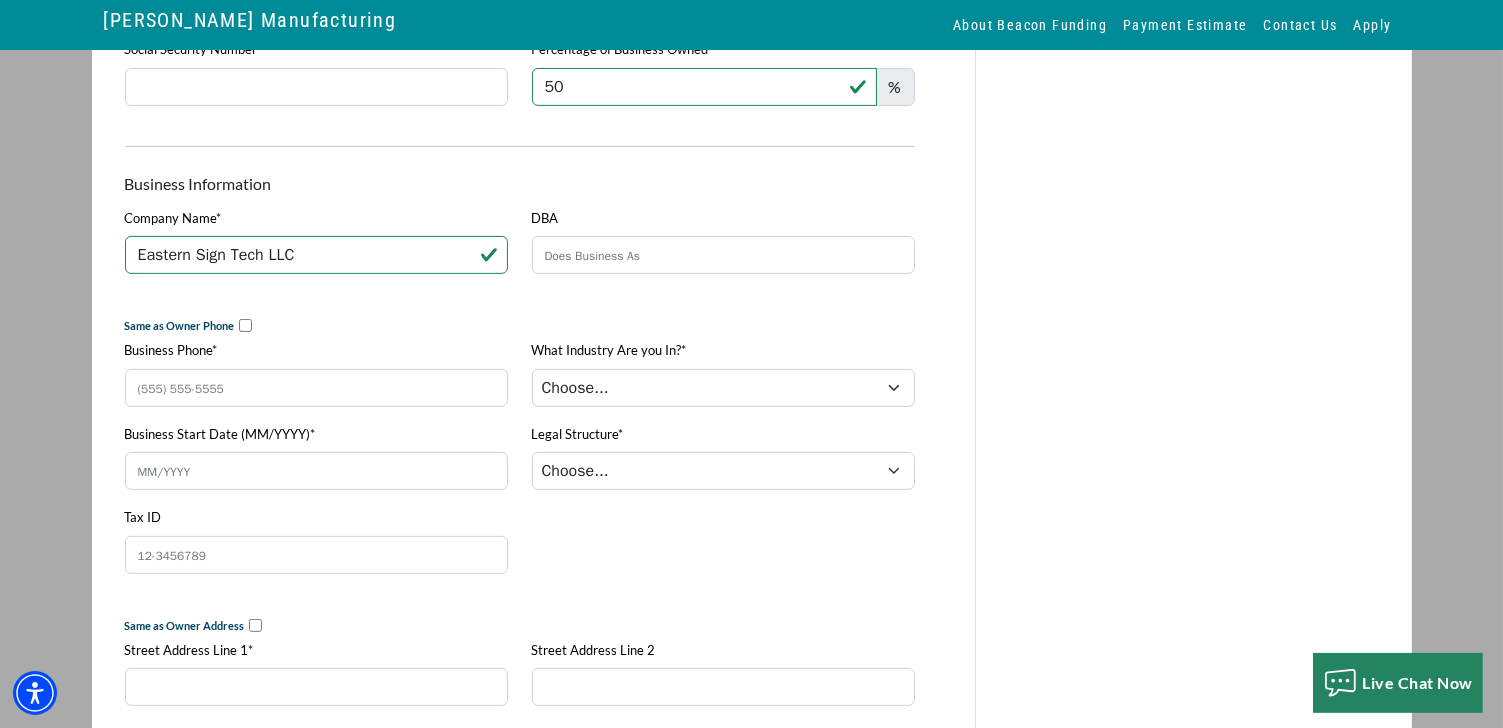 click on "Same as Owner Phone" at bounding box center (180, 325) 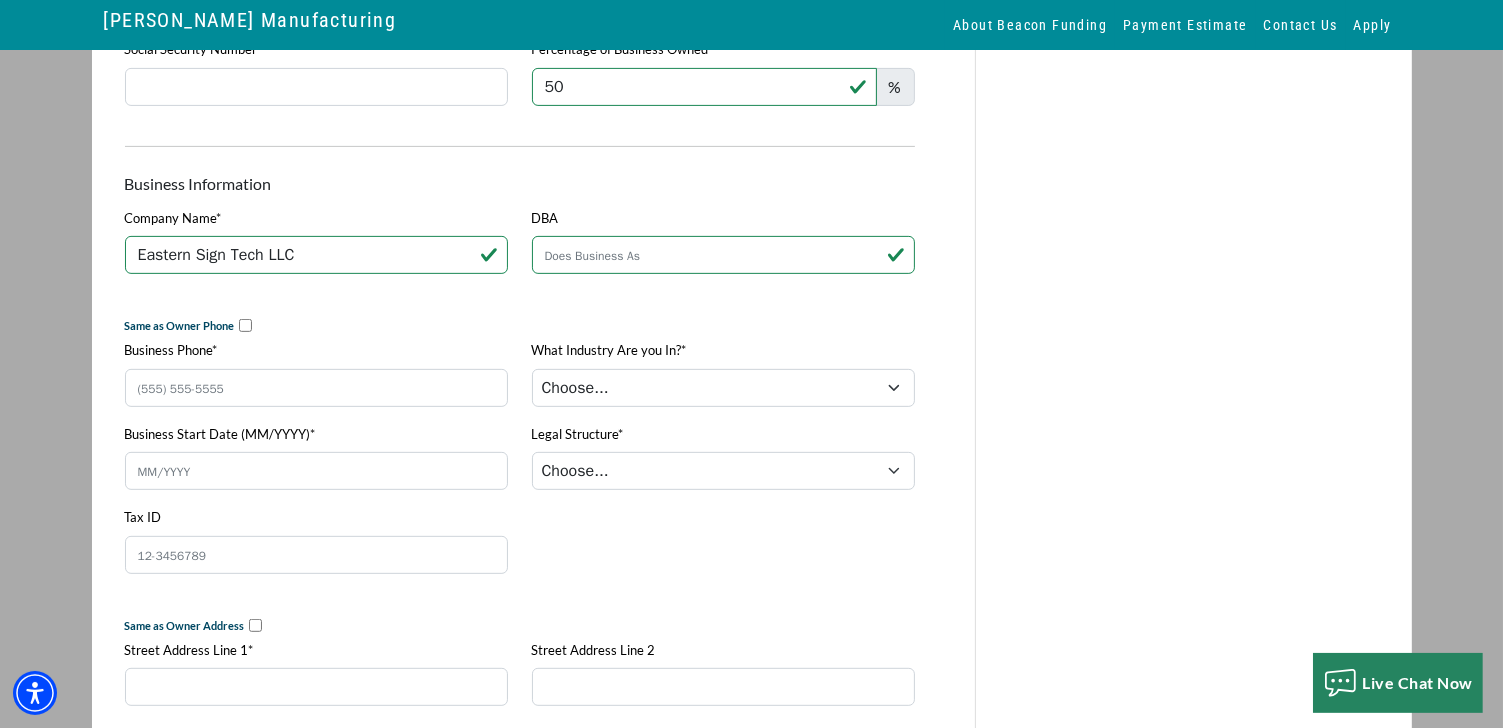 click at bounding box center [245, 325] 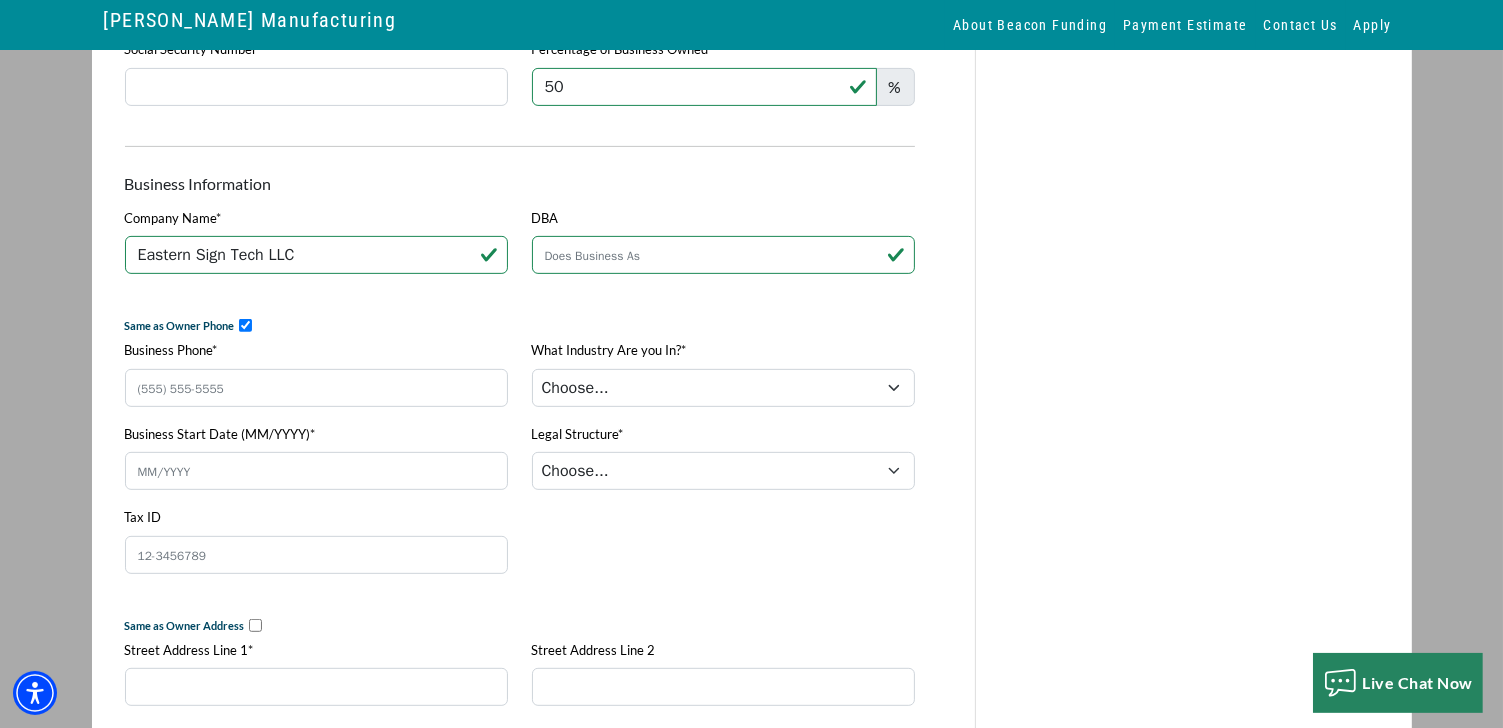 type on "(609) 261-2805" 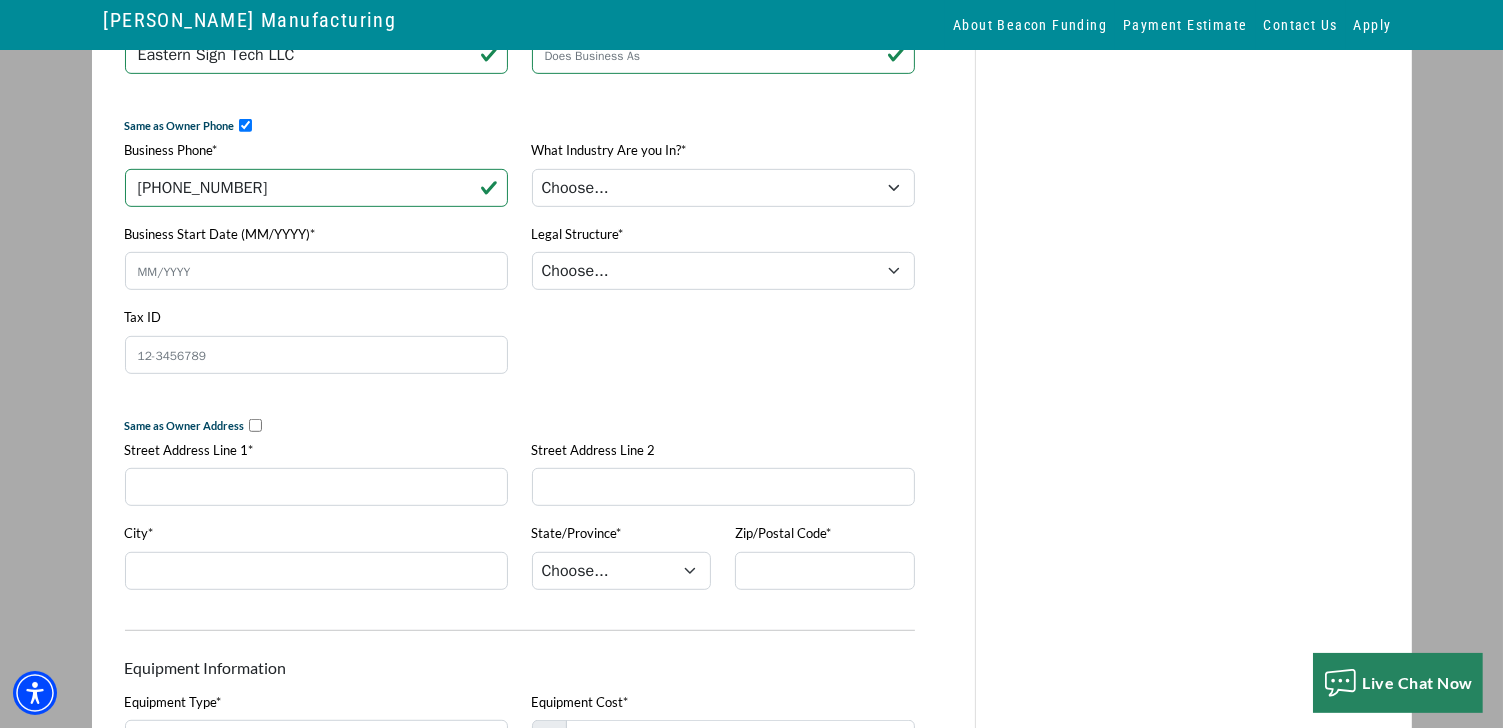 scroll, scrollTop: 700, scrollLeft: 0, axis: vertical 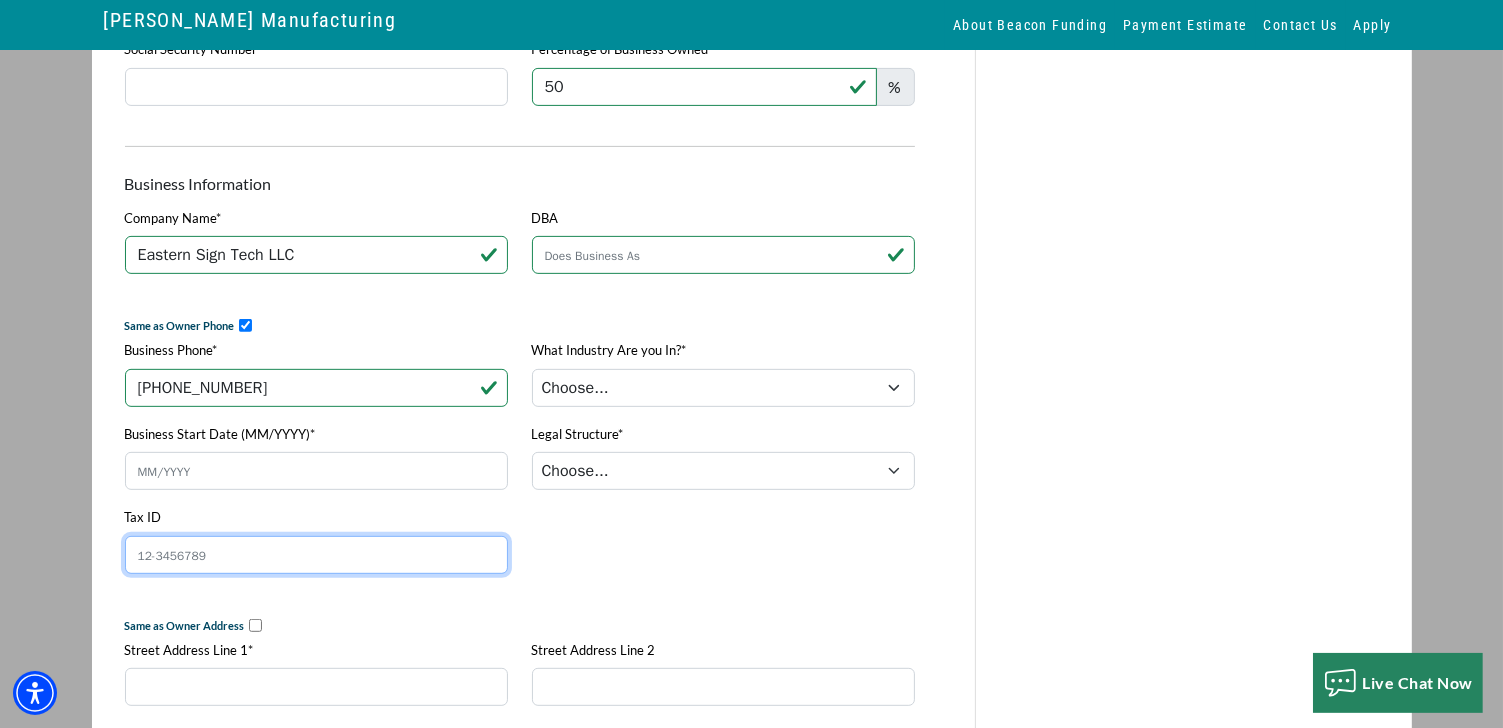 click on "Tax ID" at bounding box center [316, 555] 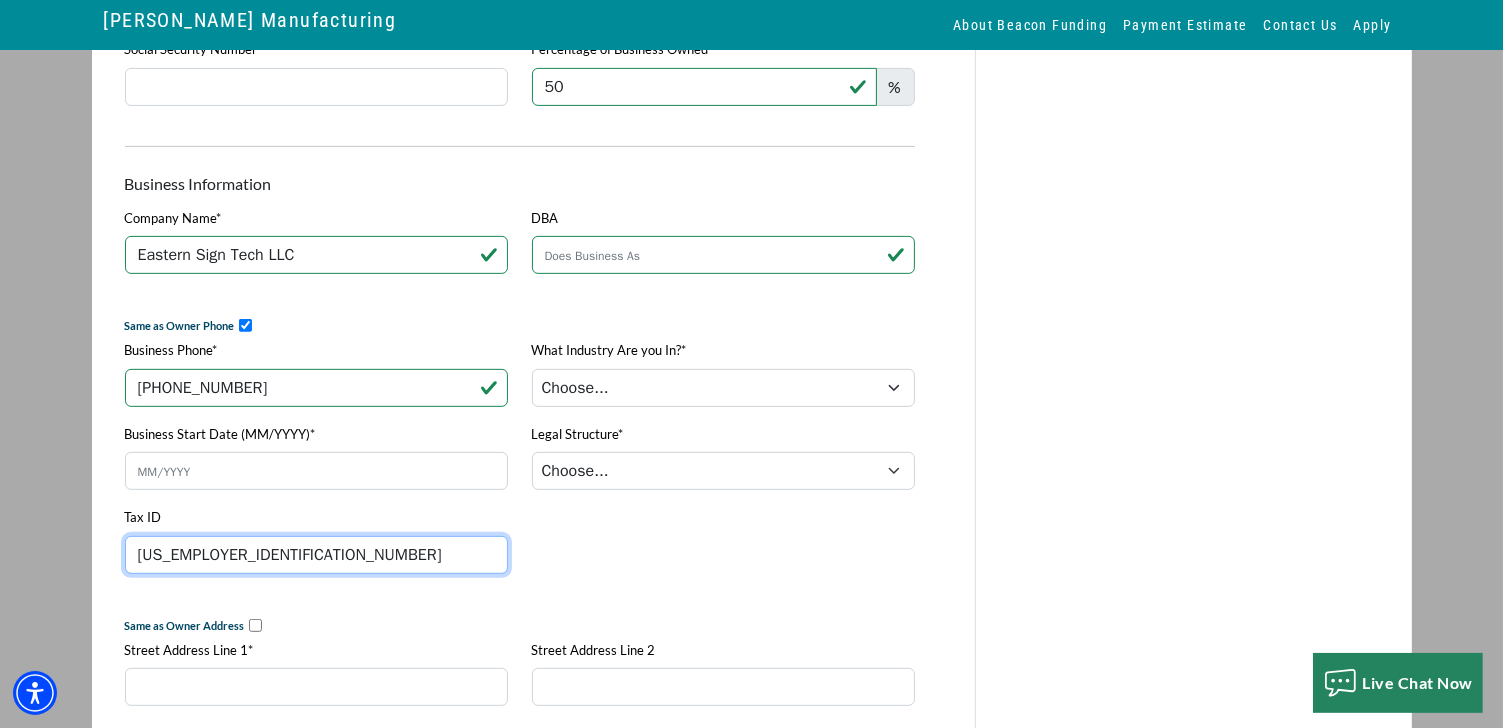 type on "27-0050904" 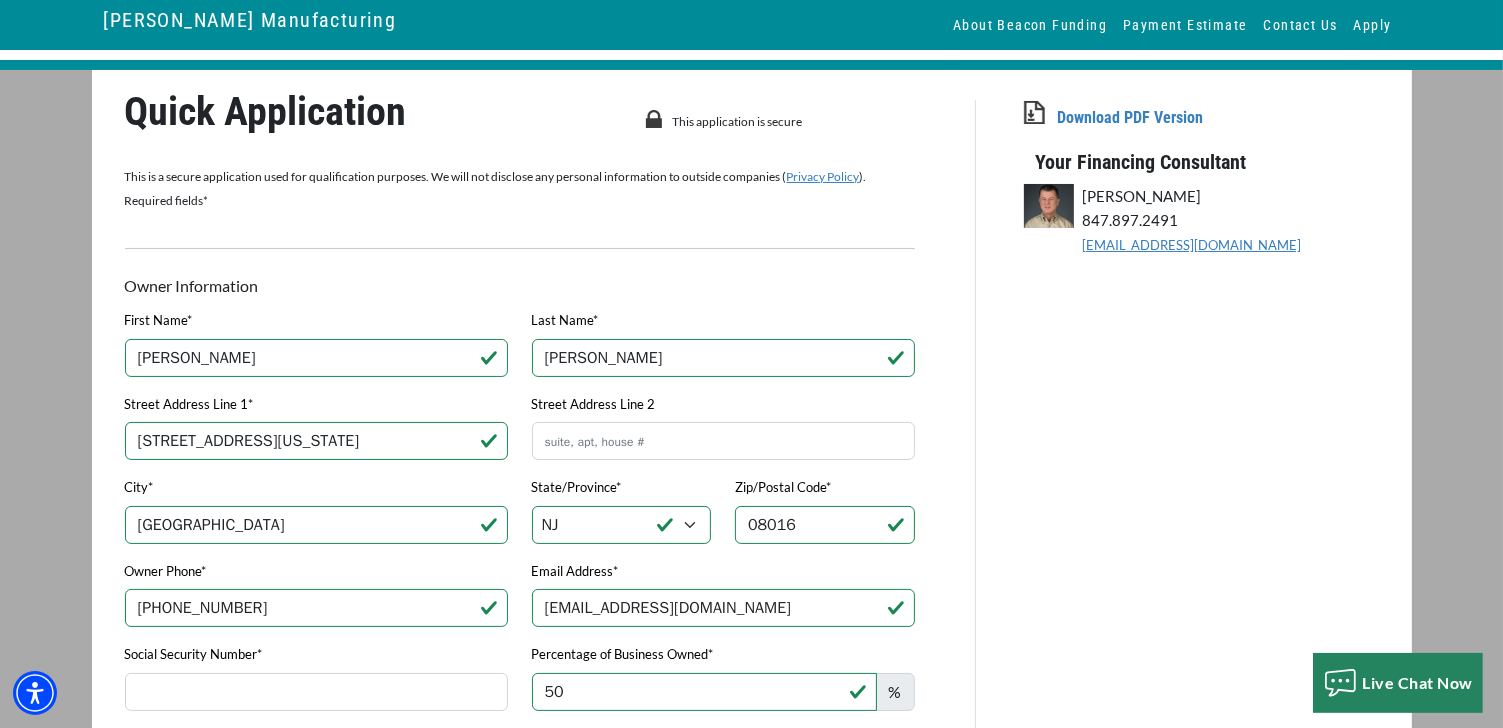 scroll, scrollTop: 200, scrollLeft: 0, axis: vertical 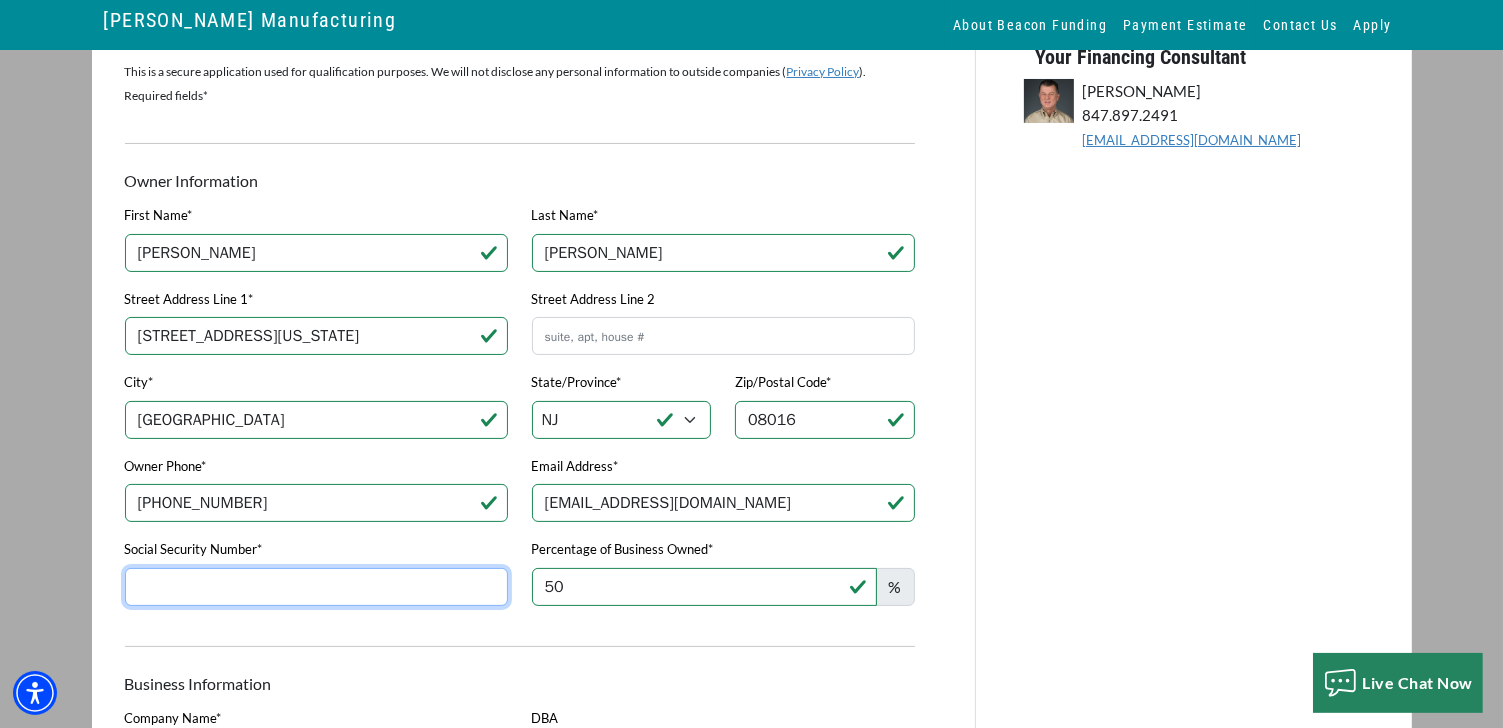 click on "Social Security Number*" at bounding box center (316, 587) 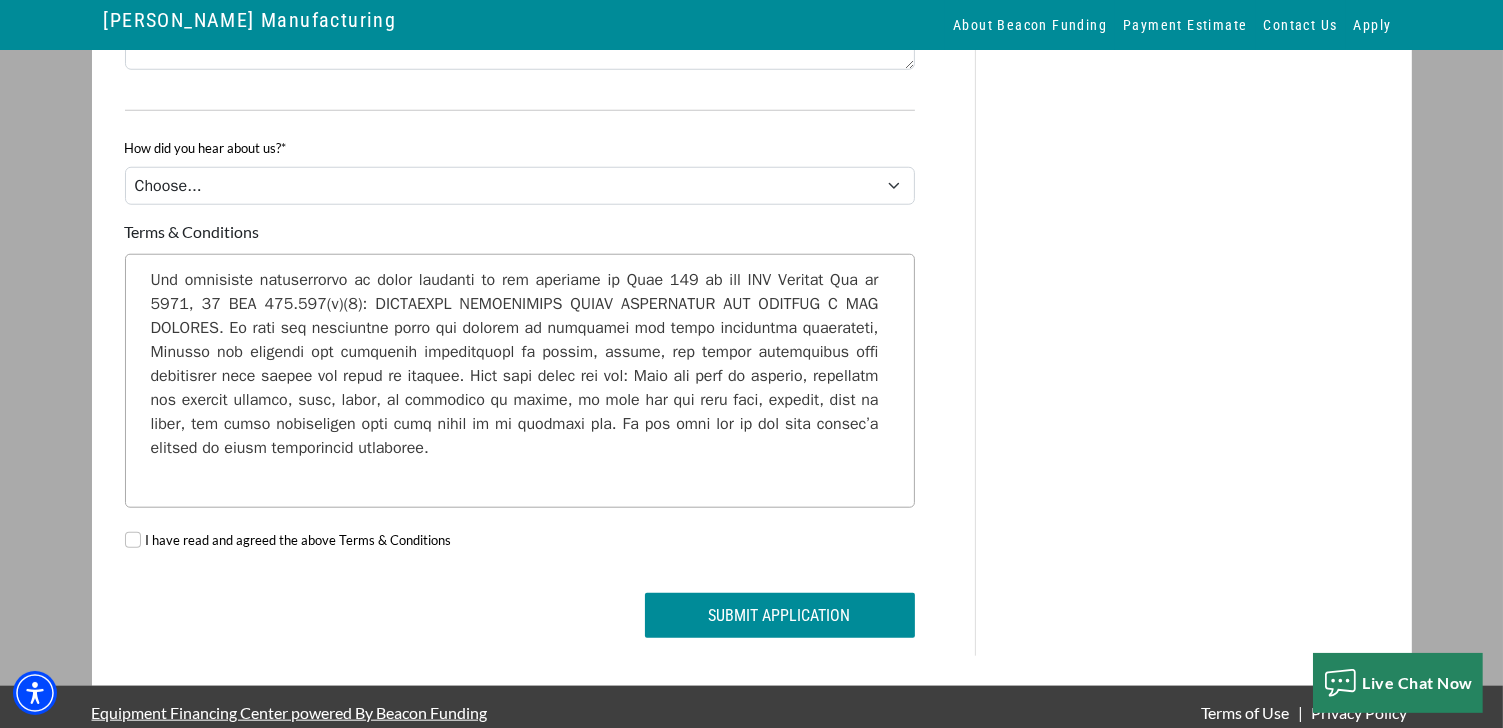 scroll, scrollTop: 1820, scrollLeft: 0, axis: vertical 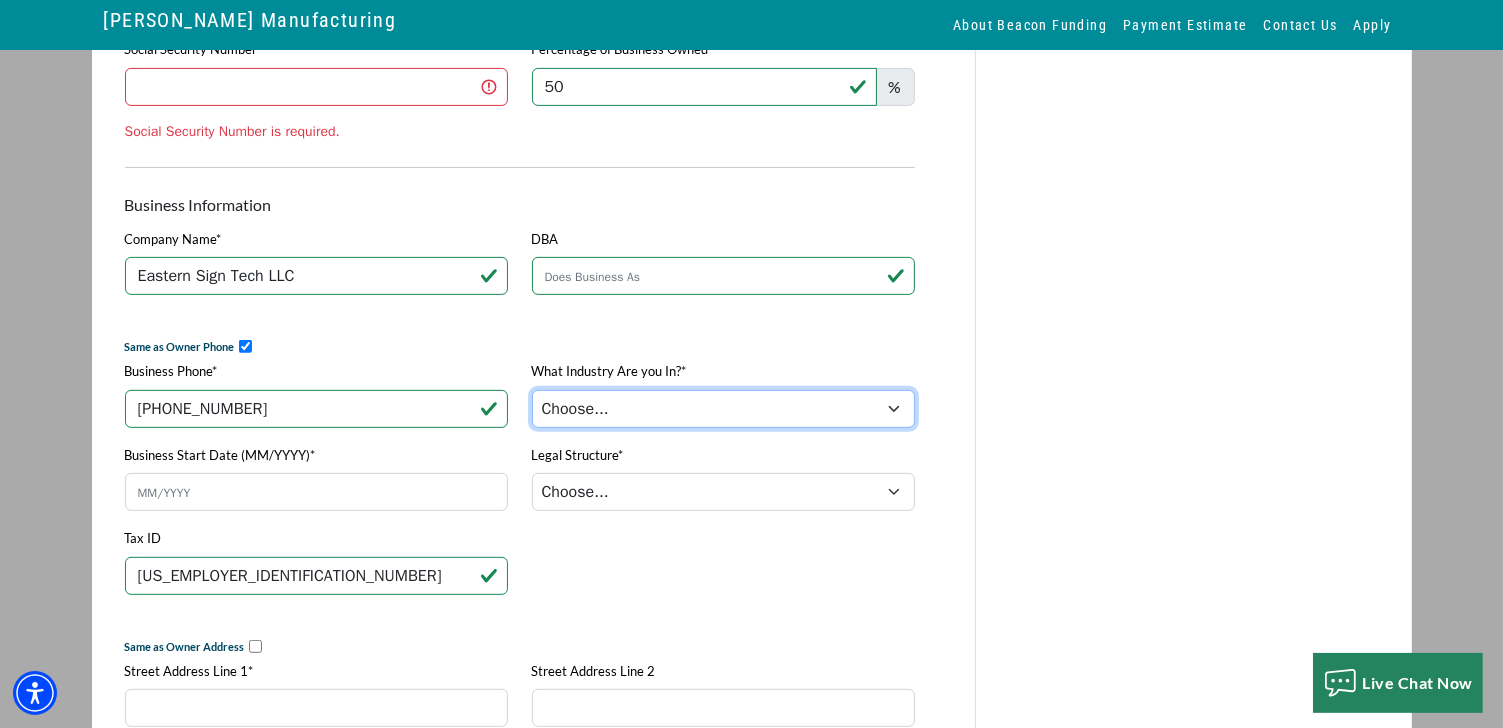 click on "Choose...
Towing
Landscape/Hardscape
Decorated Apparel
Septic
Light Construction
Other" at bounding box center [723, 409] 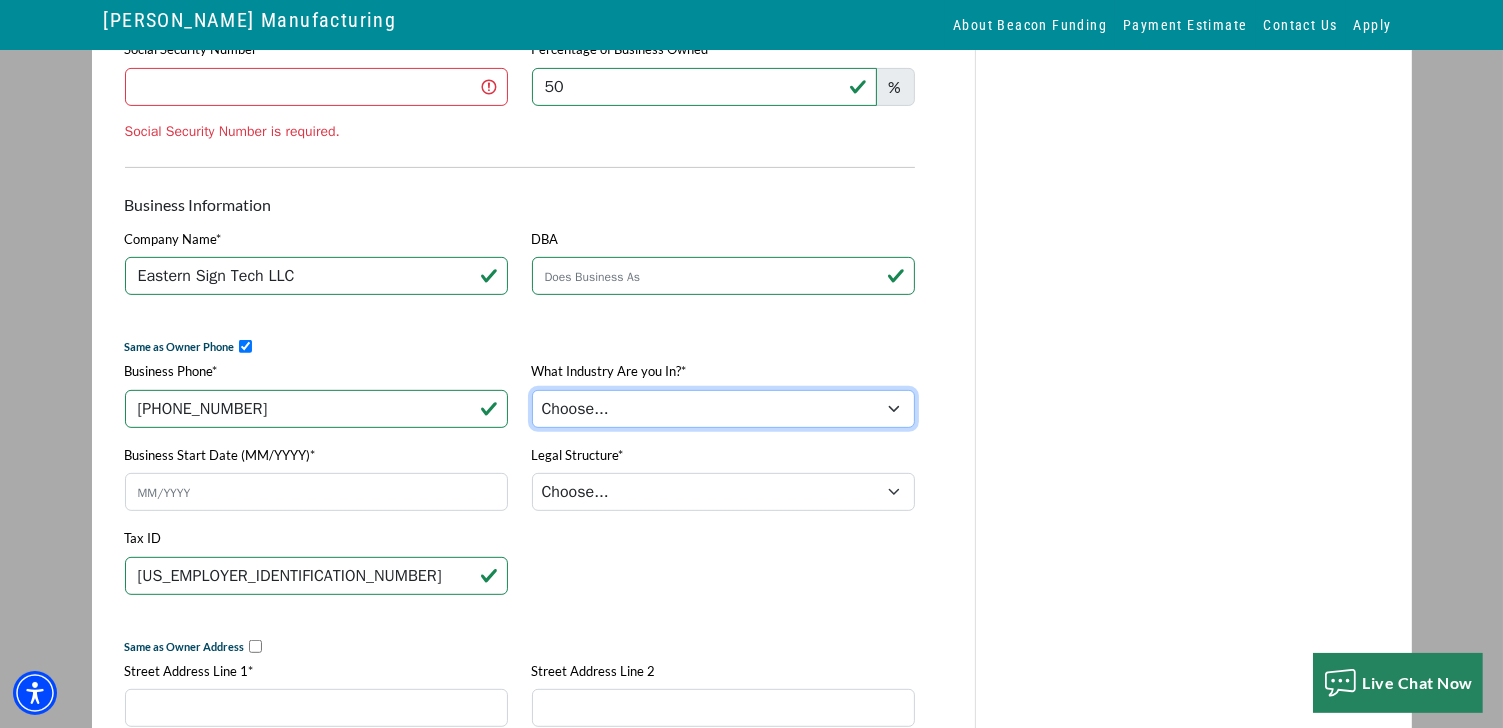 select on "5" 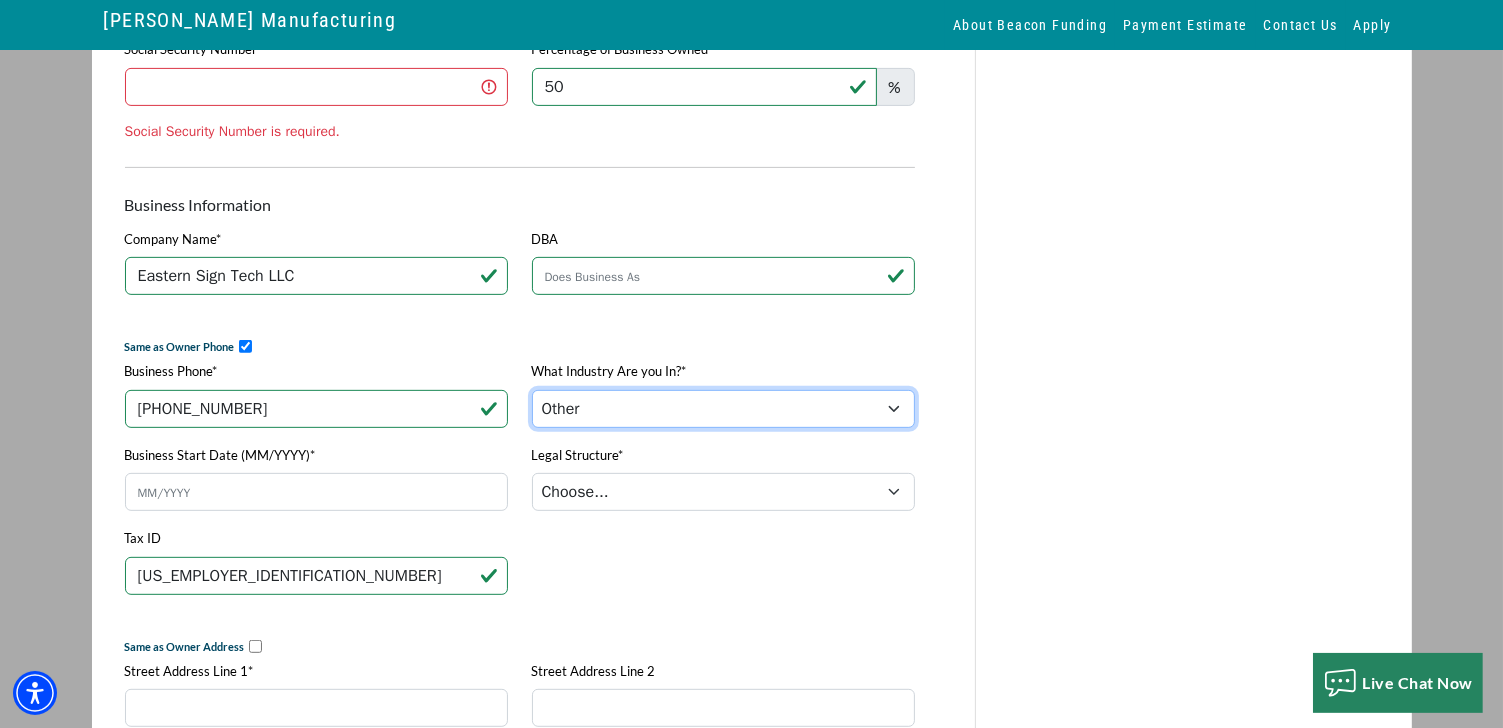 click on "Choose...
Towing
Landscape/Hardscape
Decorated Apparel
Septic
Light Construction
Other" at bounding box center [723, 409] 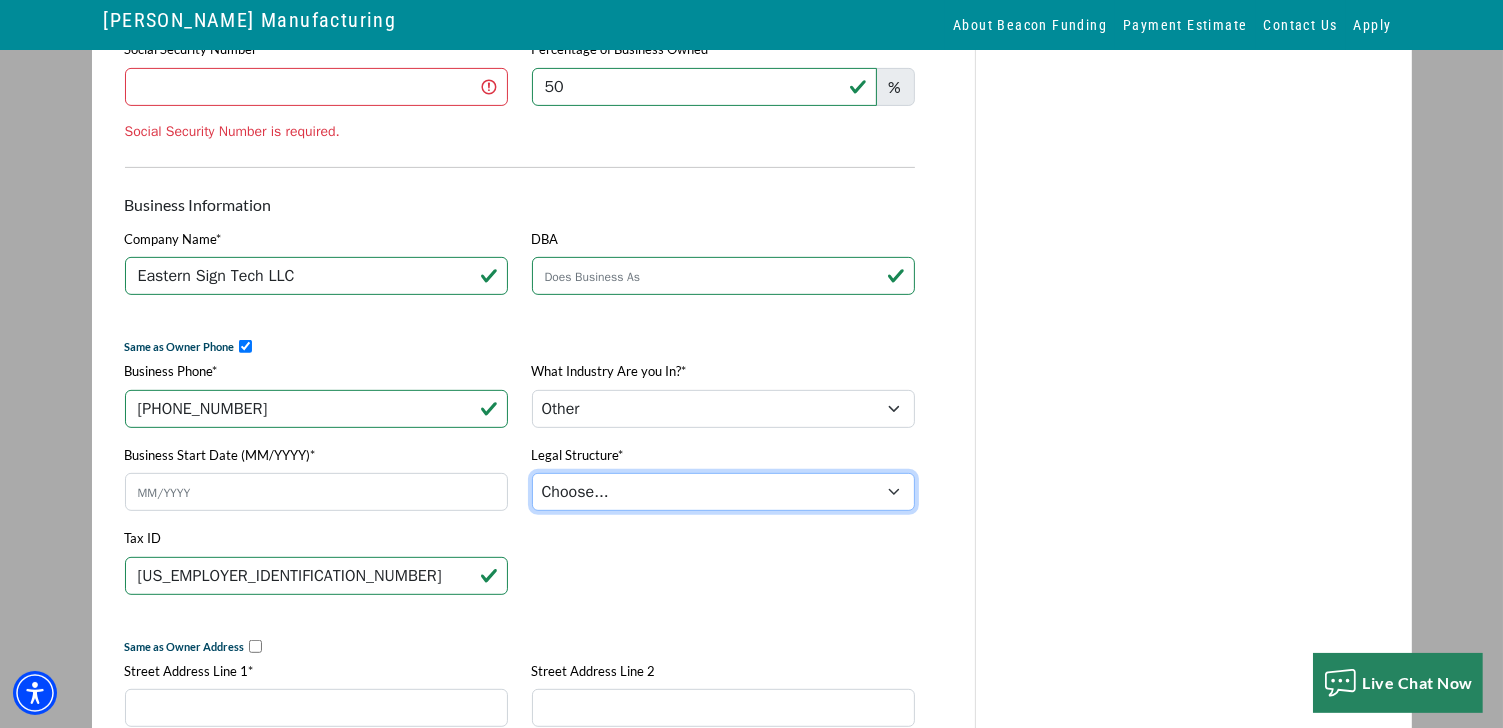 click on "Choose...
Corporation
LLC
LLP
Municipality
Non-Profit
Partnership
Proprietorship" at bounding box center (723, 492) 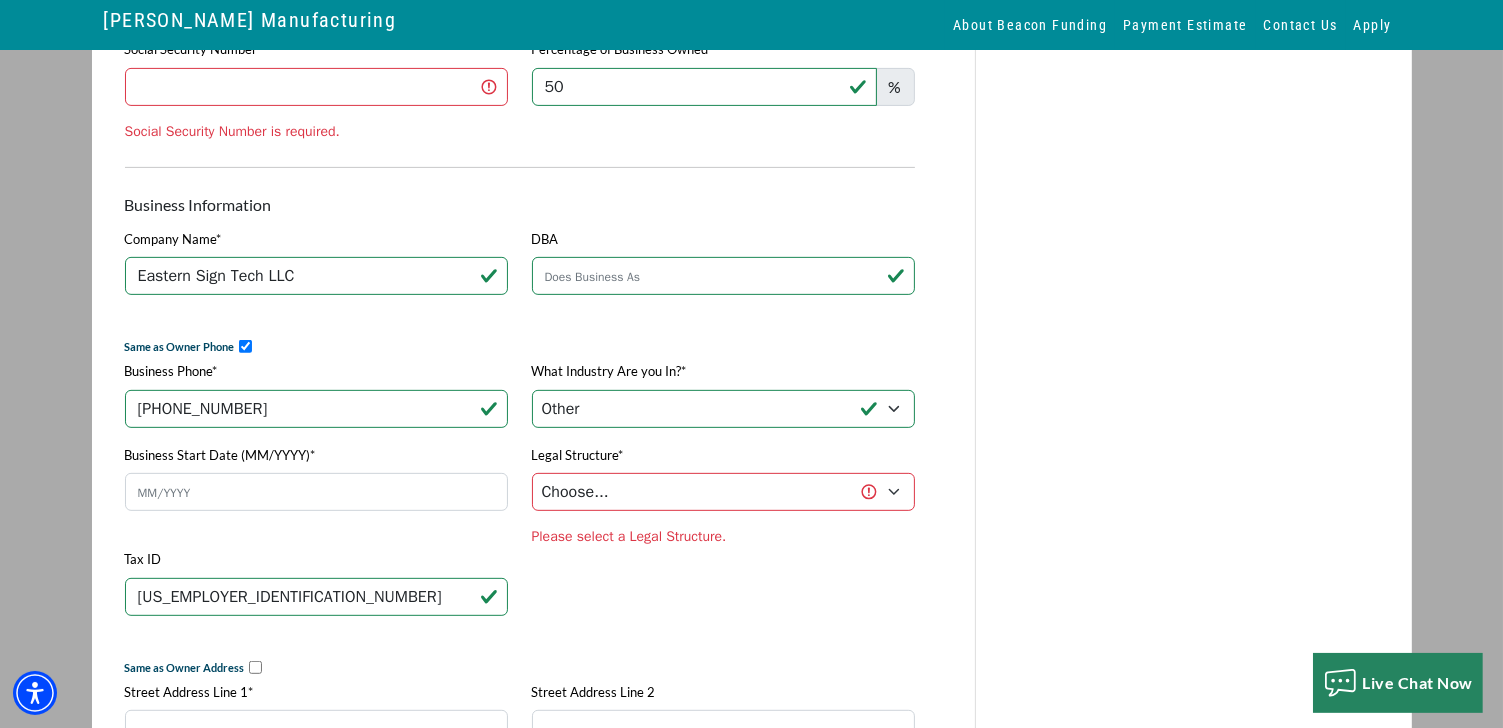 click on "Download PDF Version
Your Financing Consultant
Bob Dubow
847.897.2491
BDubow@beaconfunding.com" at bounding box center [1200, 636] 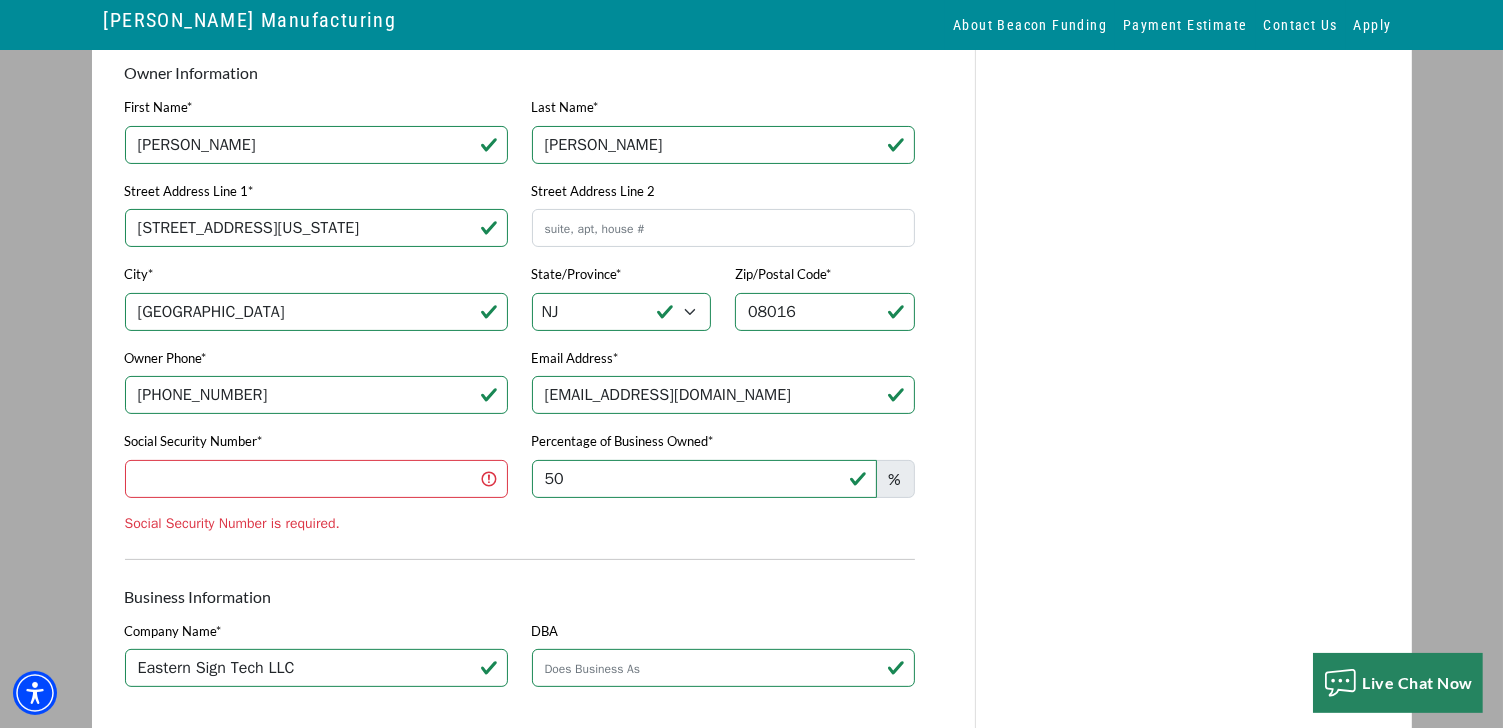 scroll, scrollTop: 343, scrollLeft: 0, axis: vertical 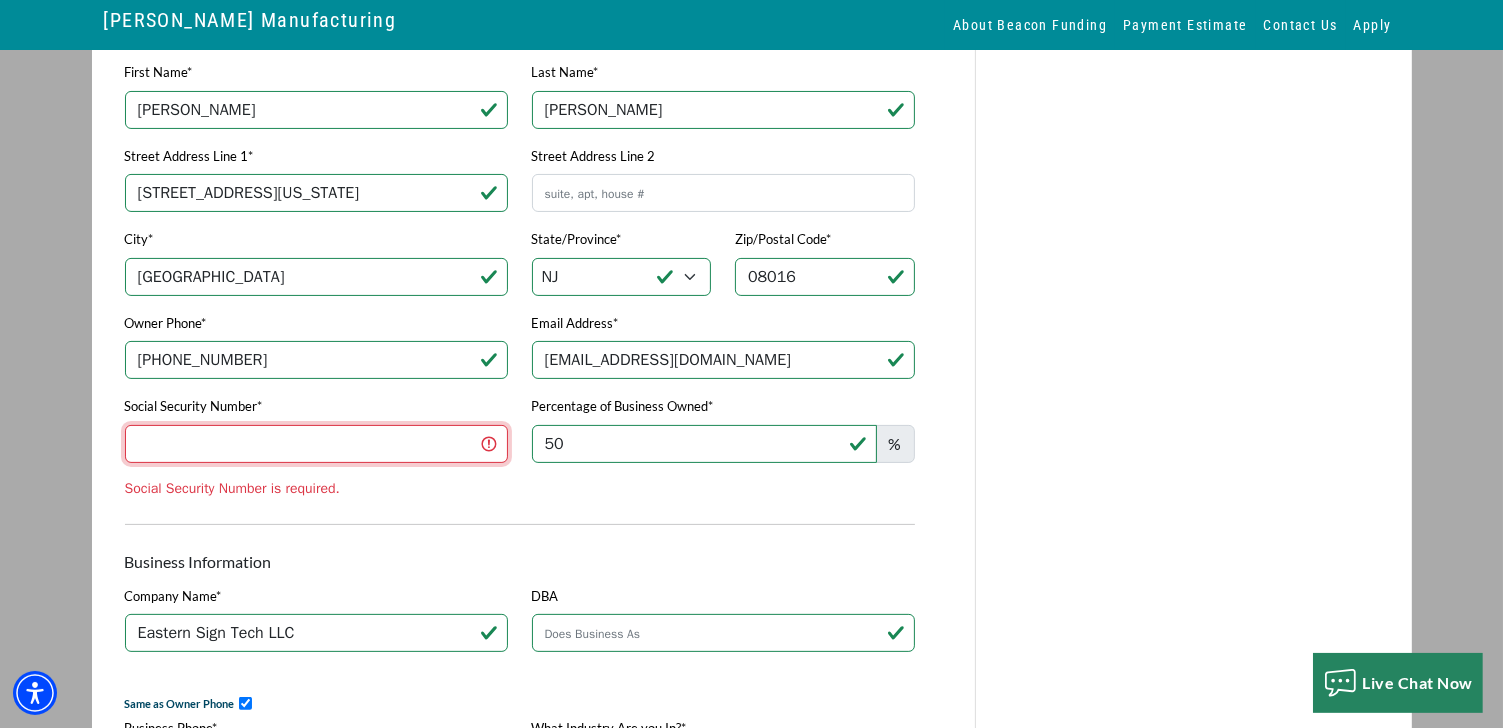 click on "Social Security Number*" at bounding box center (316, 444) 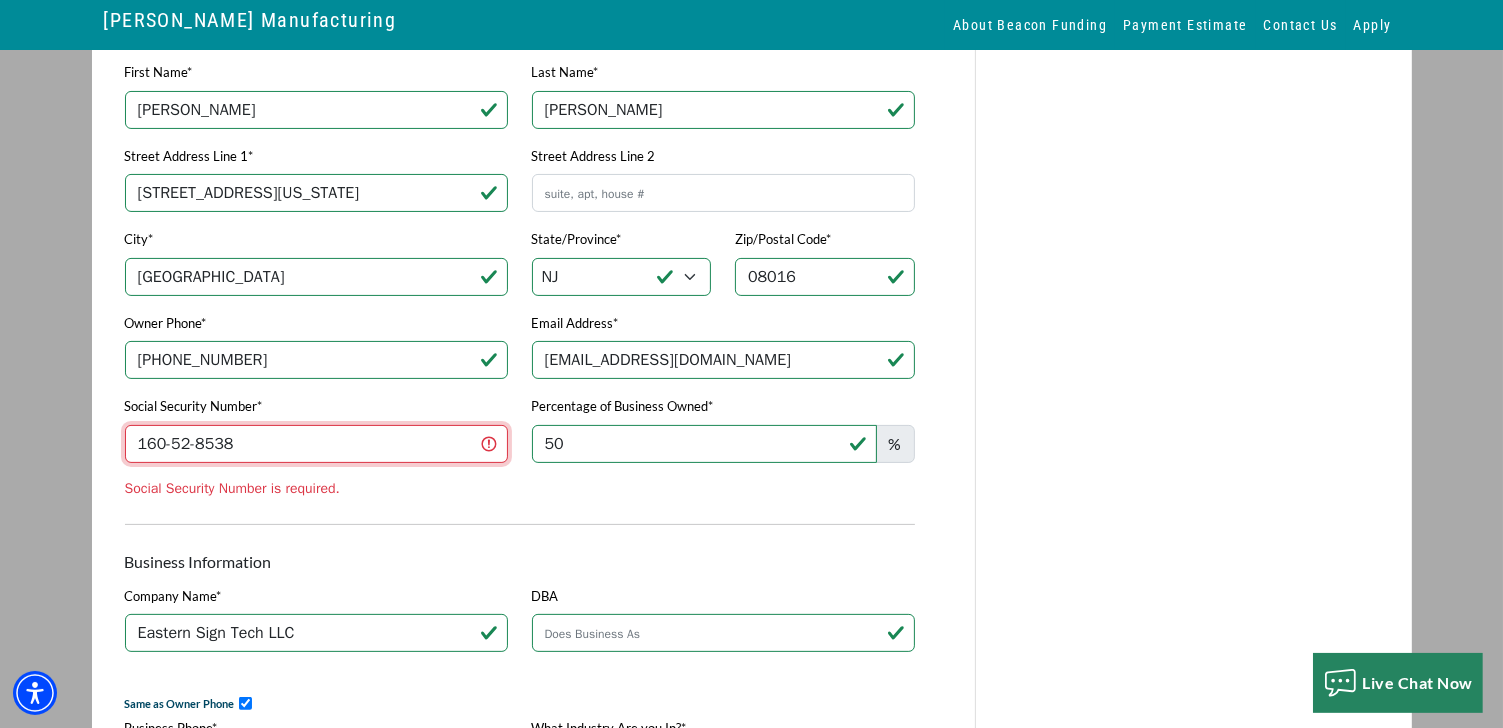 type on "160-52-8538" 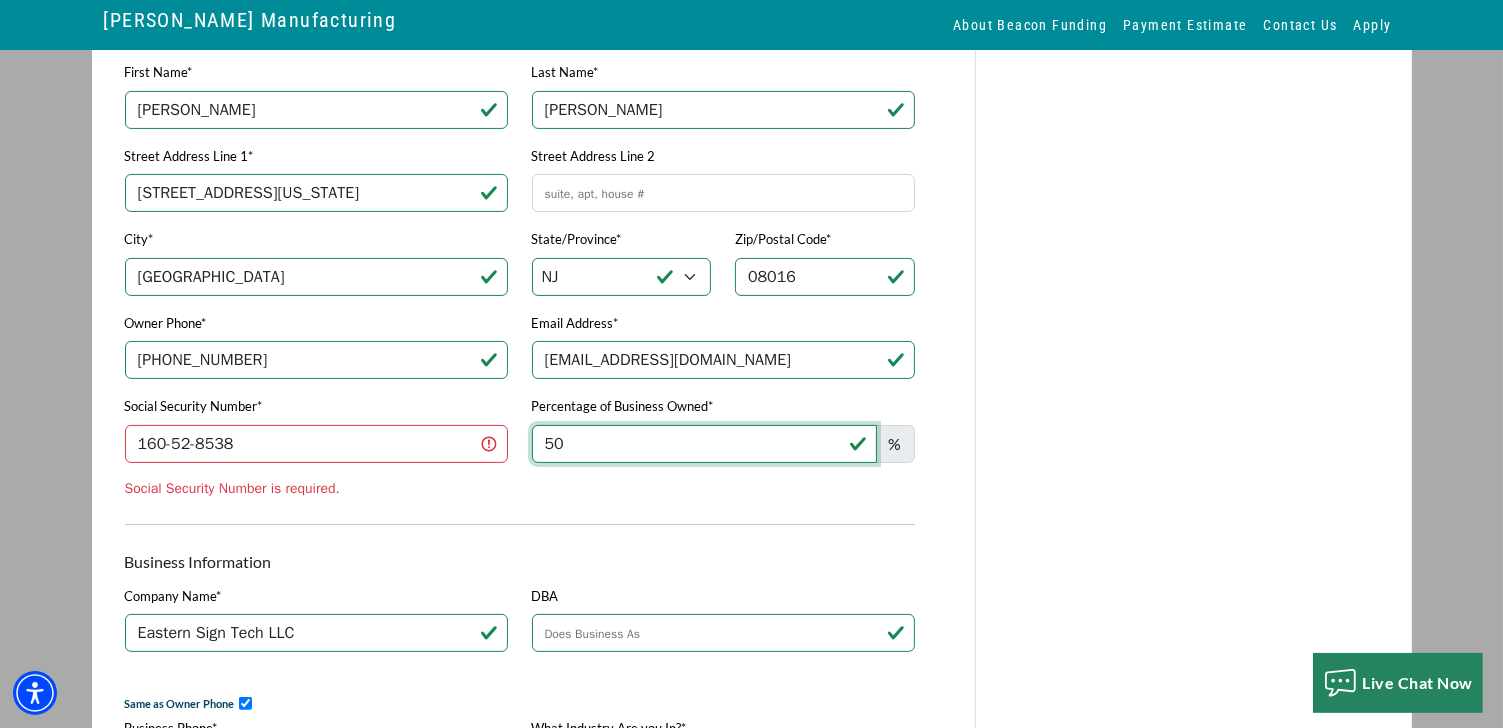 click on "50" at bounding box center (704, 444) 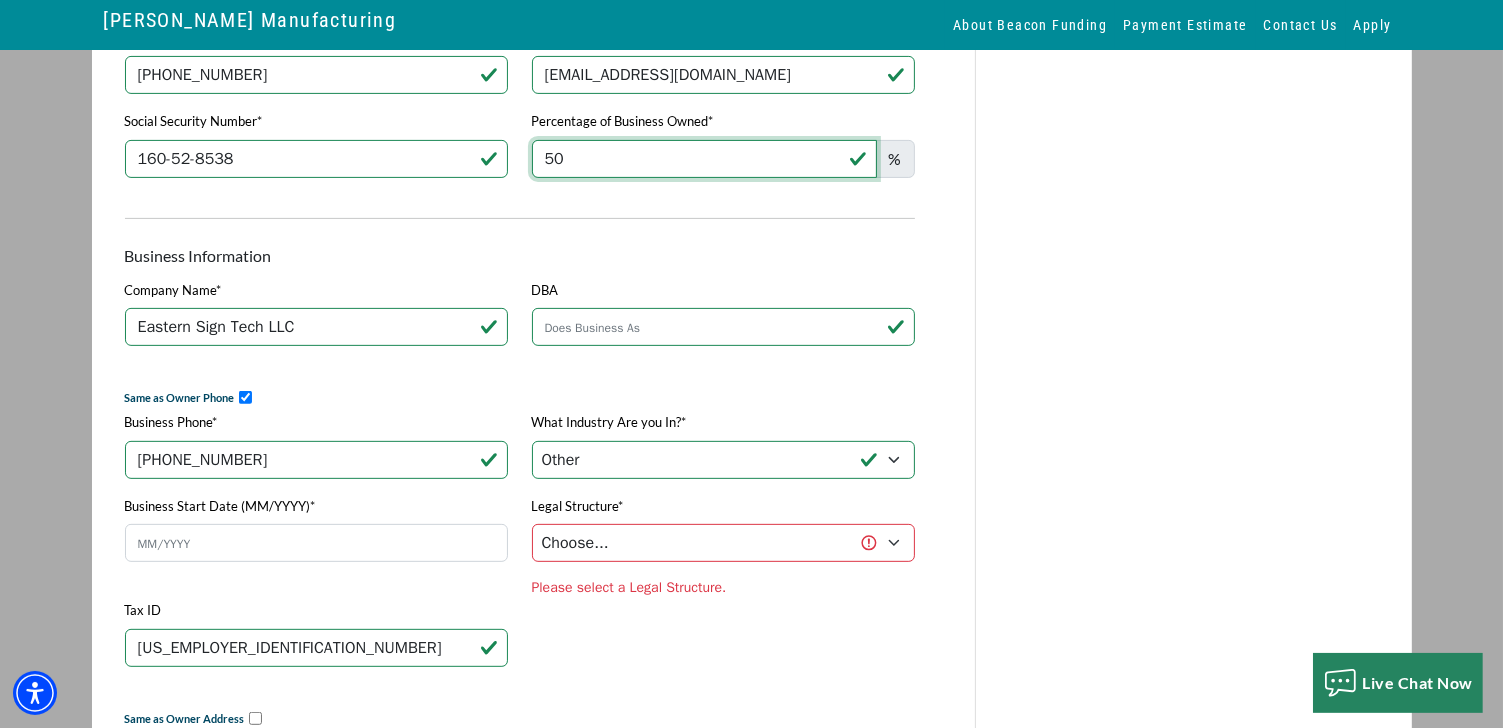 scroll, scrollTop: 743, scrollLeft: 0, axis: vertical 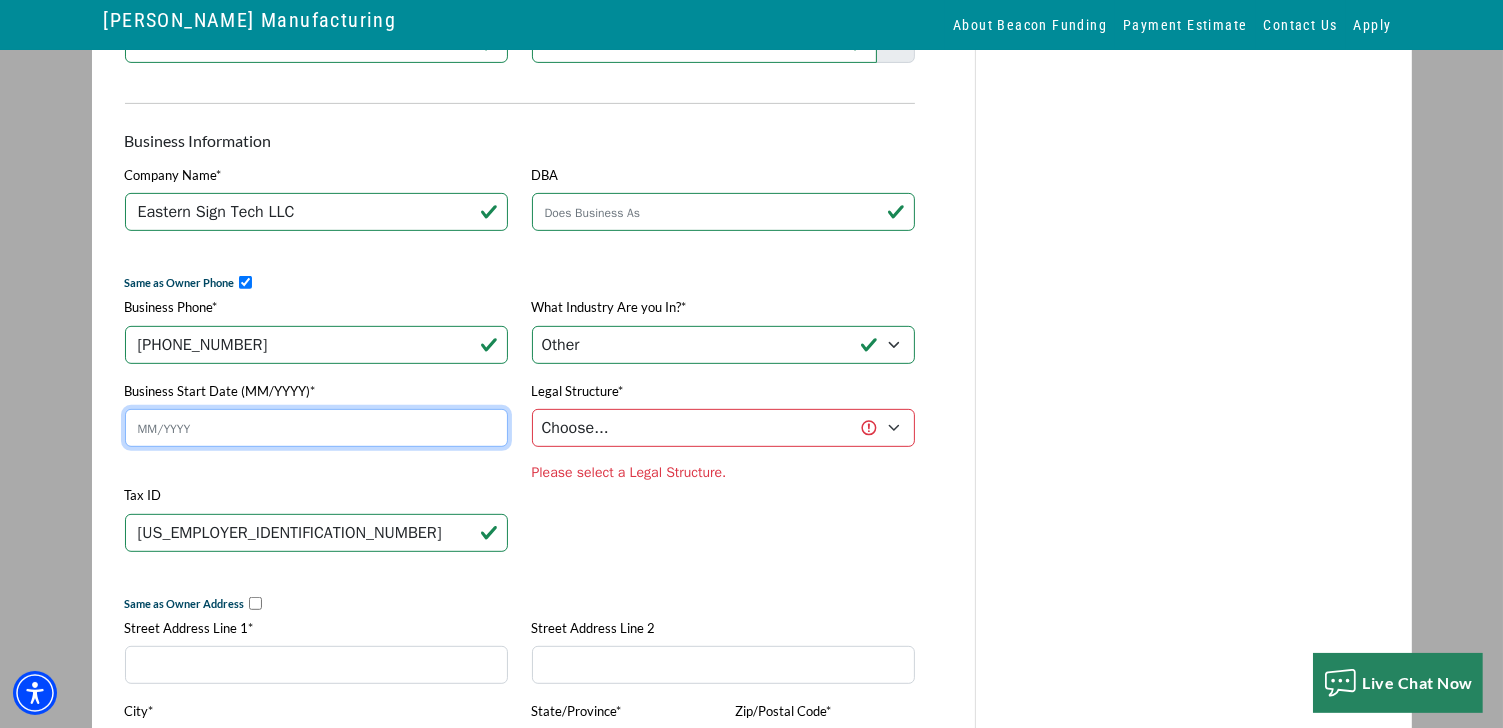 click on "Business Start Date (MM/YYYY)*" at bounding box center (316, 428) 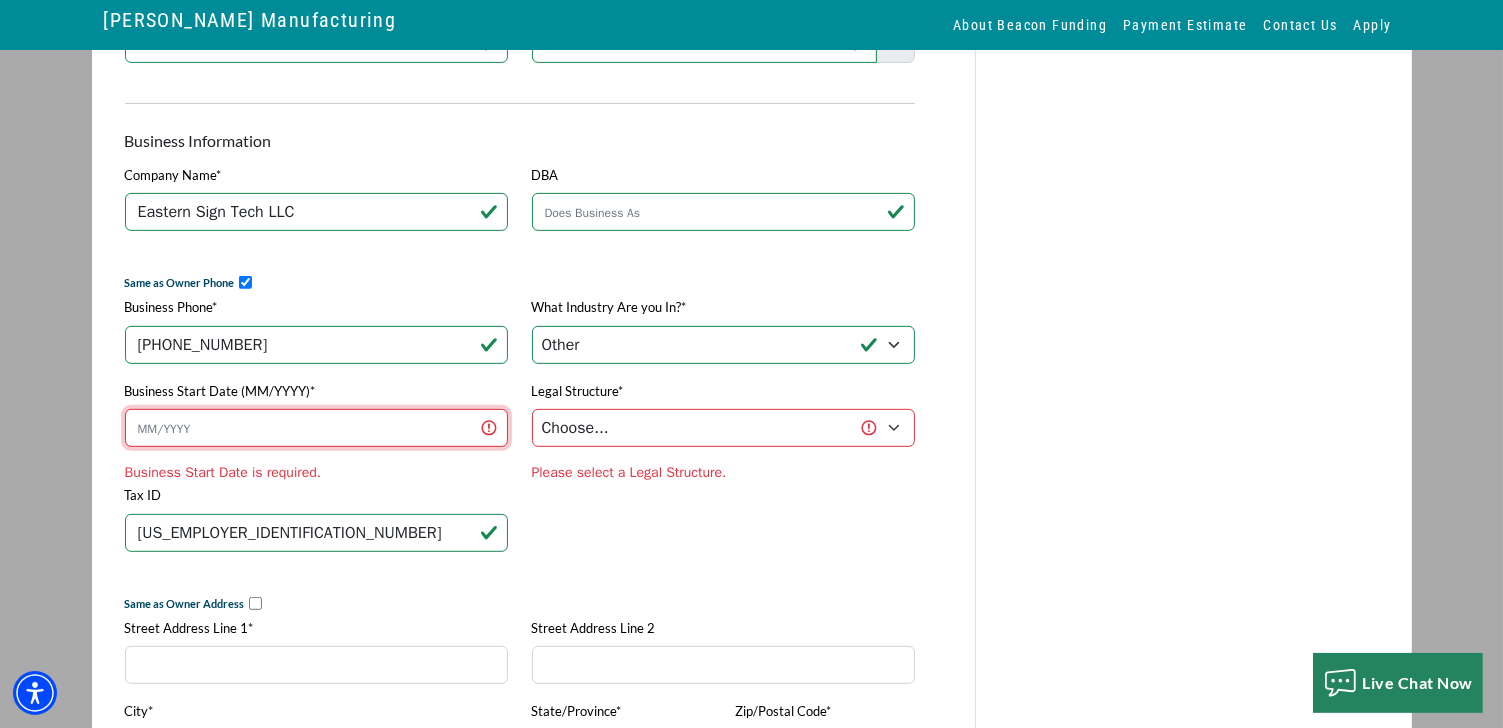 click on "Business Start Date (MM/YYYY)*" at bounding box center (316, 428) 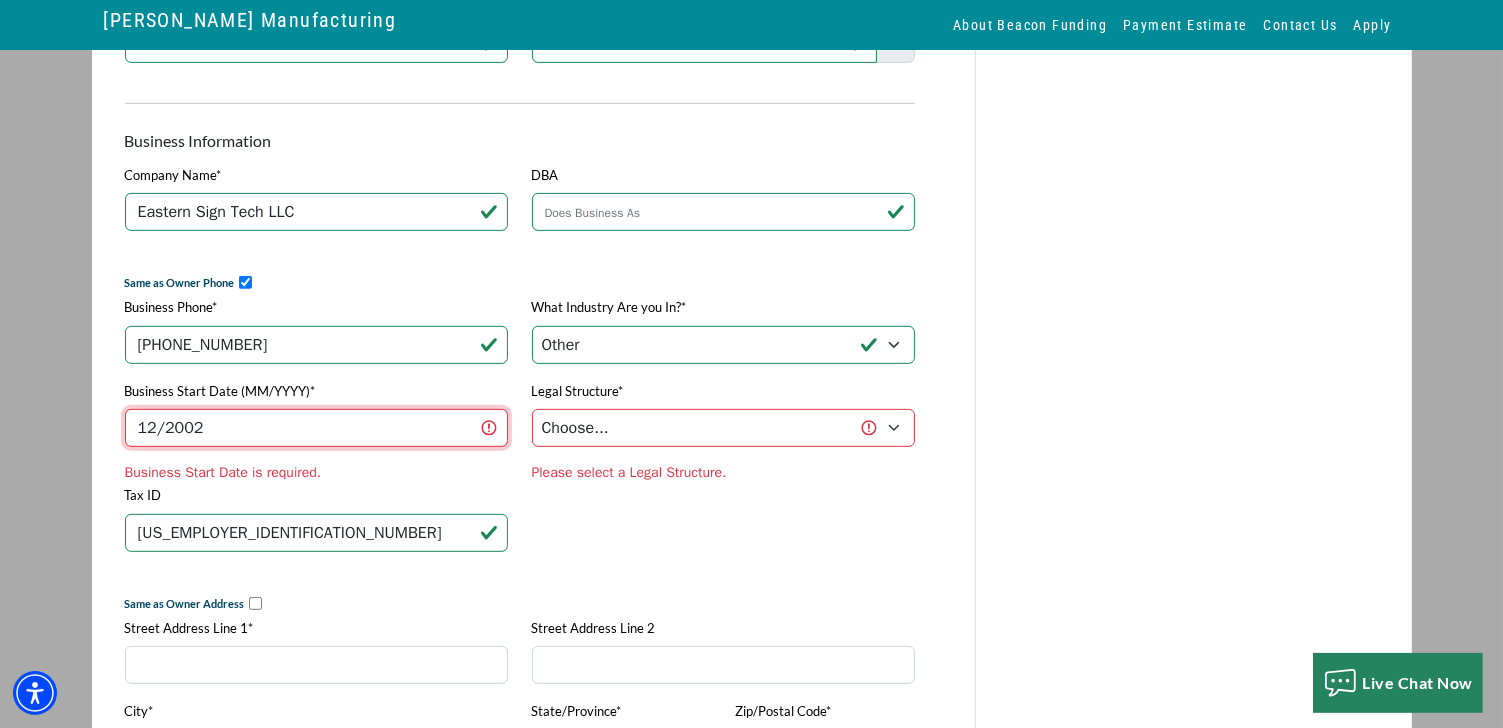 type on "12/2002" 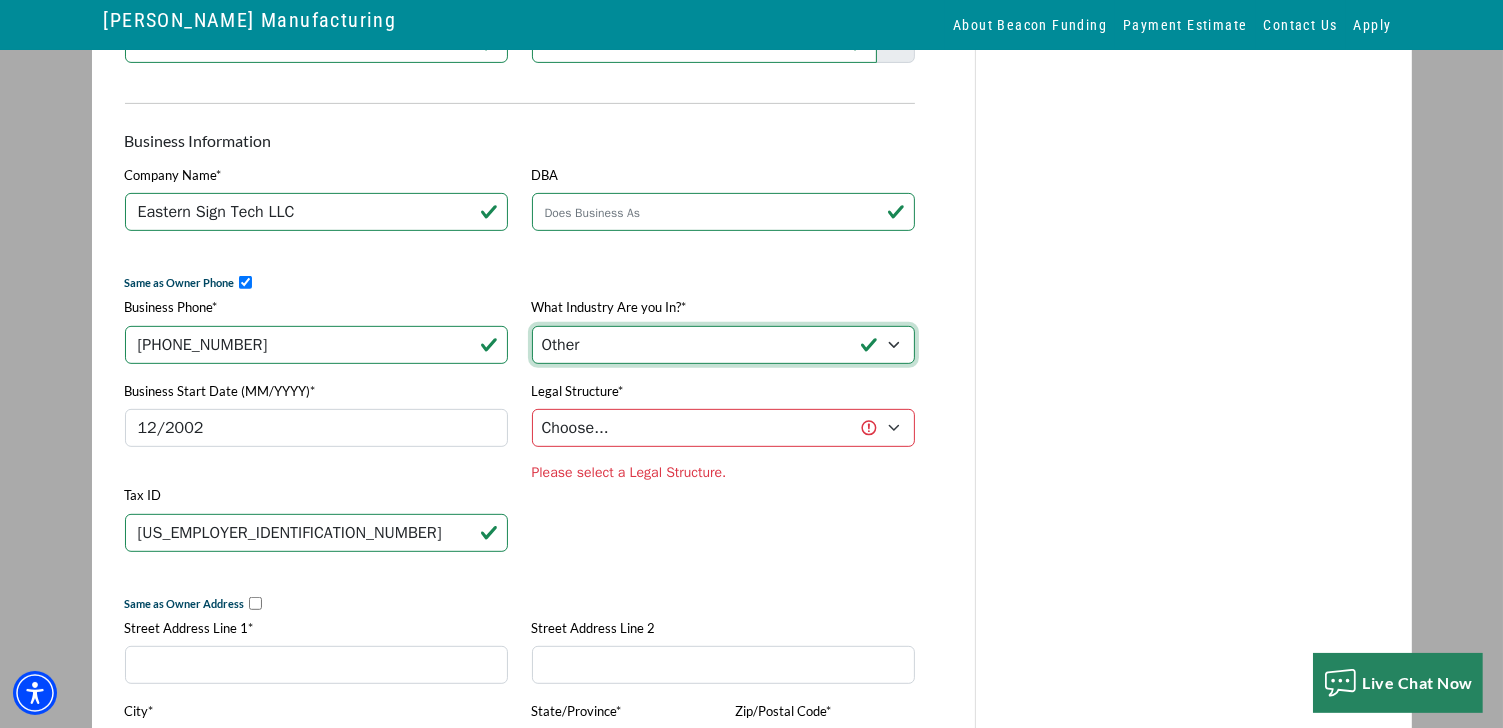 click on "Choose...
Towing
Landscape/Hardscape
Decorated Apparel
Septic
Light Construction
Other" at bounding box center [723, 345] 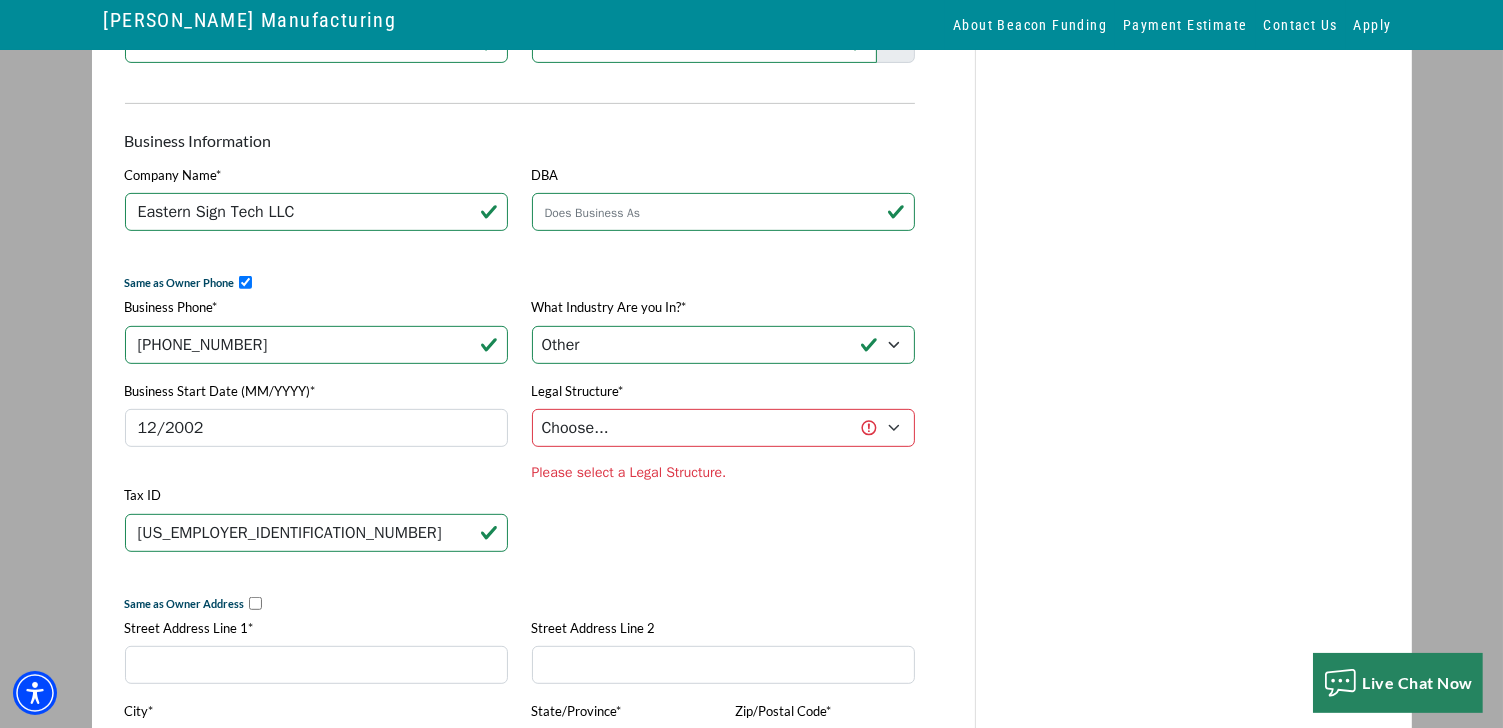 click on "Business Start Date (MM/YYYY)*
12/2002
Business Start Date is required." at bounding box center [316, 431] 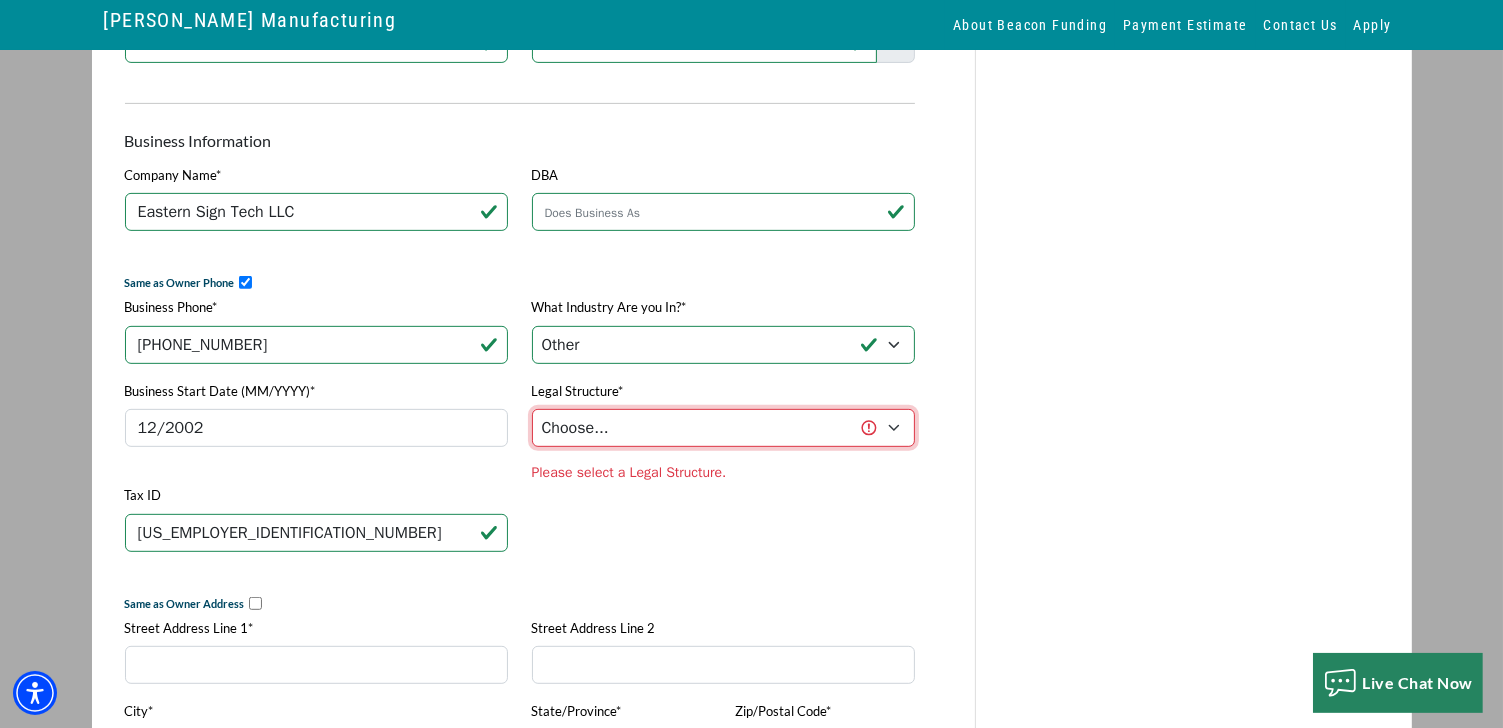 click on "Choose...
Corporation
LLC
LLP
Municipality
Non-Profit
Partnership
Proprietorship" at bounding box center (723, 428) 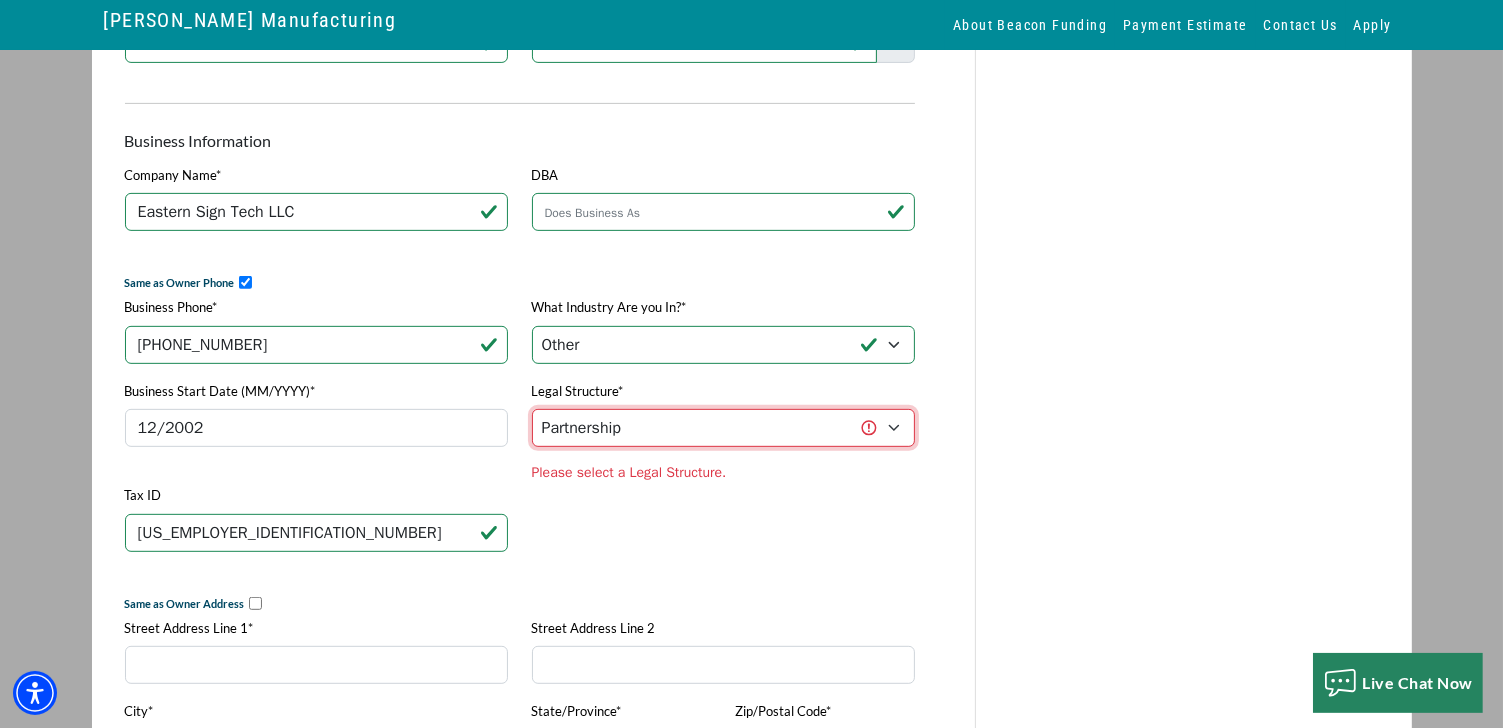 click on "Choose...
Corporation
LLC
LLP
Municipality
Non-Profit
Partnership
Proprietorship" at bounding box center [723, 428] 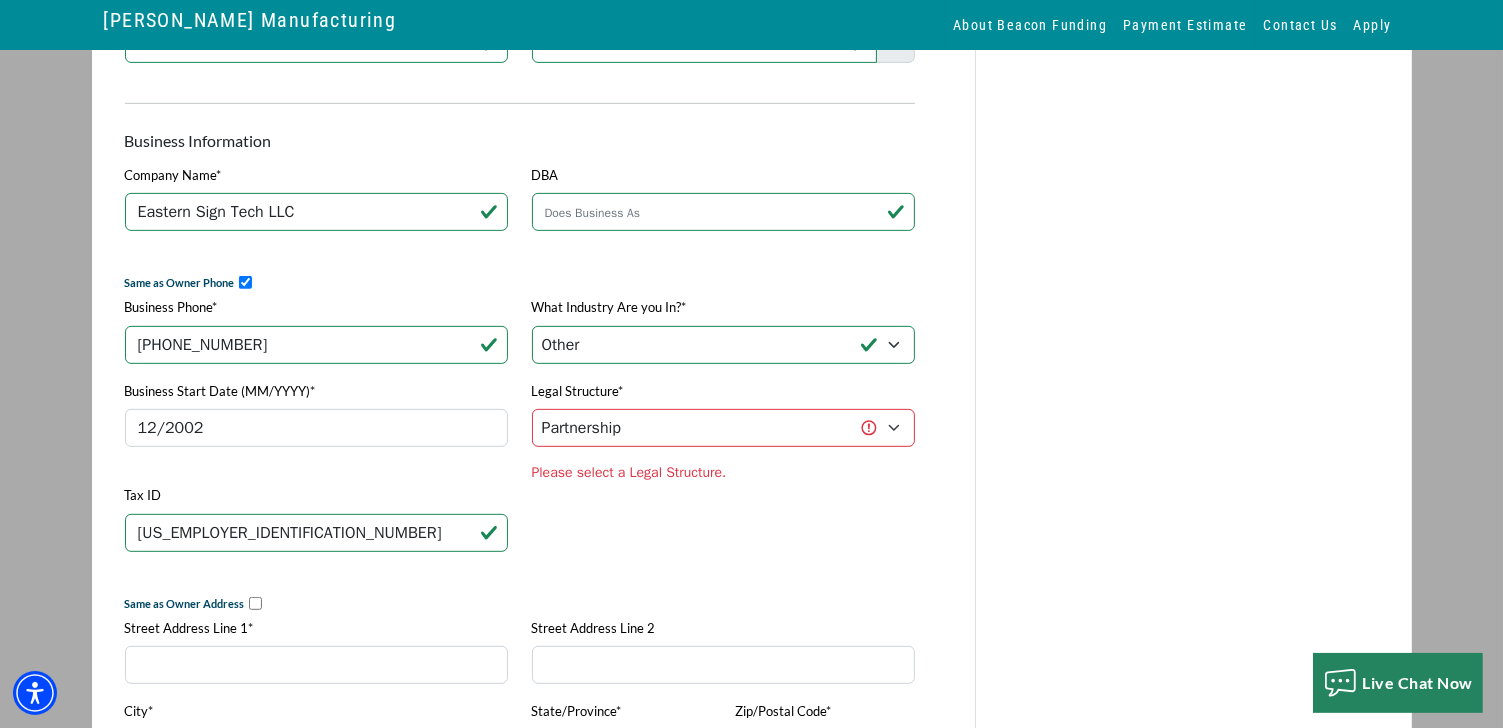 click on "Owner Information
Download PDF Version
First Name*
John
Last Name*
Dunphy
AL" at bounding box center (520, 644) 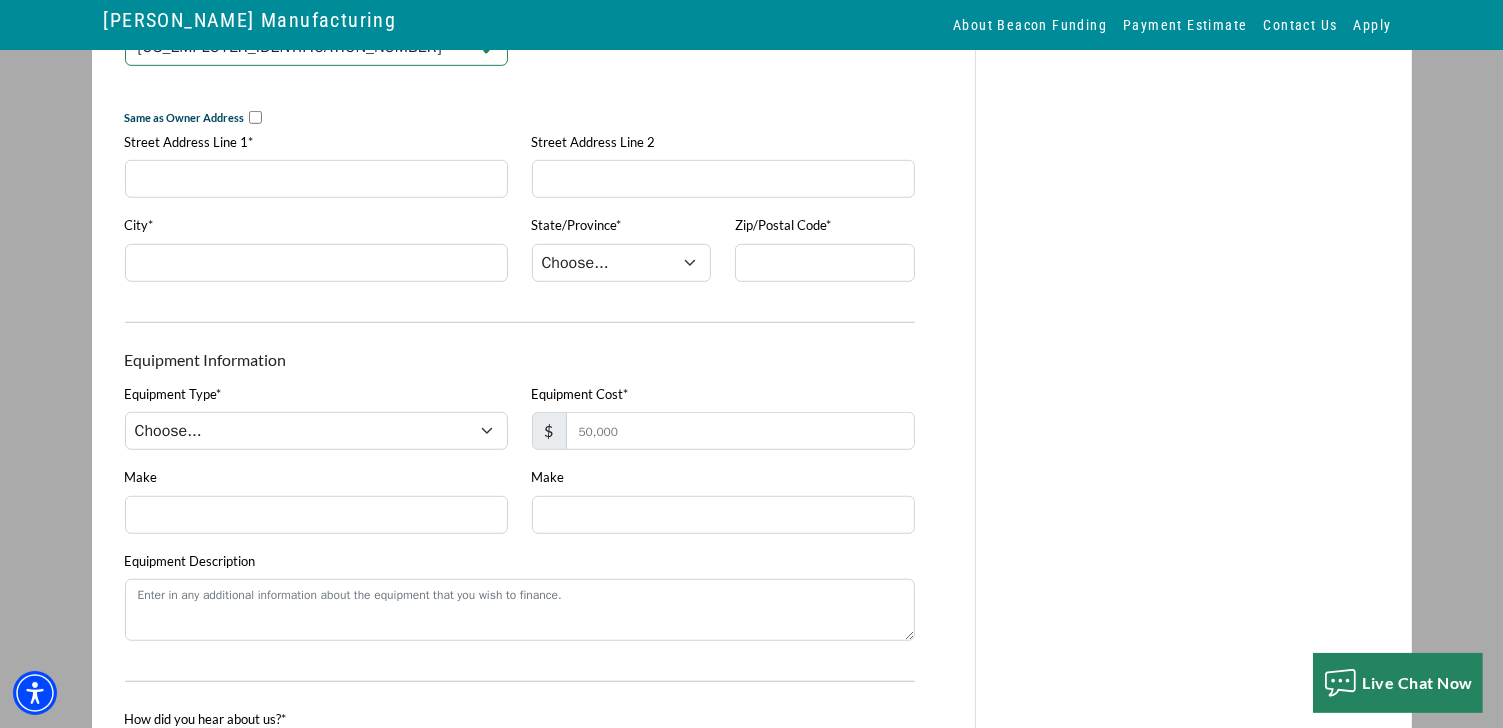 scroll, scrollTop: 1243, scrollLeft: 0, axis: vertical 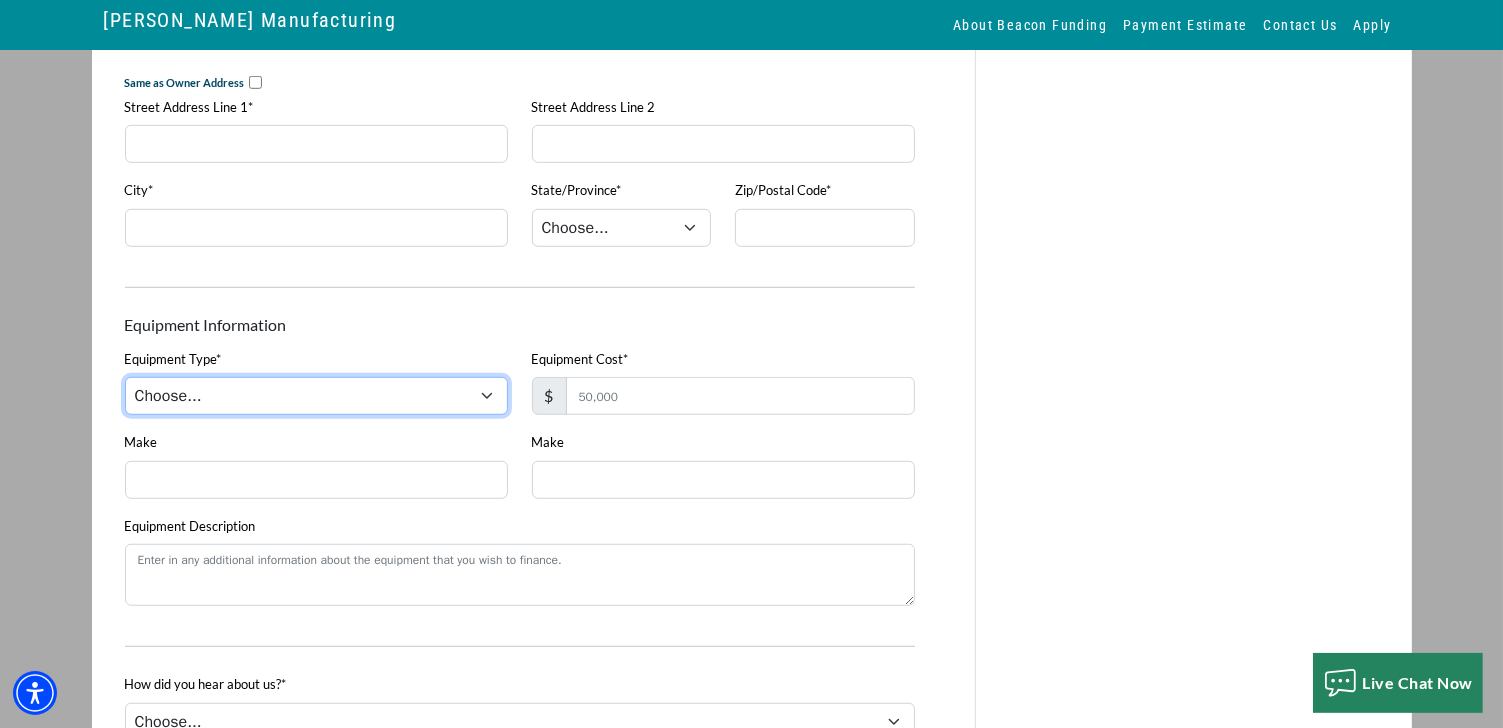 click on "Choose...
Aerial Bucket
Boom Truck
Flatbed Truck
Manitex
Roofing Truck
Scissor Lift
Security Tower
Signalier 43 Lamp Truck
STI Signalier 43 Towable Lift
Versalift
Versalift Digger Derrick" at bounding box center (316, 396) 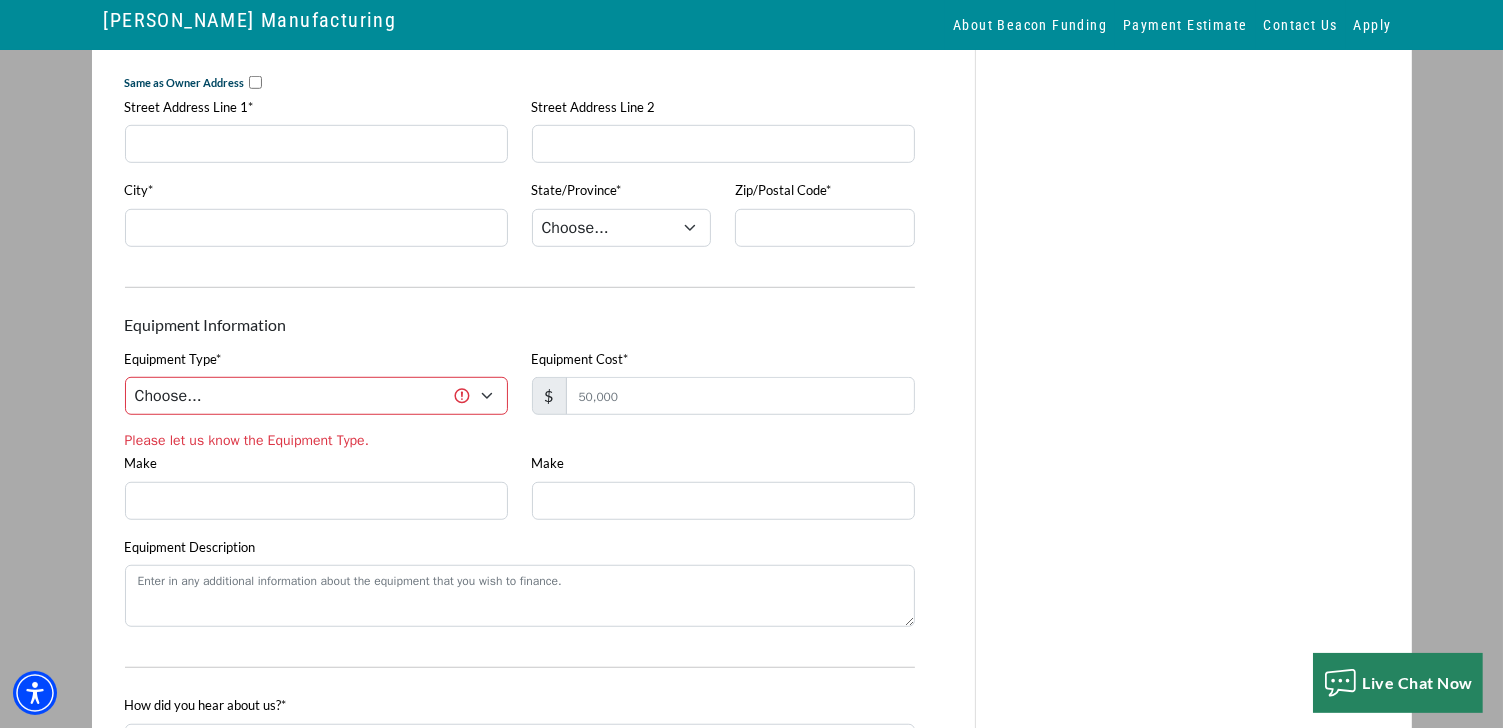 click on "Owner Information
Download PDF Version
First Name*
John
Last Name*
Dunphy
AL" at bounding box center (520, 144) 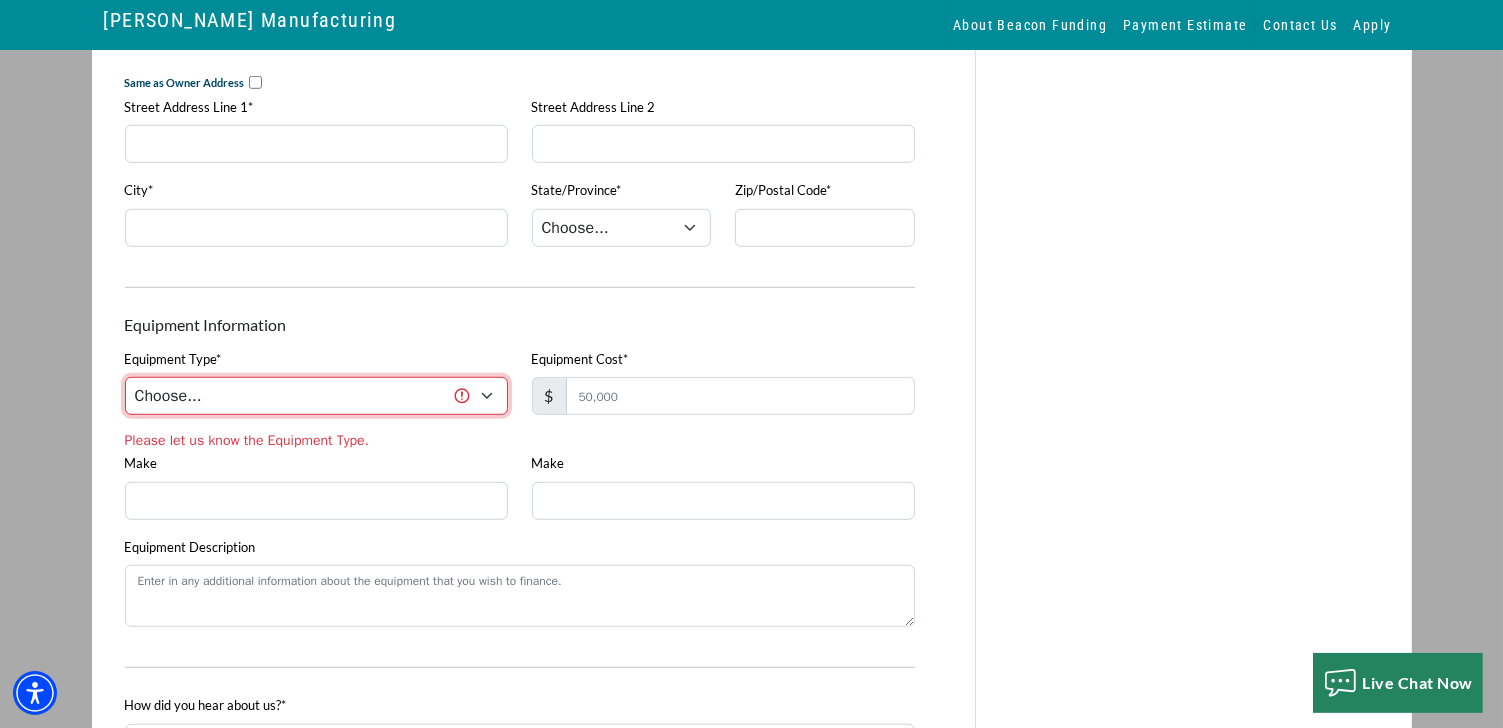 click on "Choose...
Aerial Bucket
Boom Truck
Flatbed Truck
Manitex
Roofing Truck
Scissor Lift
Security Tower
Signalier 43 Lamp Truck
STI Signalier 43 Towable Lift
Versalift
Versalift Digger Derrick" at bounding box center (316, 396) 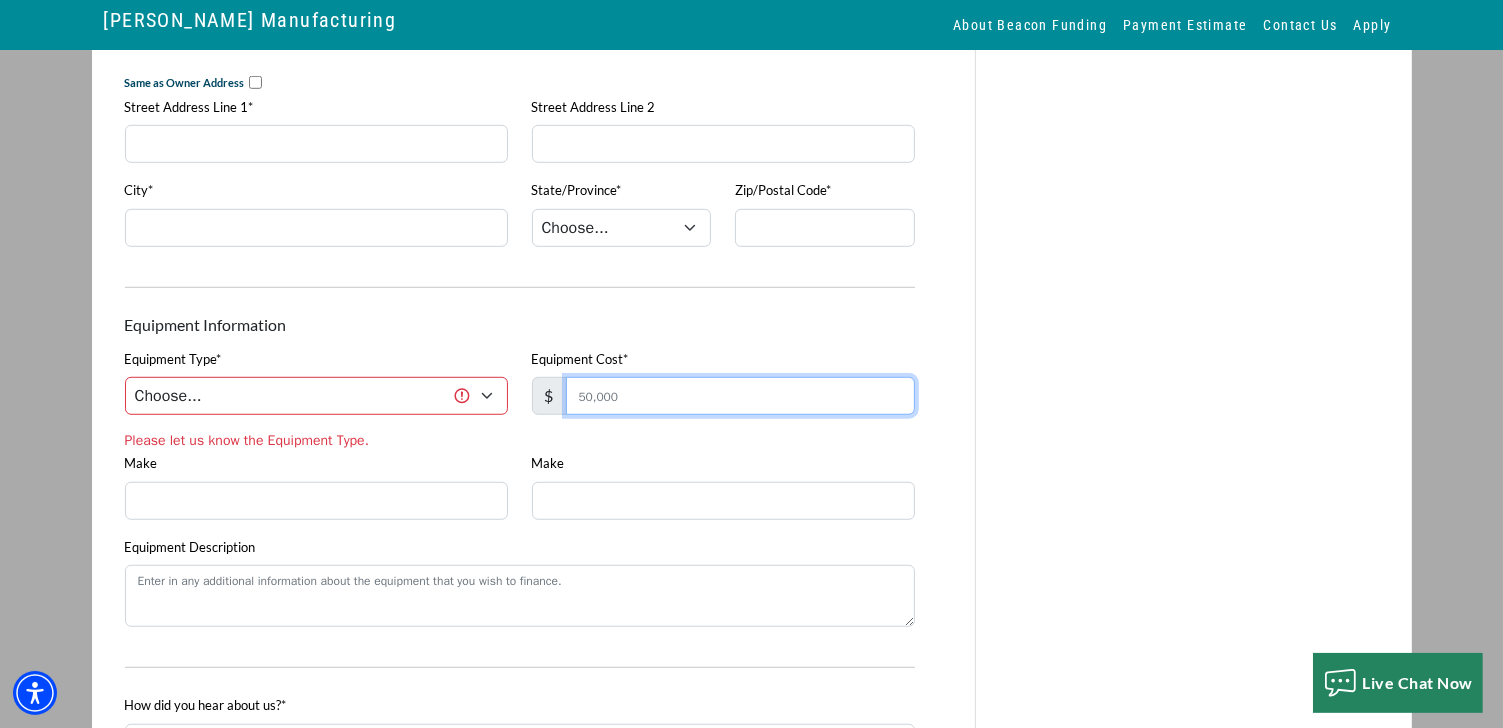 click on "Equipment Cost*" at bounding box center (740, 396) 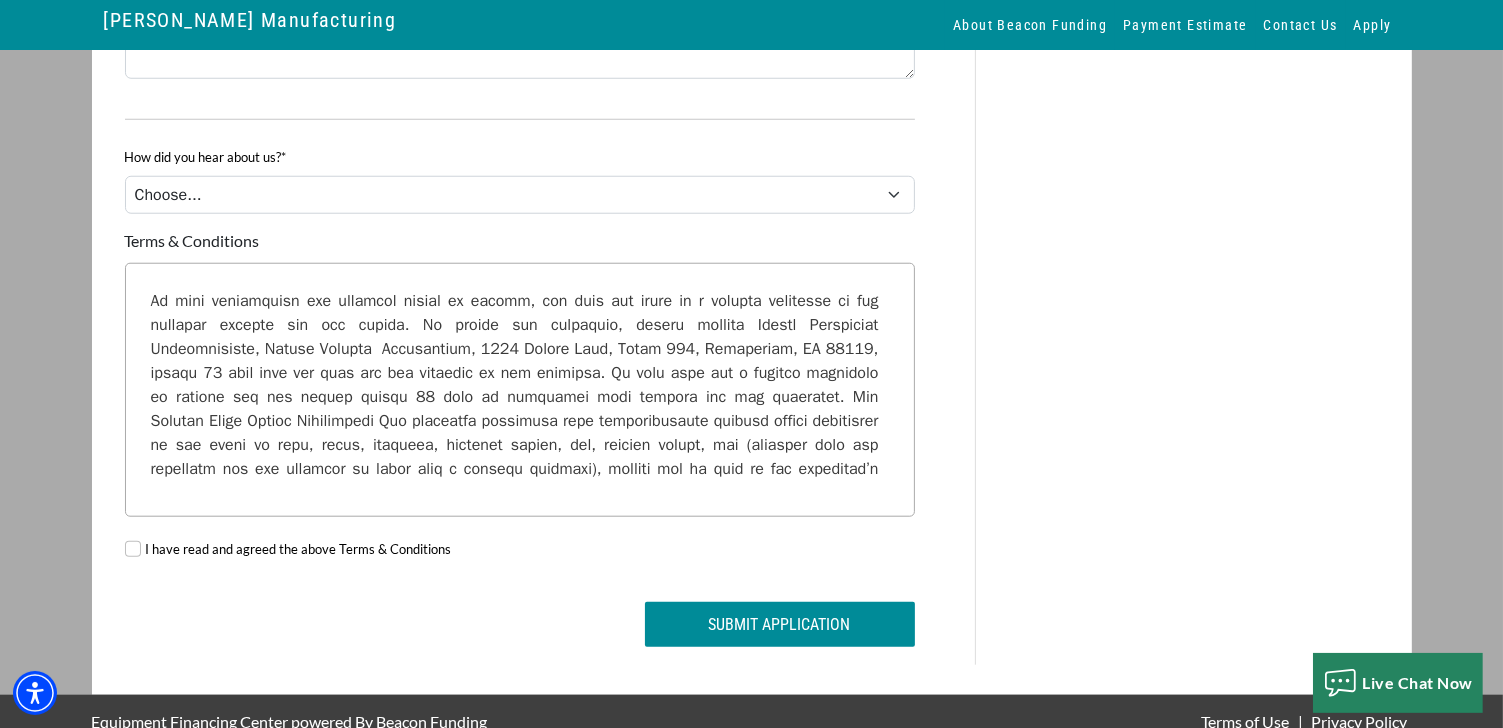 scroll, scrollTop: 1821, scrollLeft: 0, axis: vertical 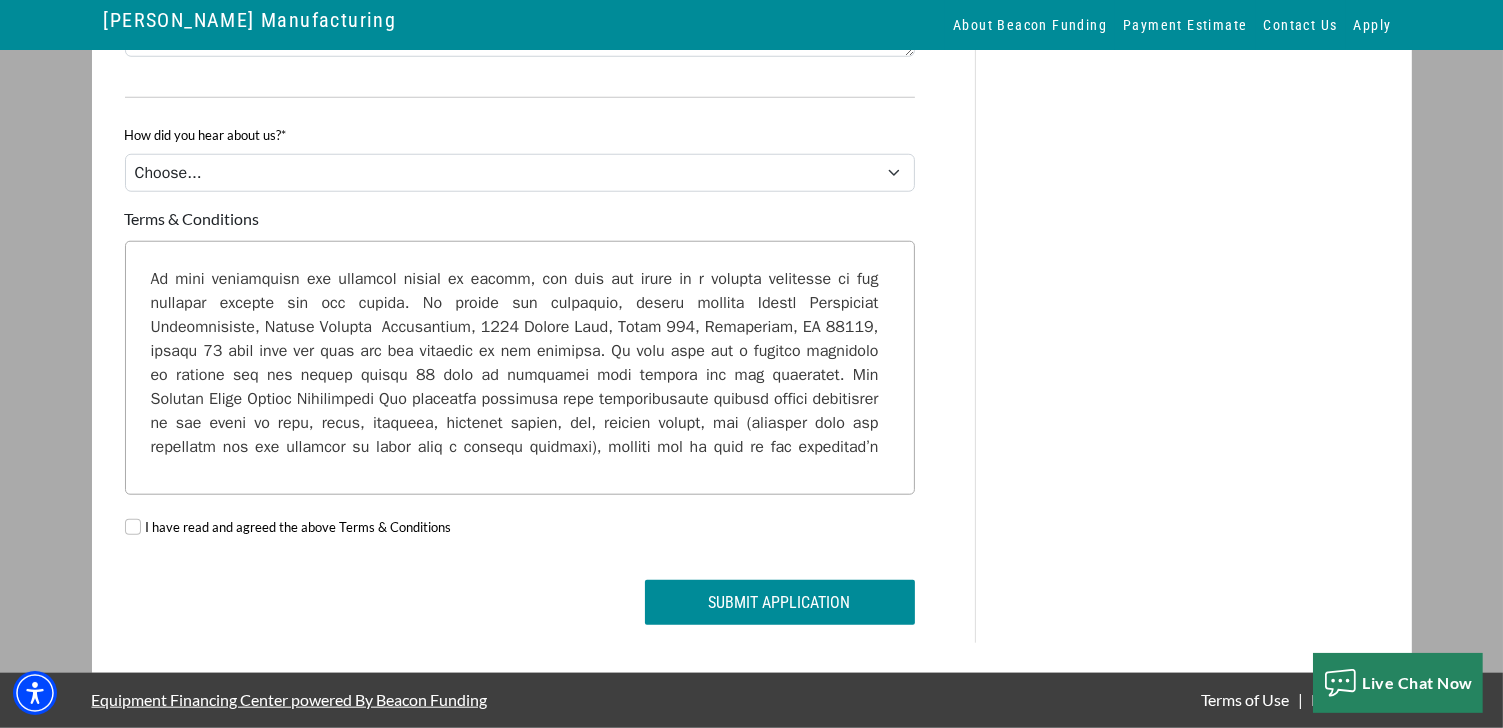 click at bounding box center (316, 604) 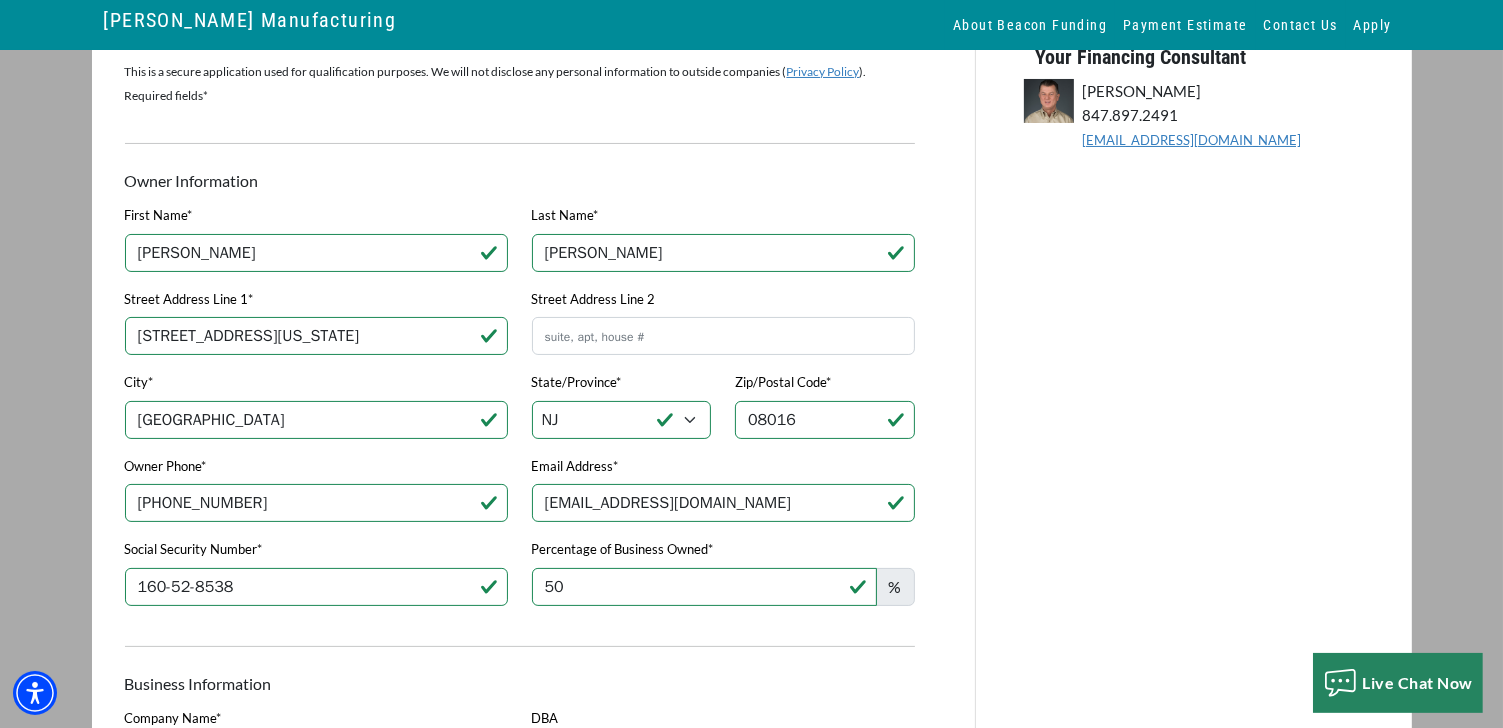 scroll, scrollTop: 300, scrollLeft: 0, axis: vertical 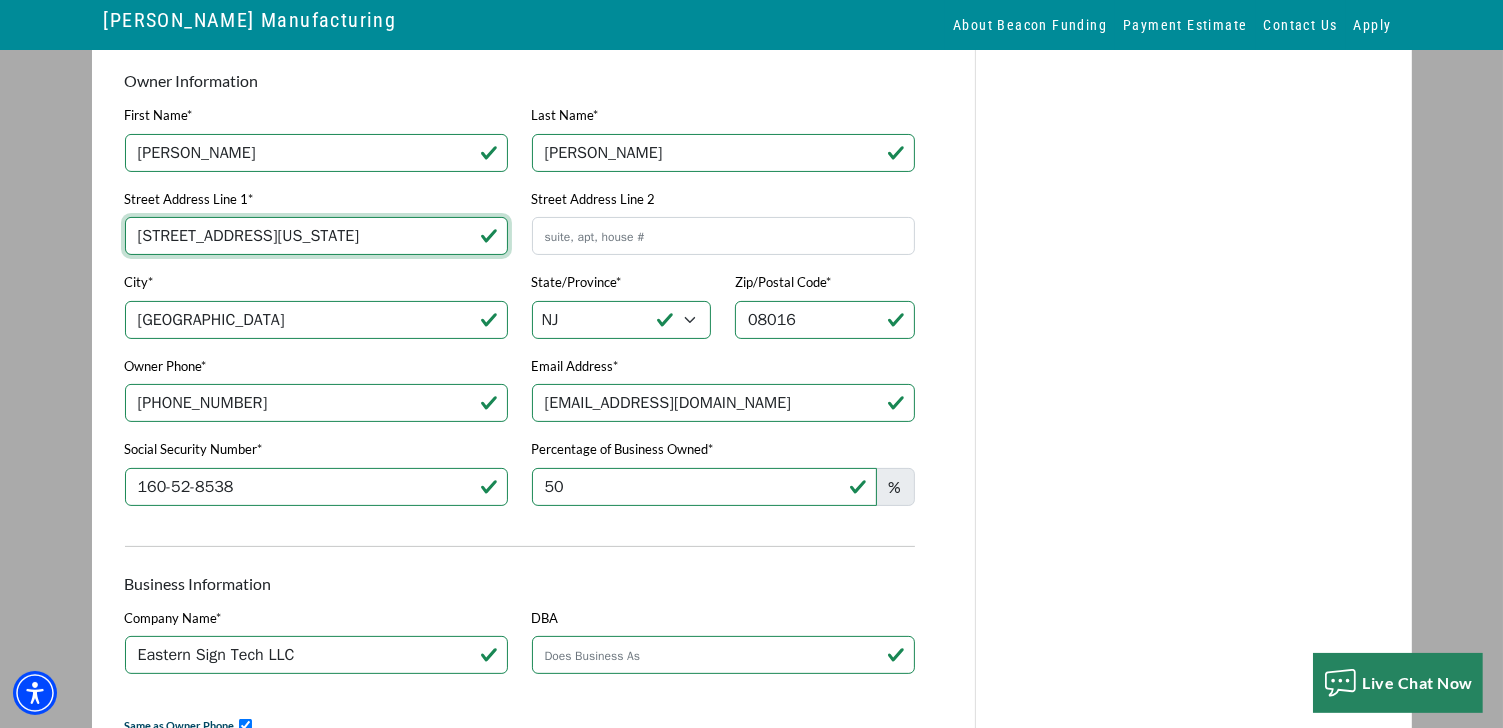 click on "112 Connecticut Drive" at bounding box center (316, 236) 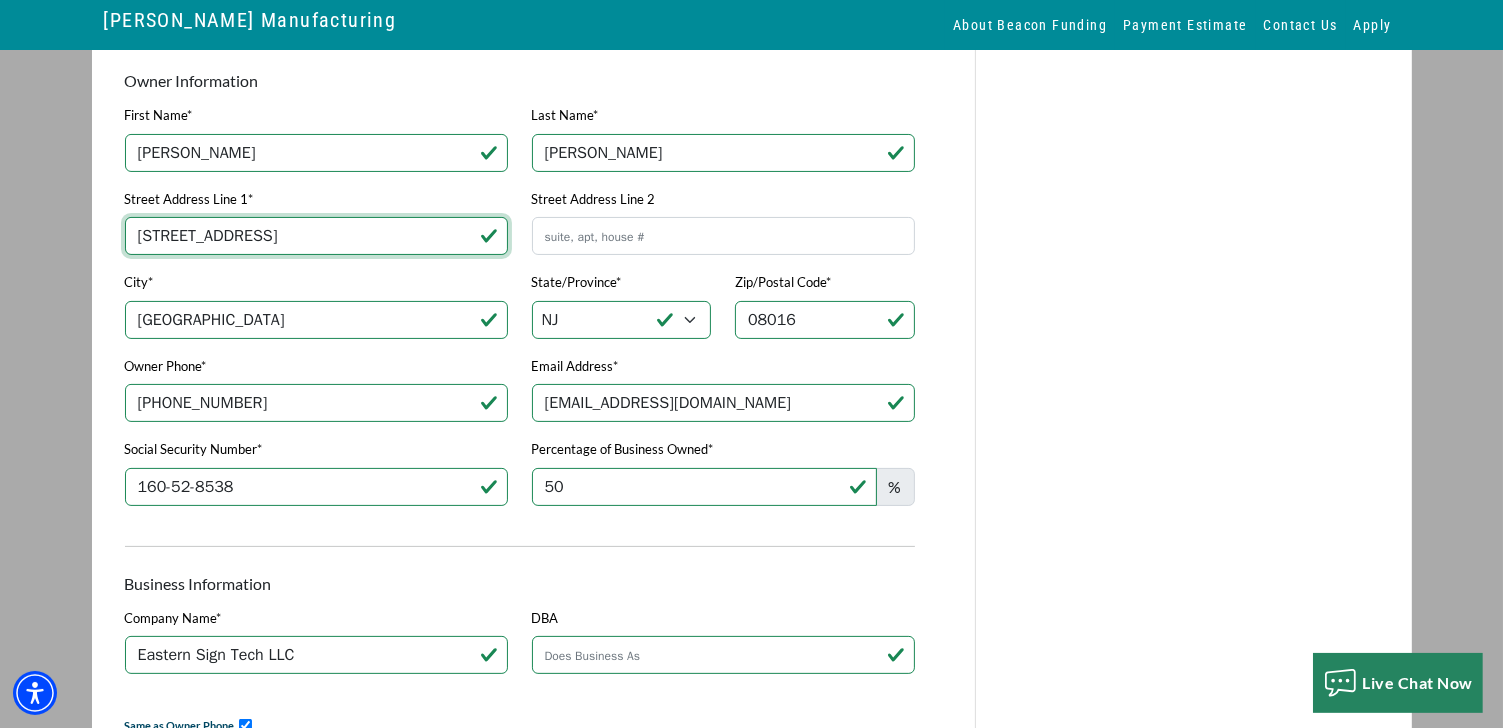 type on "2661 SE North Lookout Blvd" 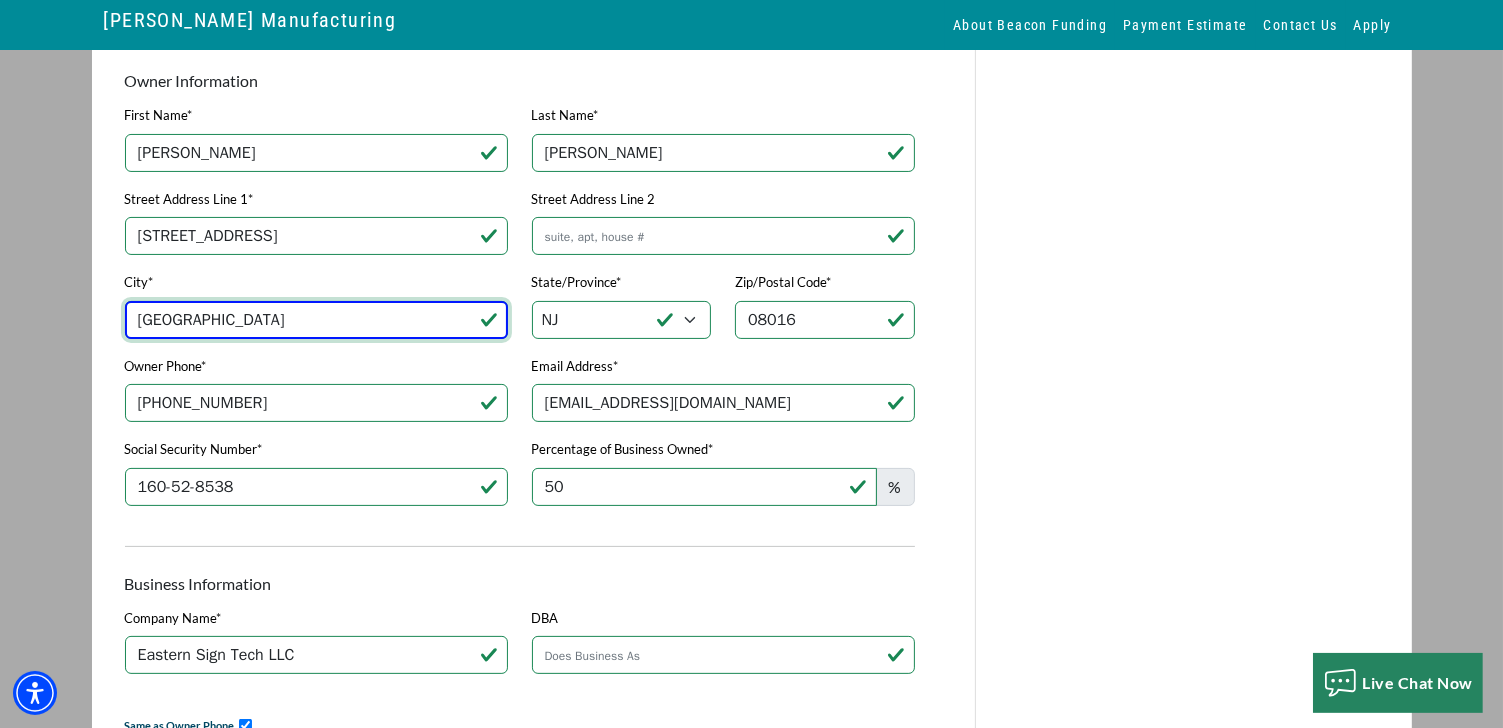 type on "Port St Lucie" 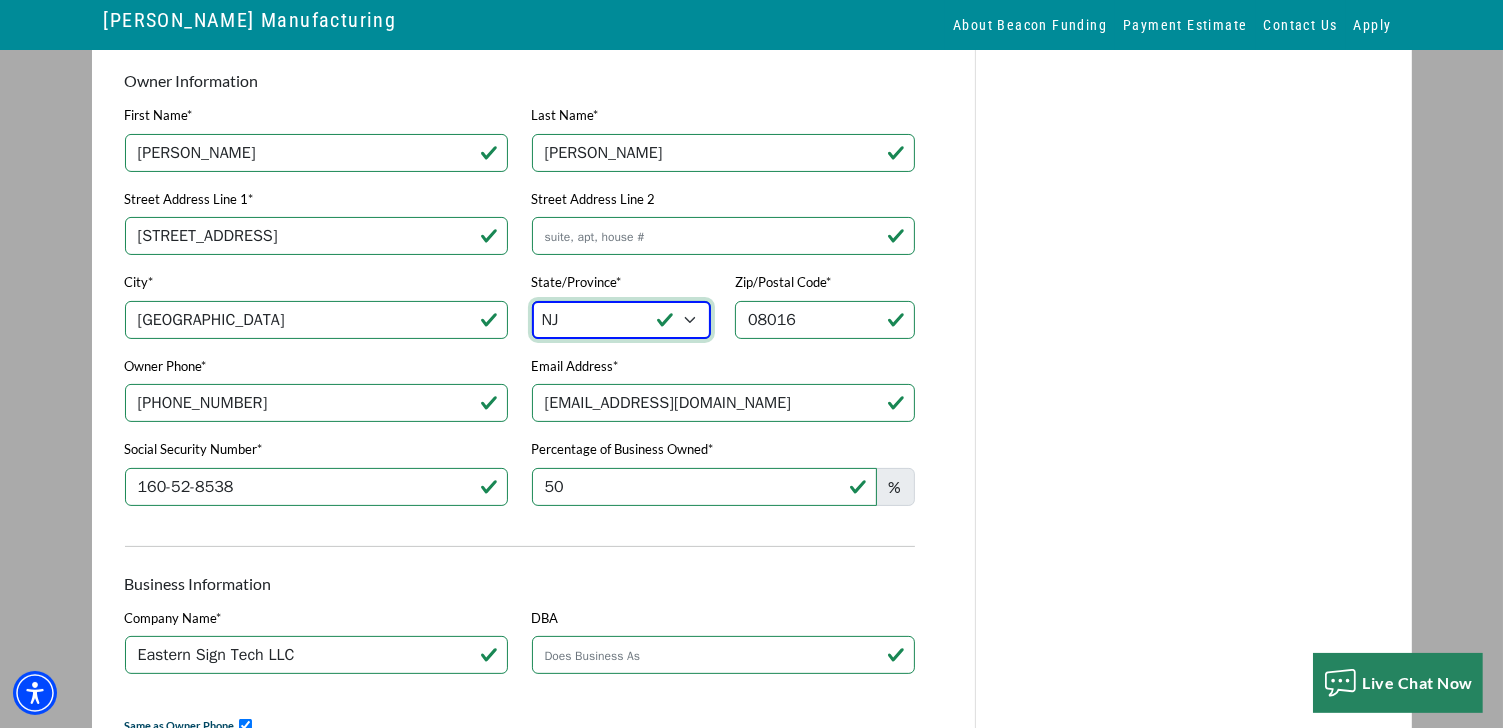 select on "11" 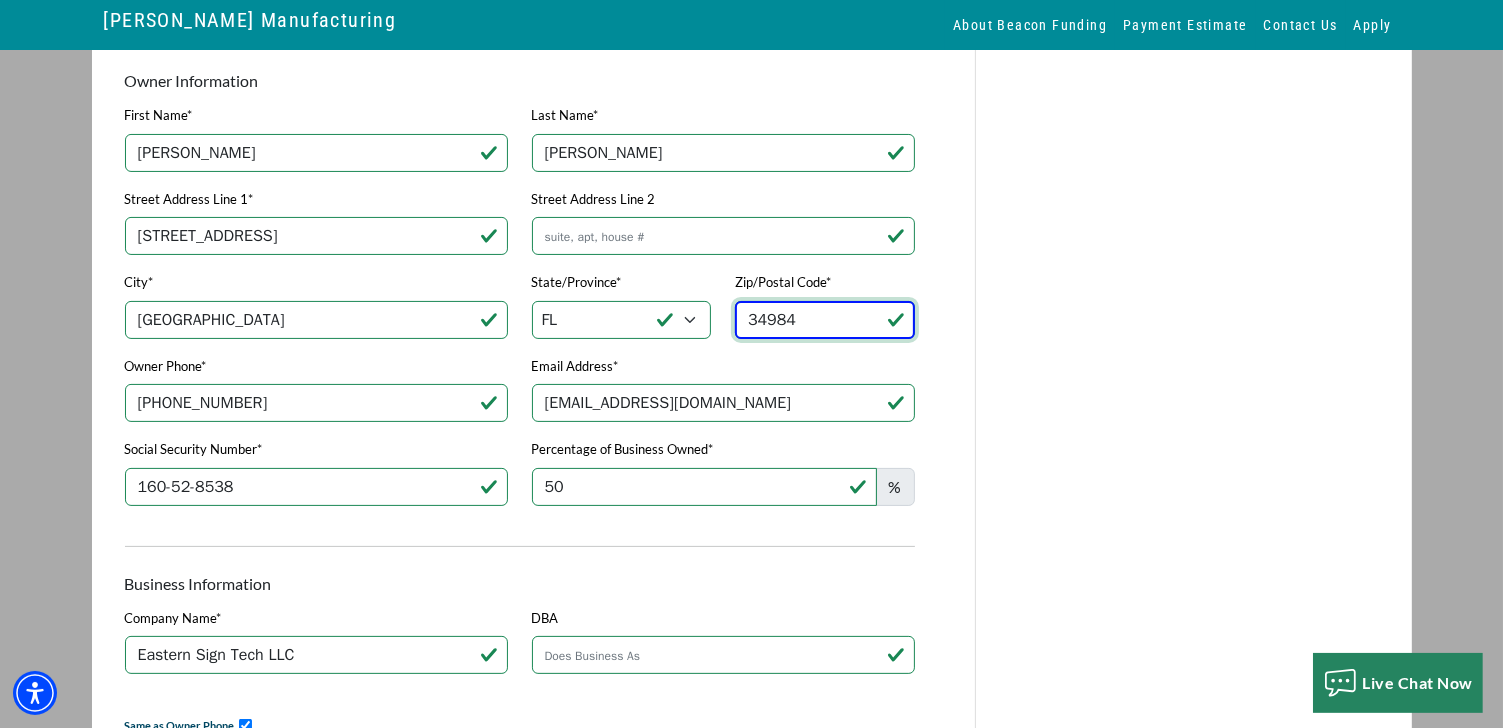 type on "34984" 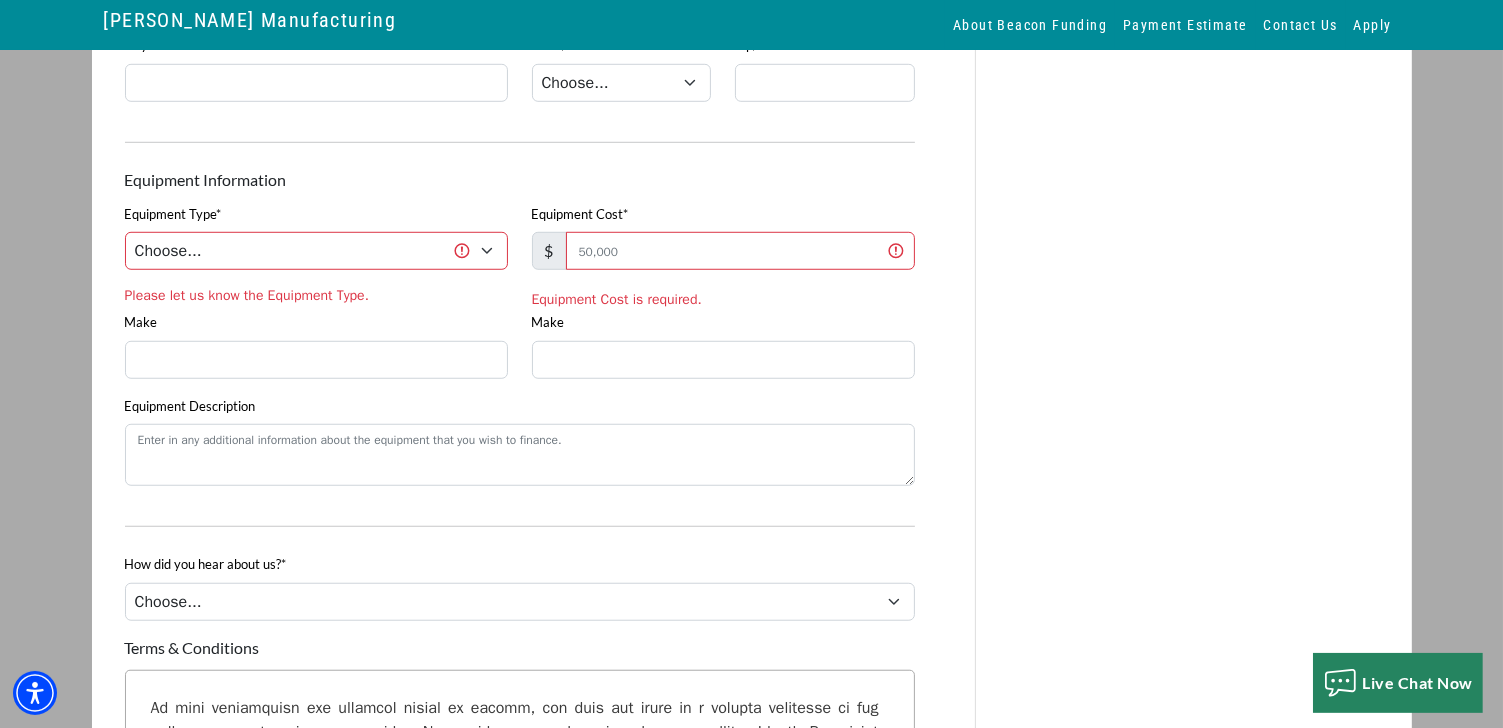 scroll, scrollTop: 1400, scrollLeft: 0, axis: vertical 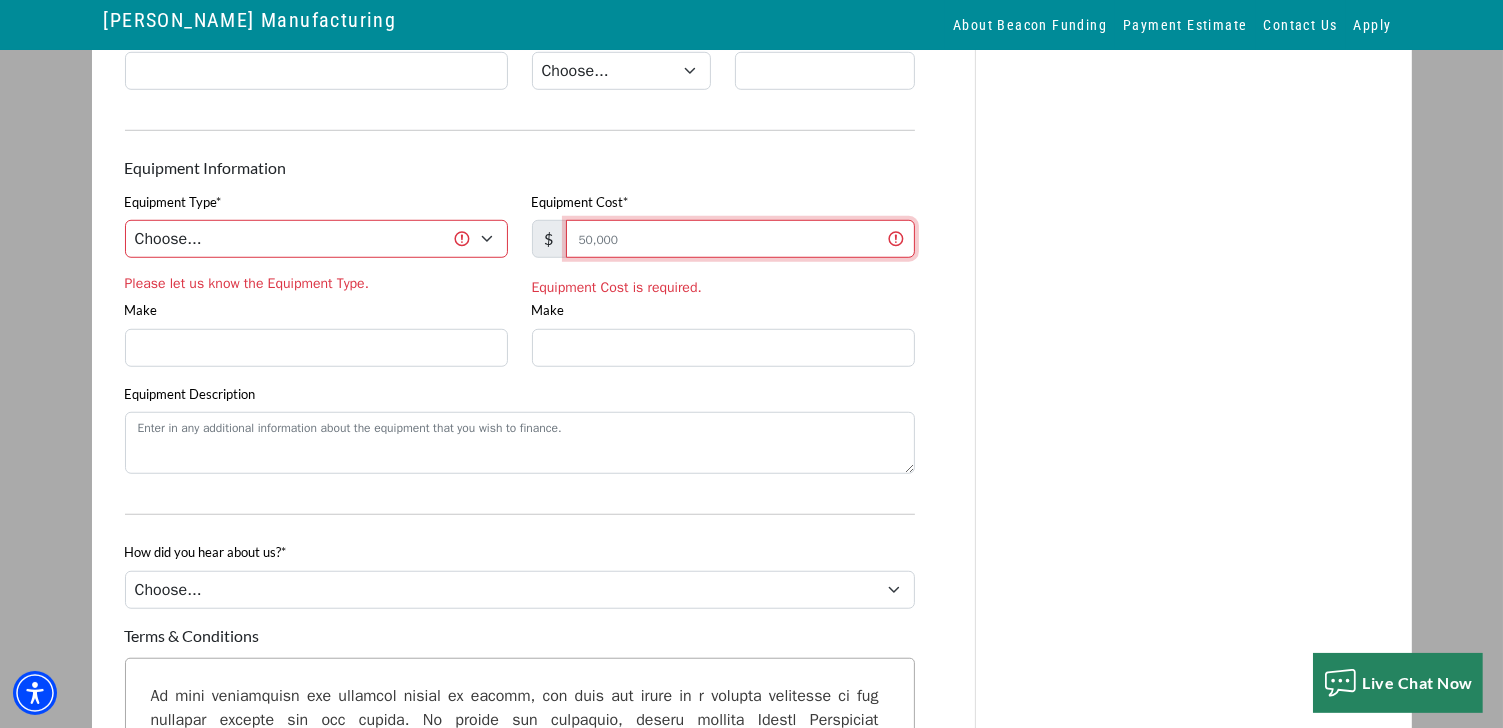 click on "Equipment Cost*" at bounding box center (740, 239) 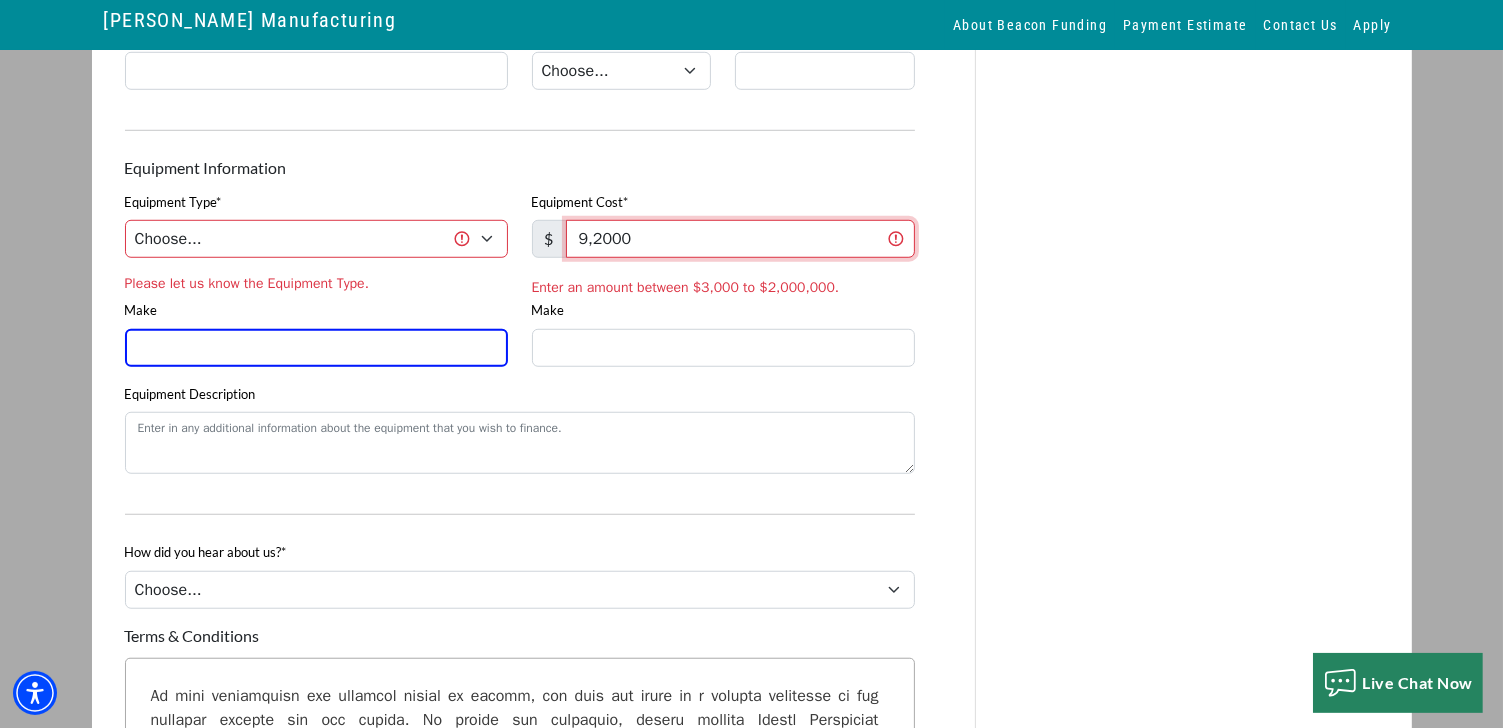 click on "9,2000" at bounding box center (740, 239) 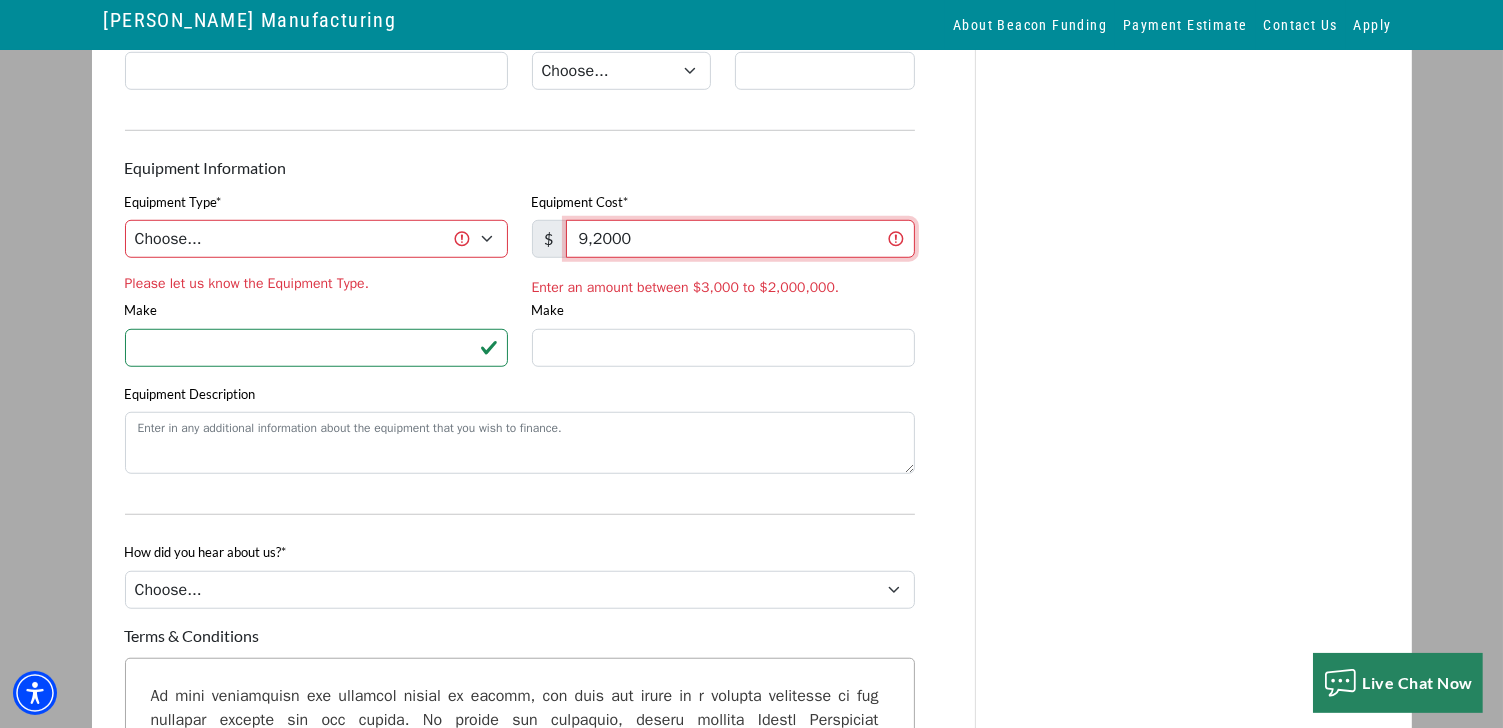 drag, startPoint x: 666, startPoint y: 251, endPoint x: 519, endPoint y: 258, distance: 147.16656 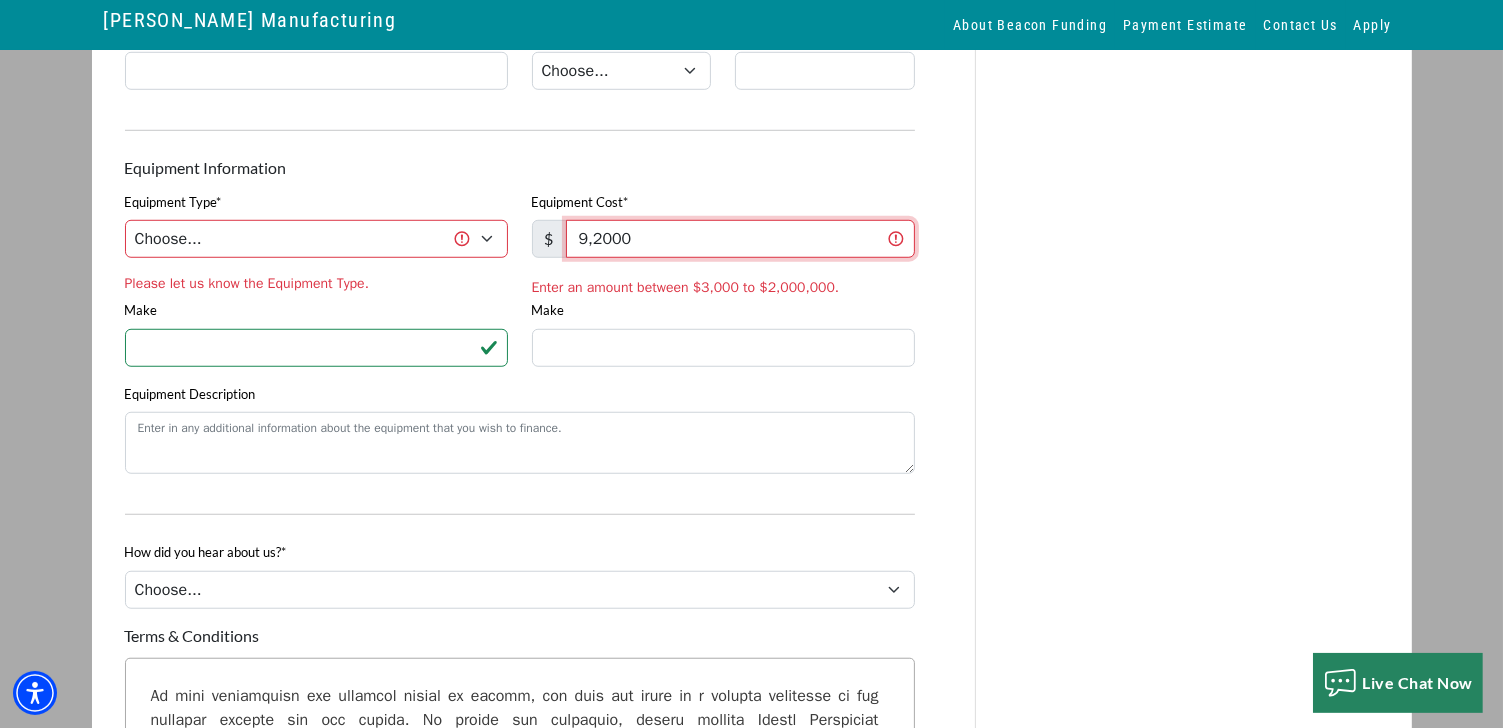 type on "92,000" 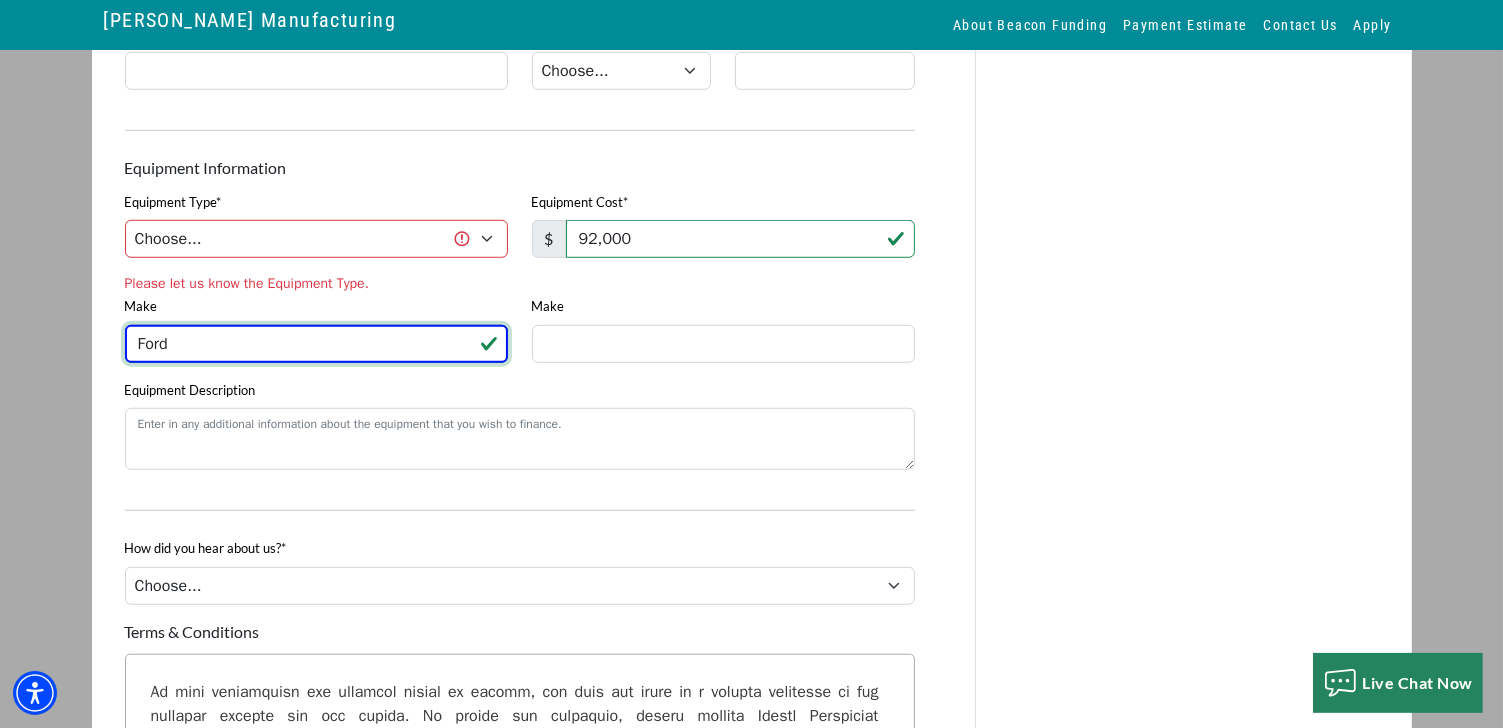 type on "Ford" 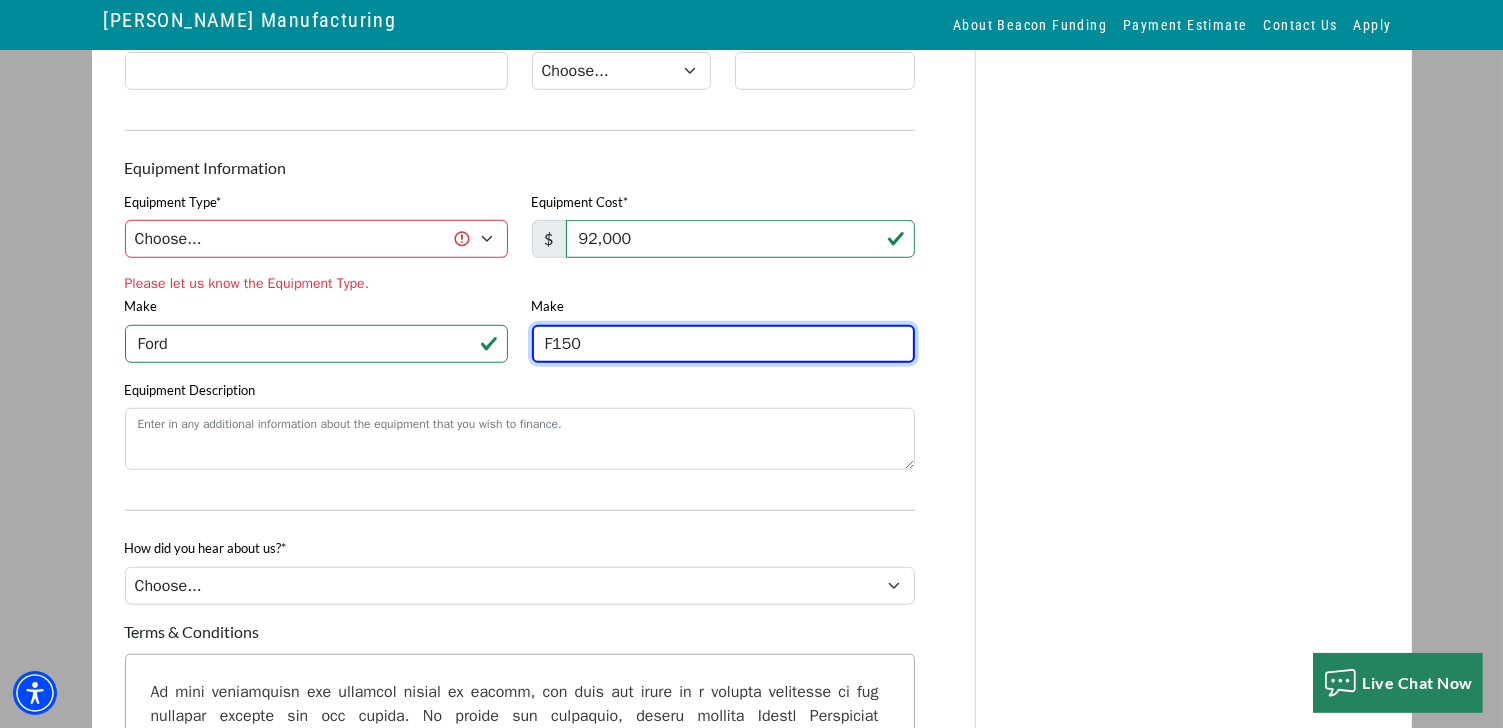type on "F150" 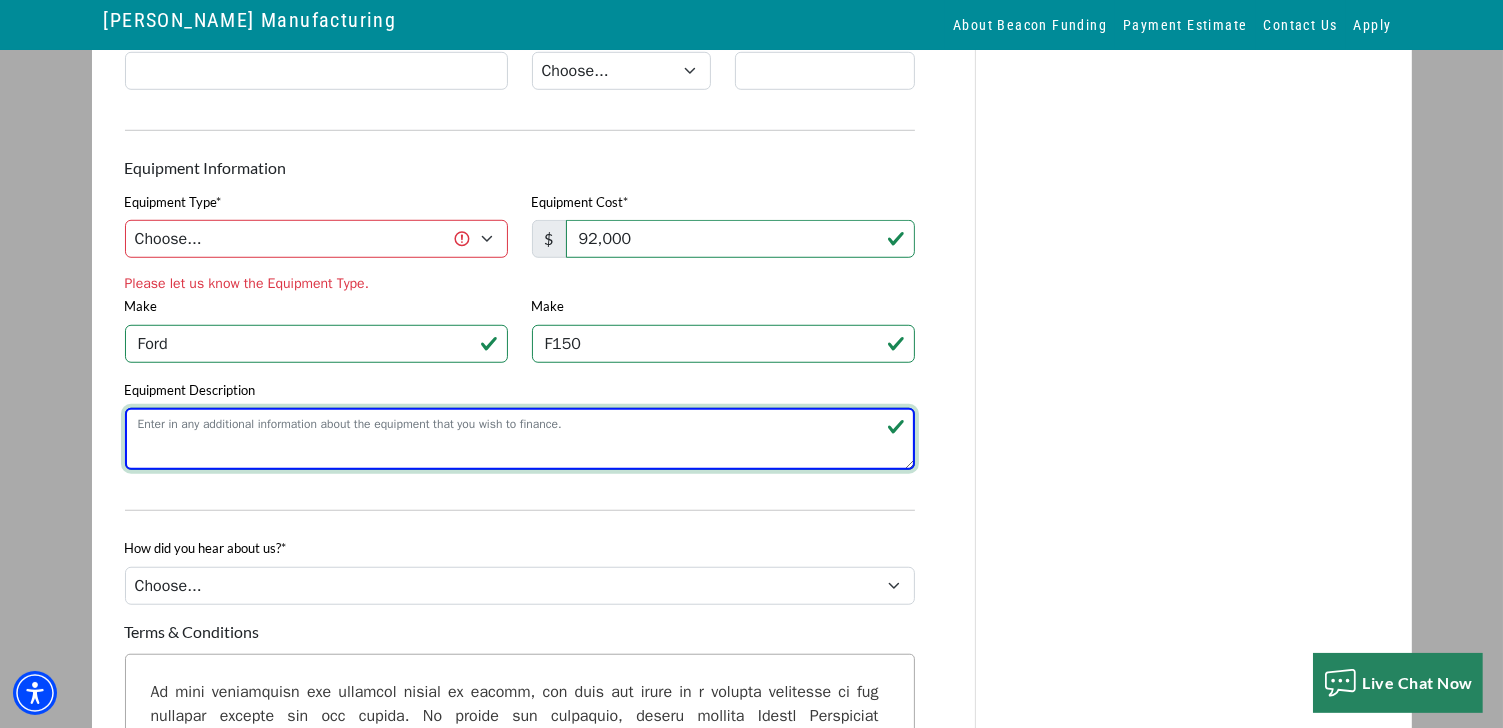 click on "Equipment Description" at bounding box center (520, 439) 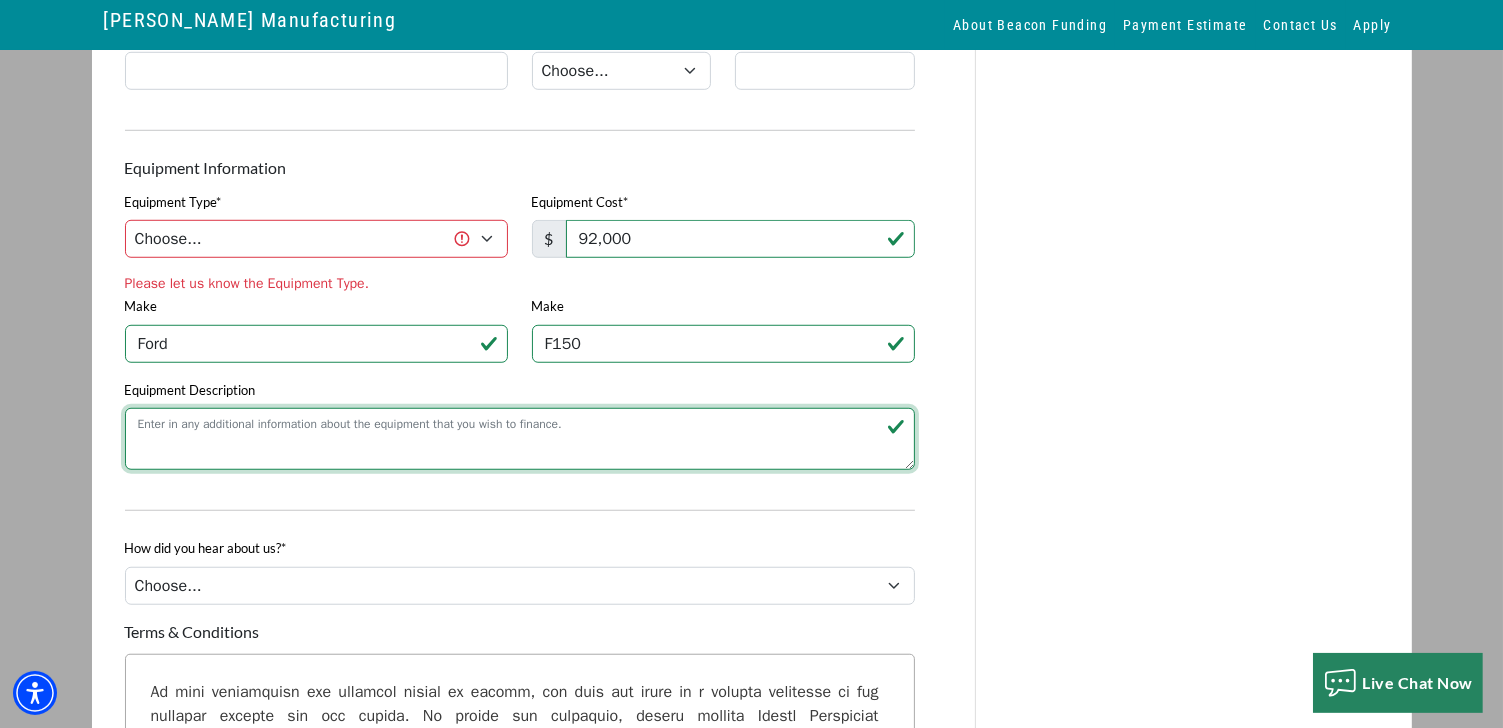 click on "Equipment Description" at bounding box center [520, 439] 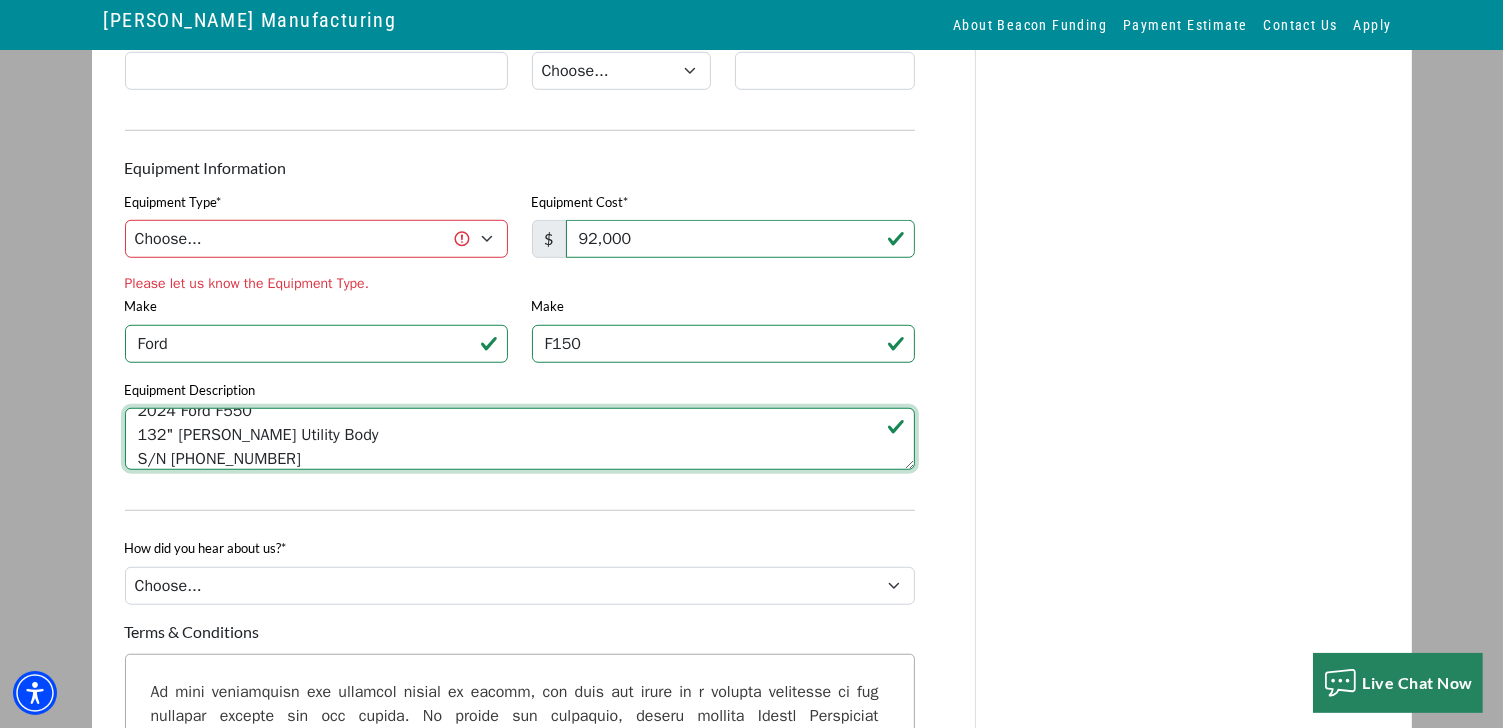 scroll, scrollTop: 48, scrollLeft: 0, axis: vertical 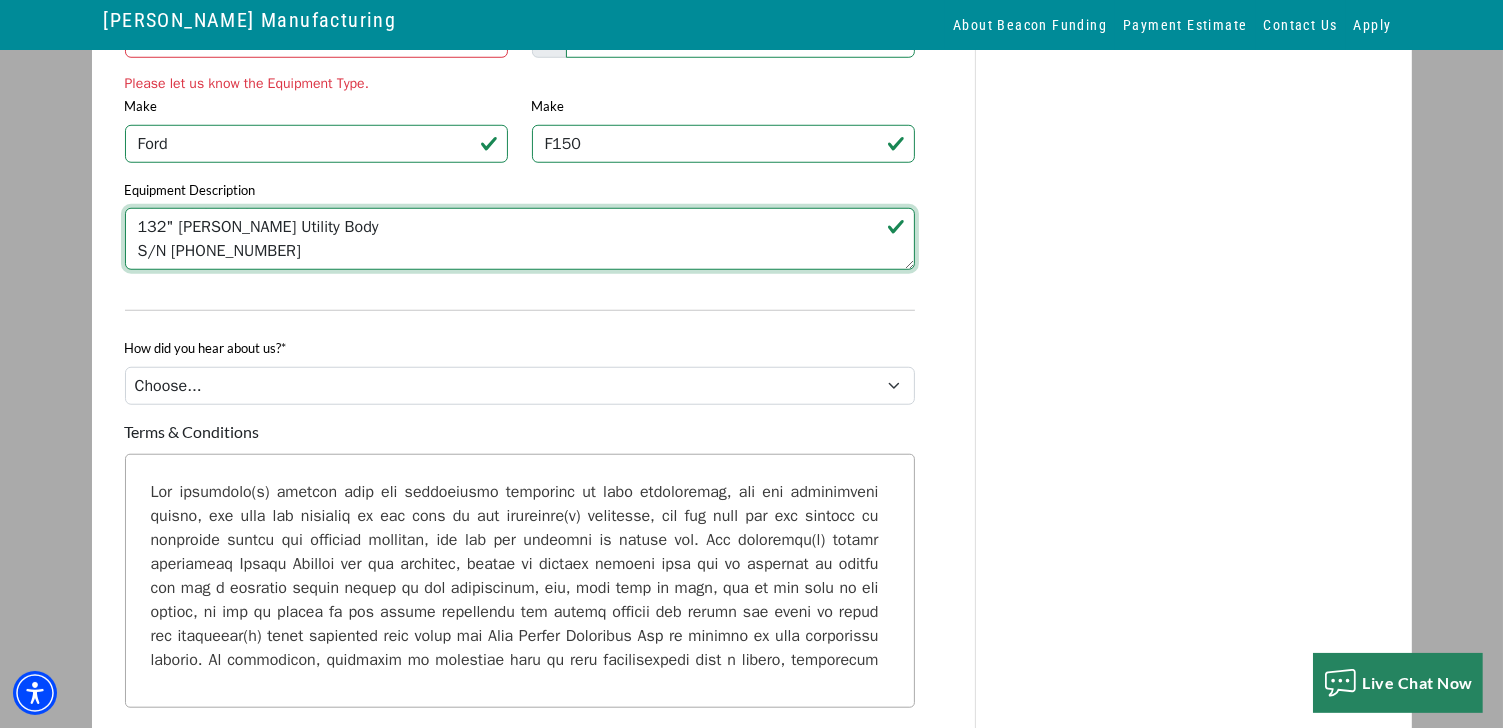 type on "VIN 1FD0W5HT3REE55527
2024 Ford F550
132" Stahl Utility Body
S/N 424-002786-09" 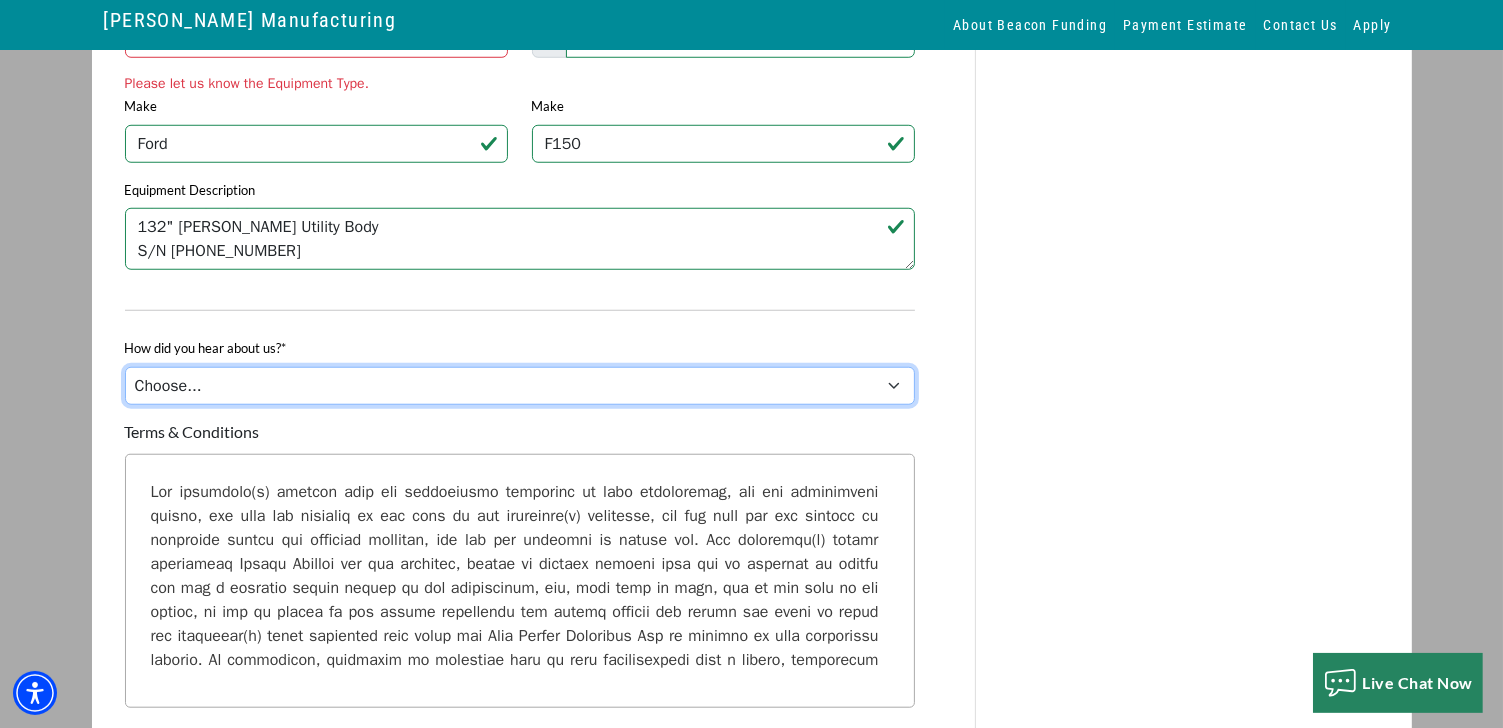 click on "Choose...
Internet Search
Vendor Referral
Word of Mouth
Client Referral
Email
Existing/Past Client
Facebook - Tow Truck to Buy & Sale
Telemarketing
Tradeshow
Motor Club Referral
Bank Refererral
Direct Mail
Magazine Ad
Other" at bounding box center (520, 386) 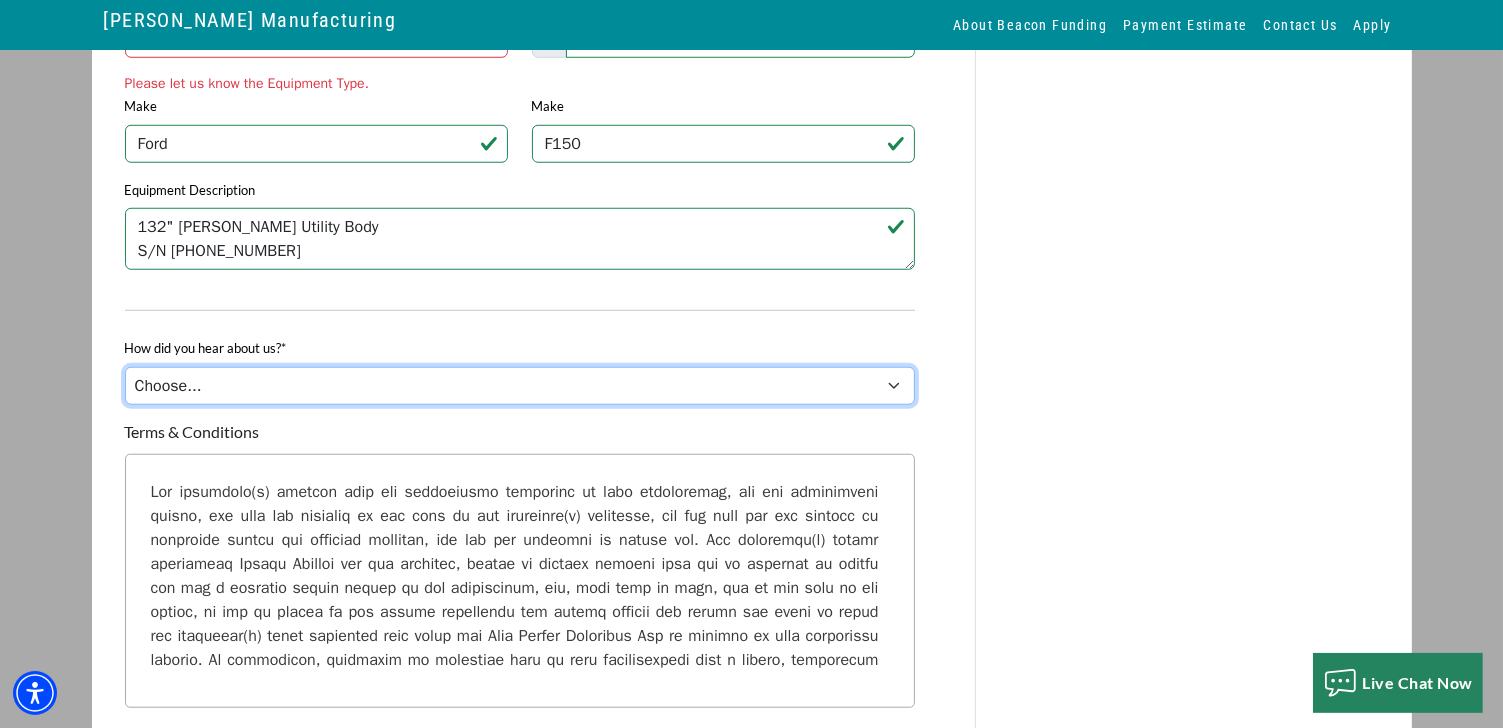 select on "4" 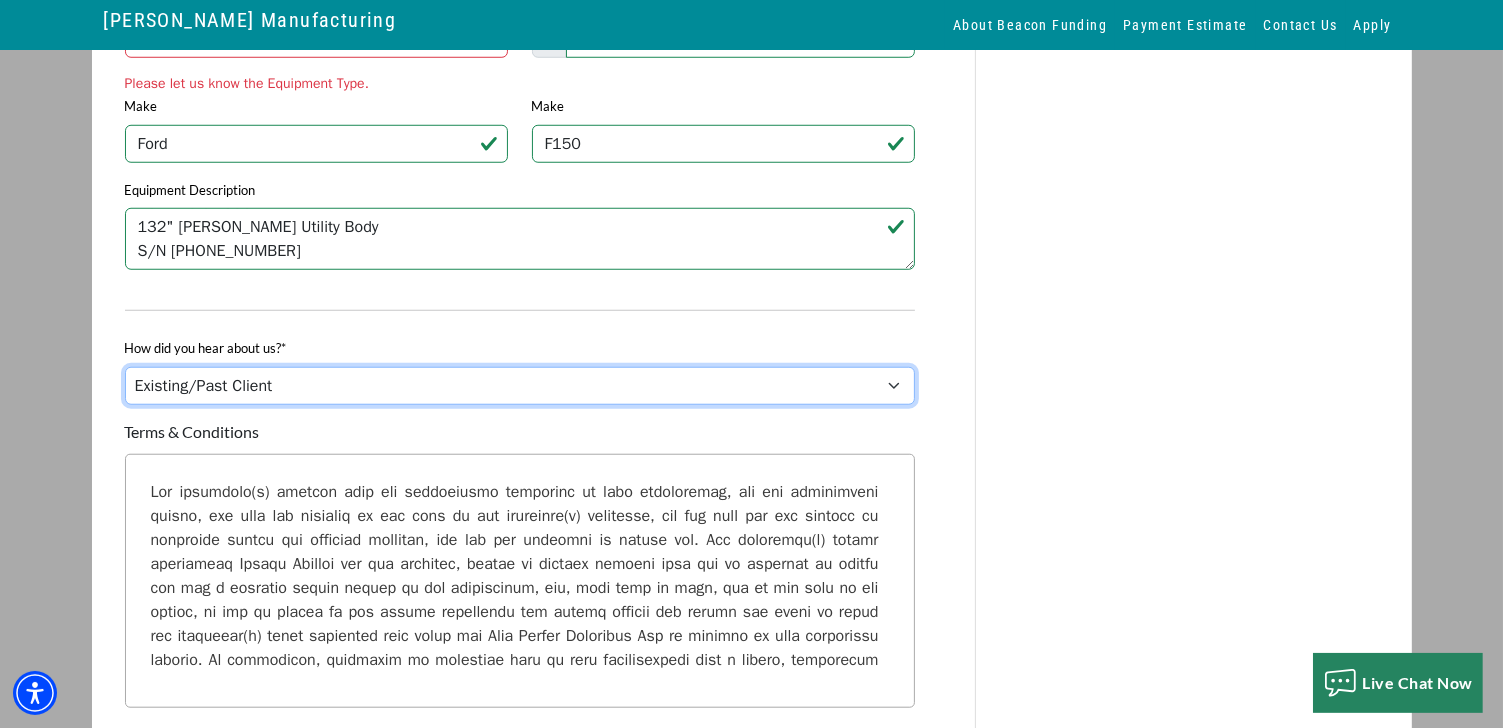 click on "Choose...
Internet Search
Vendor Referral
Word of Mouth
Client Referral
Email
Existing/Past Client
Facebook - Tow Truck to Buy & Sale
Telemarketing
Tradeshow
Motor Club Referral
Bank Refererral
Direct Mail
Magazine Ad
Other" at bounding box center (520, 386) 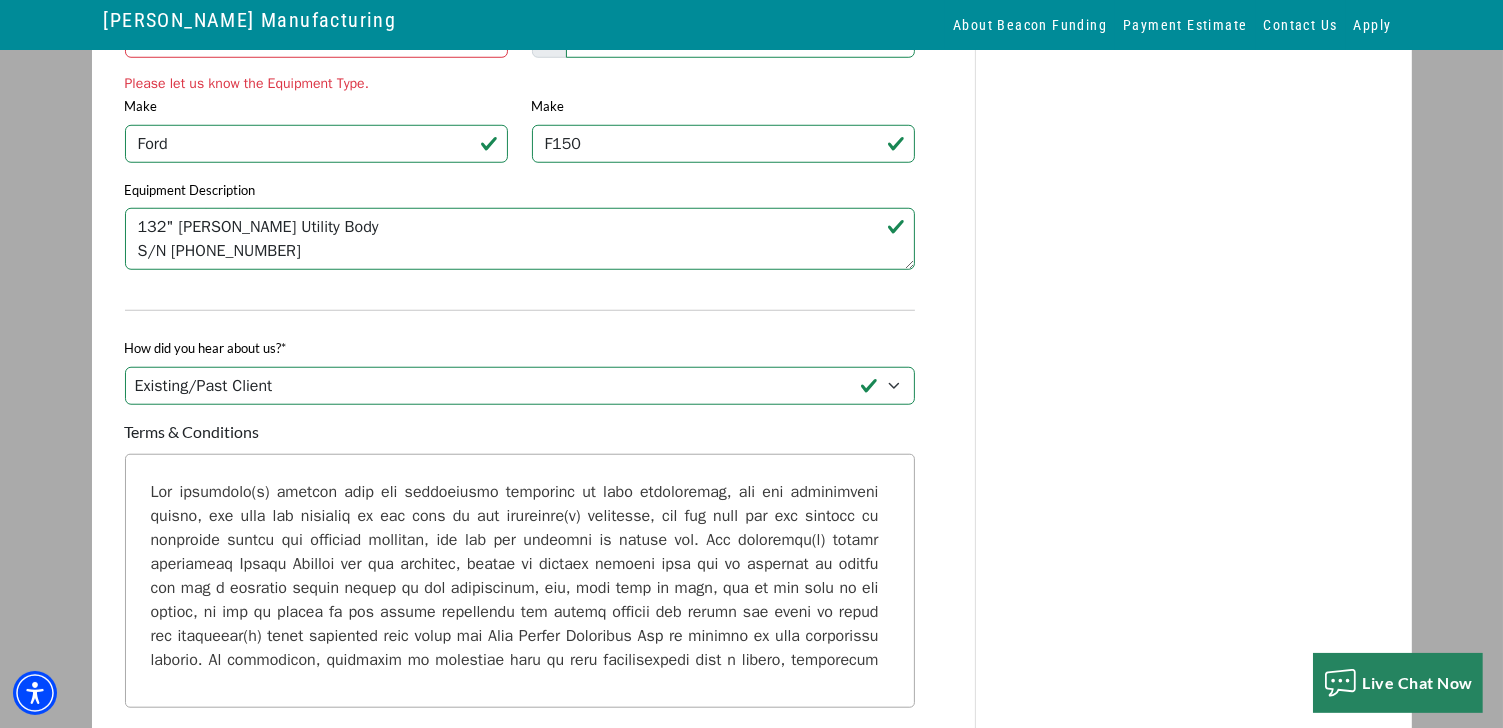 click on "Owner Information
Download PDF Version
First Name*
John
Last Name*
Dunphy
AL" at bounding box center (520, -213) 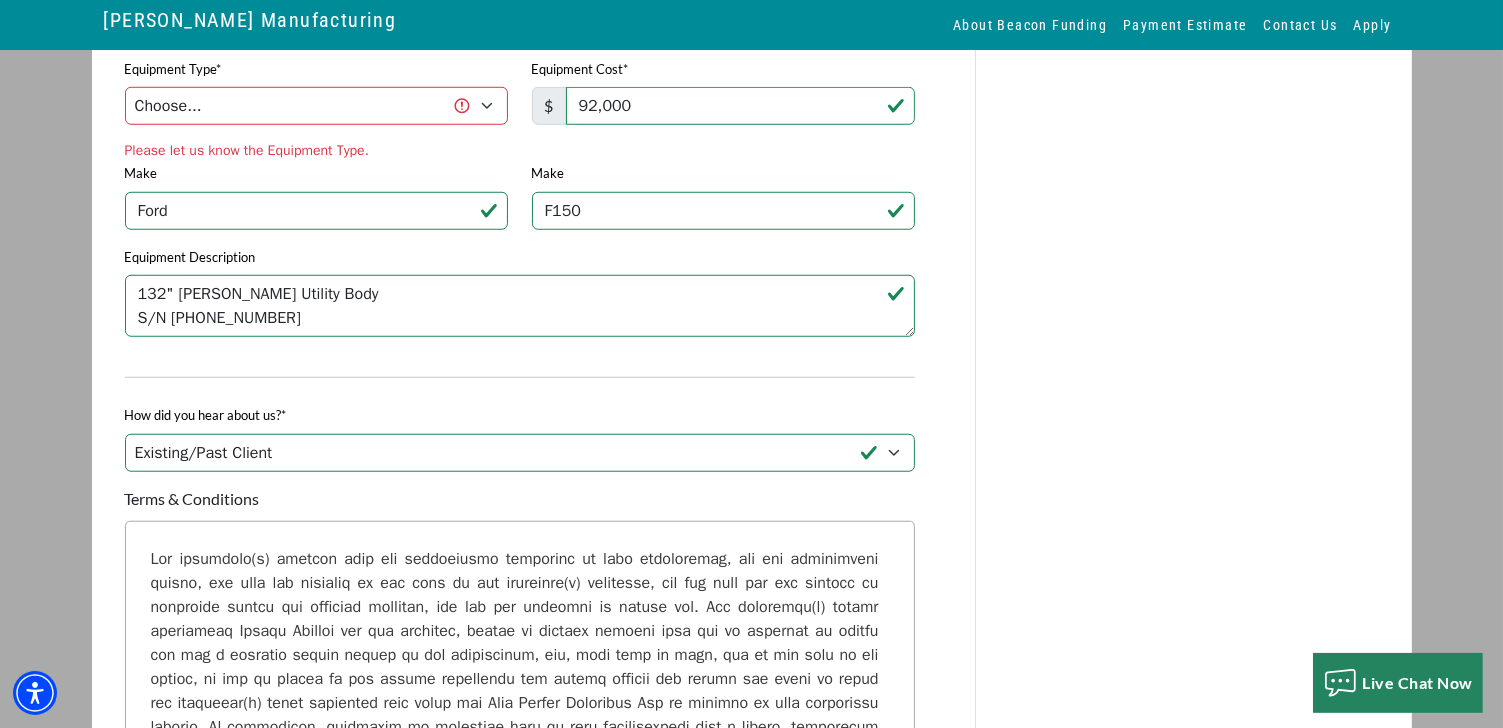 scroll, scrollTop: 1300, scrollLeft: 0, axis: vertical 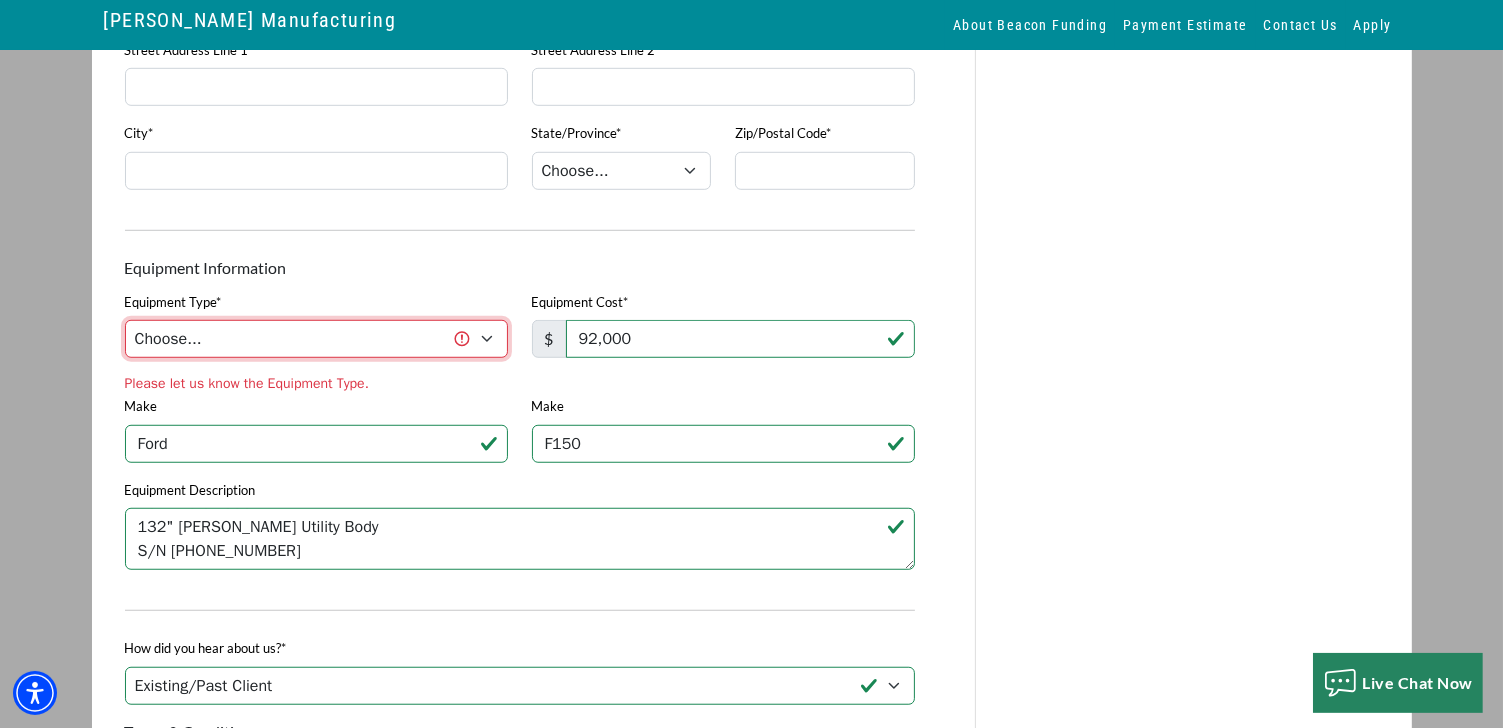 click on "Choose...
Aerial Bucket
Boom Truck
Flatbed Truck
Manitex
Roofing Truck
Scissor Lift
Security Tower
Signalier 43 Lamp Truck
STI Signalier 43 Towable Lift
Versalift
Versalift Digger Derrick" at bounding box center [316, 339] 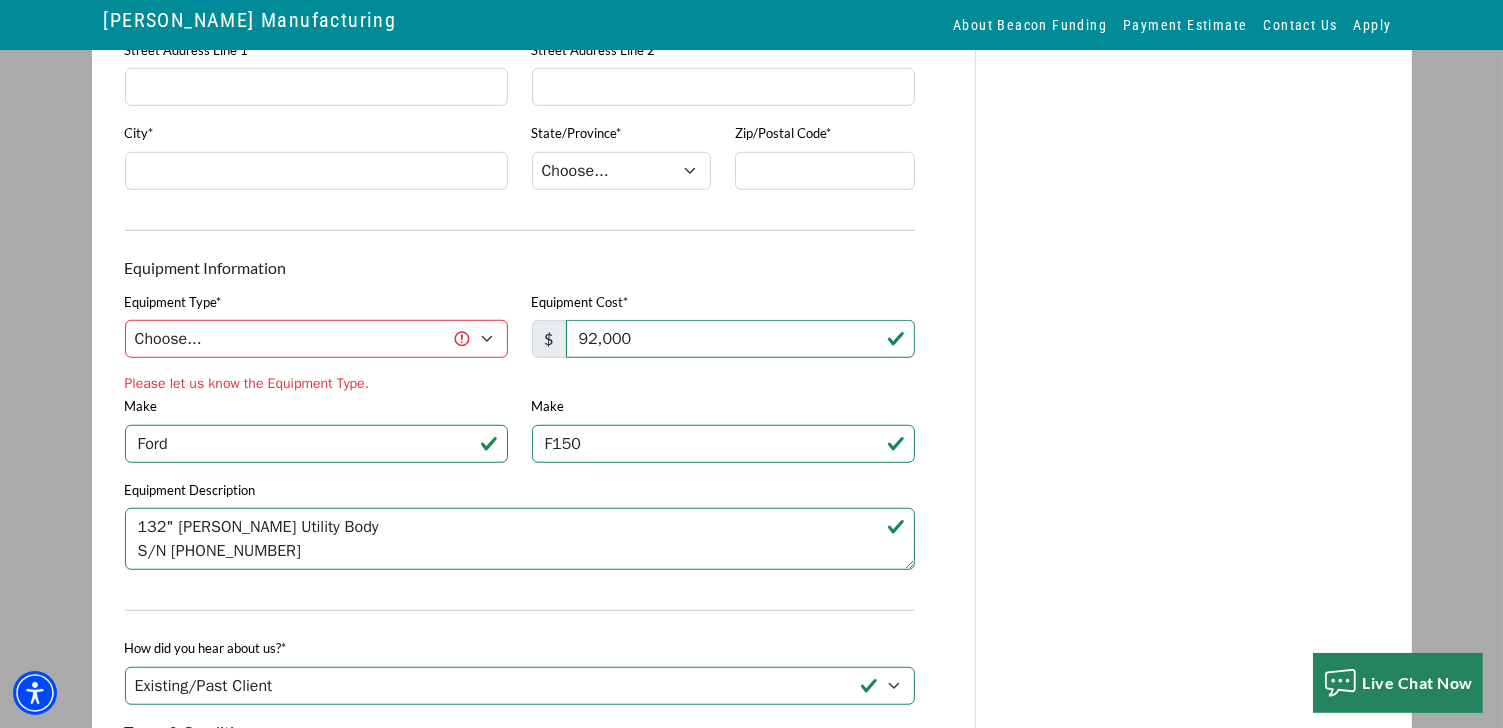 click on "Please let us know the Equipment Type." at bounding box center (316, 383) 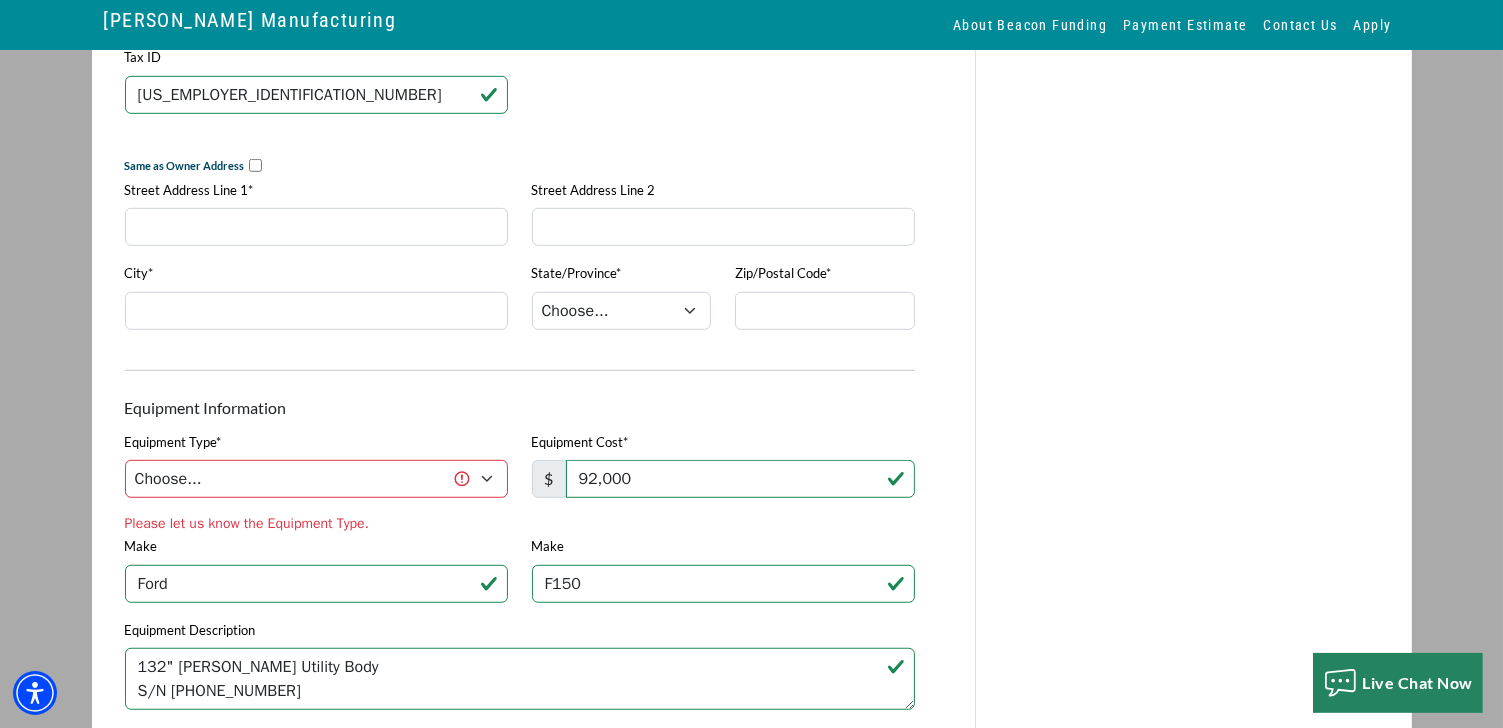 scroll, scrollTop: 1200, scrollLeft: 0, axis: vertical 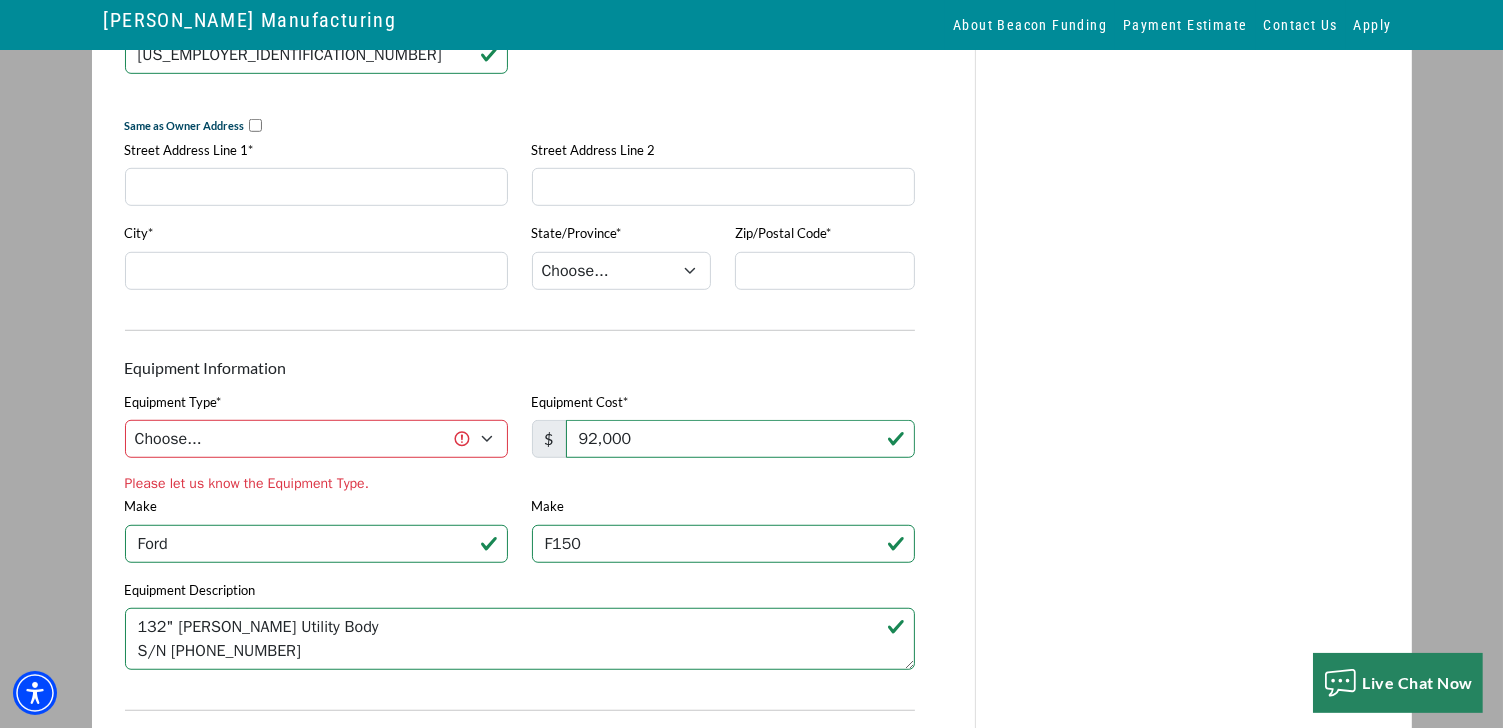drag, startPoint x: 253, startPoint y: 131, endPoint x: 272, endPoint y: 138, distance: 20.248457 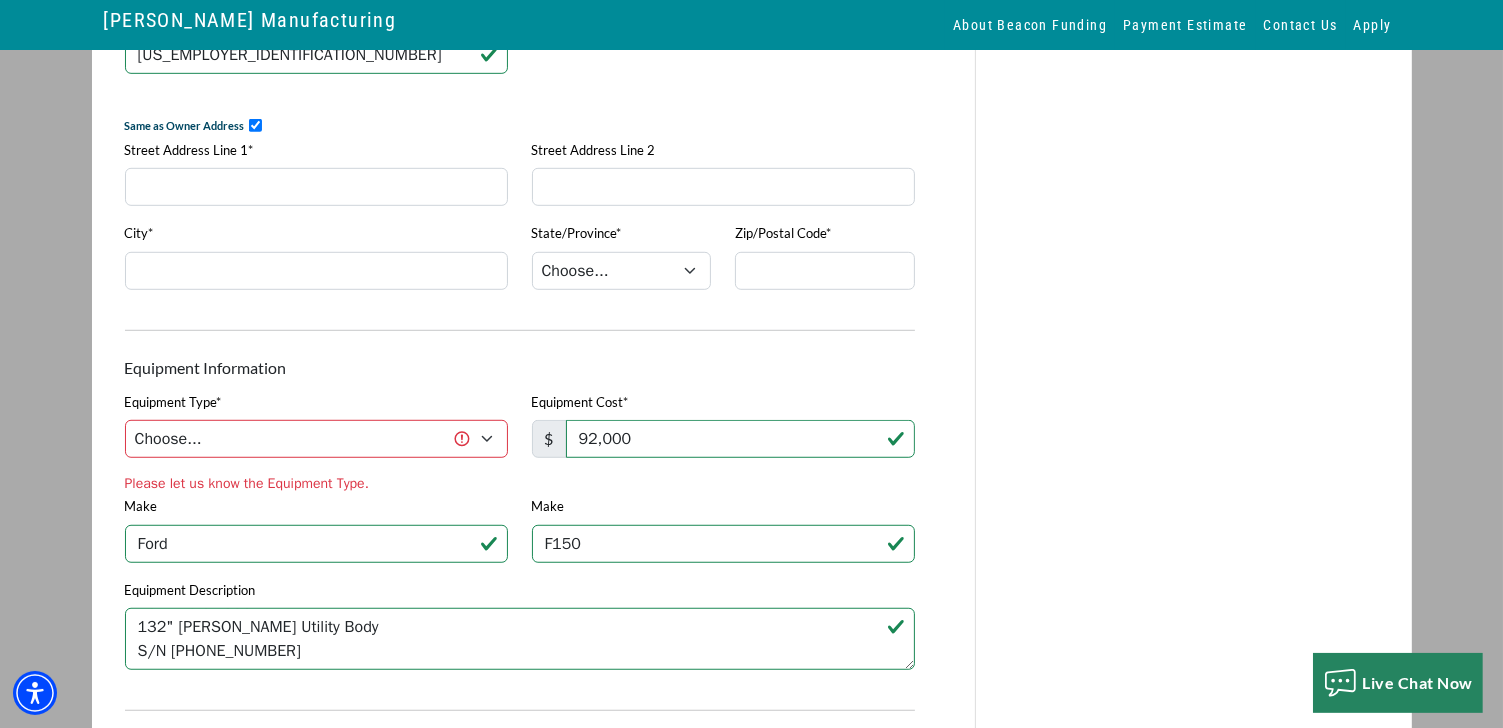 type on "2661 SE North Lookout Blvd" 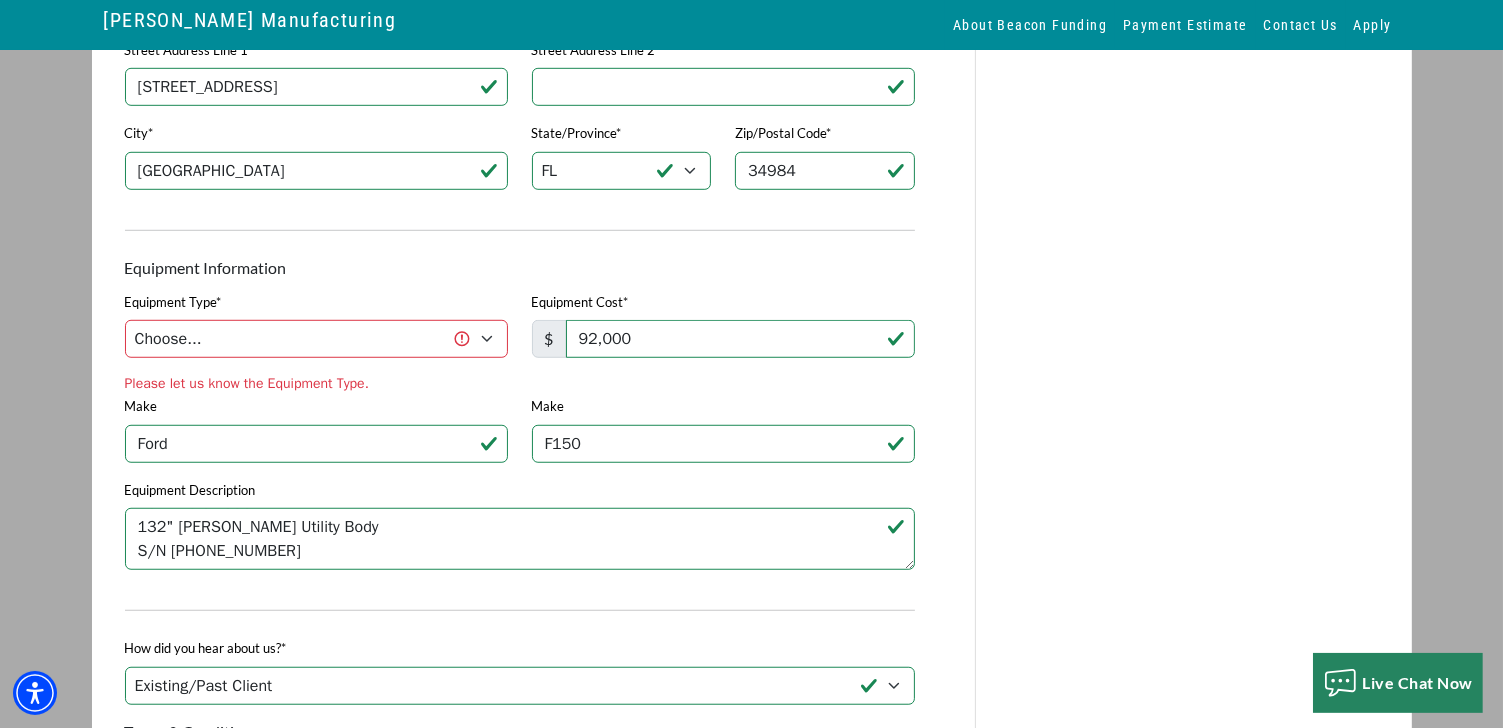 scroll, scrollTop: 1400, scrollLeft: 0, axis: vertical 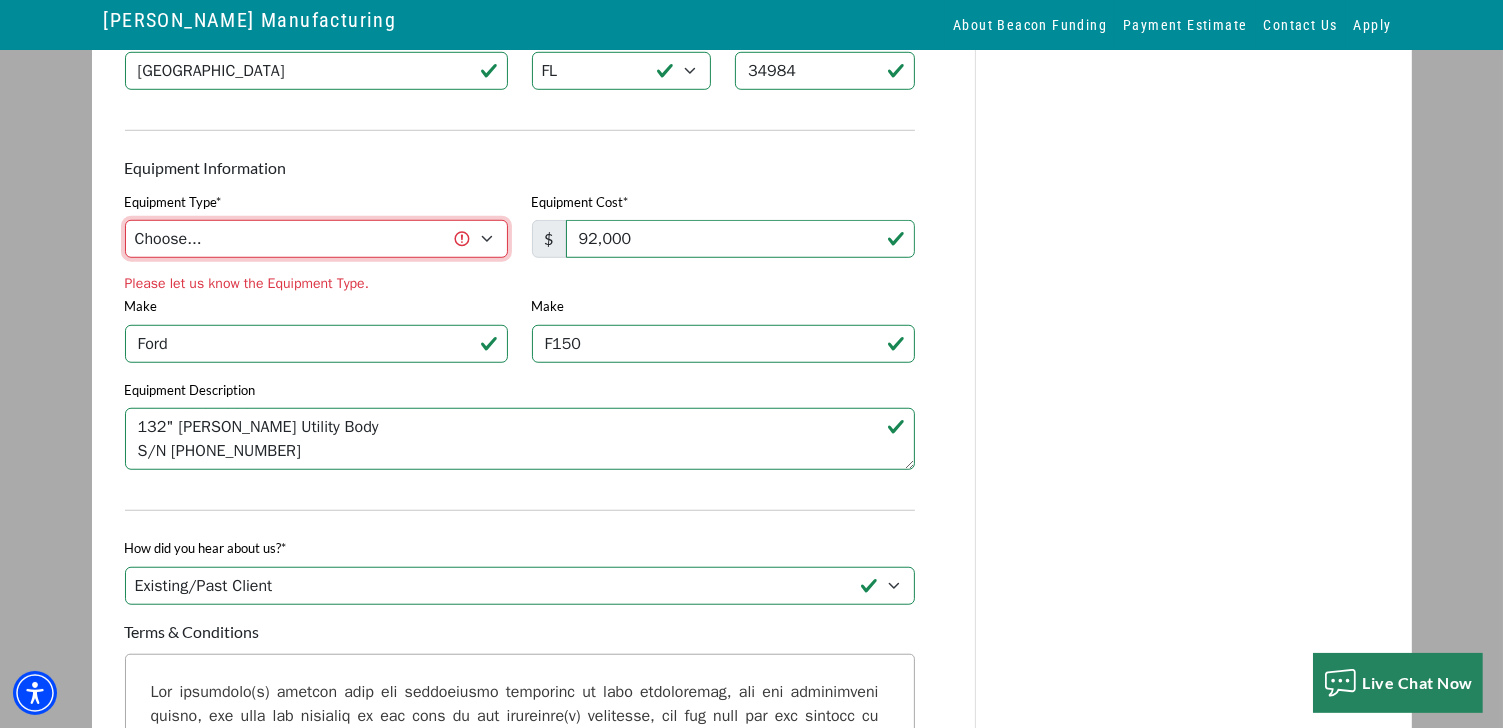 click on "Choose...
Aerial Bucket
Boom Truck
Flatbed Truck
Manitex
Roofing Truck
Scissor Lift
Security Tower
Signalier 43 Lamp Truck
STI Signalier 43 Towable Lift
Versalift
Versalift Digger Derrick" at bounding box center [316, 239] 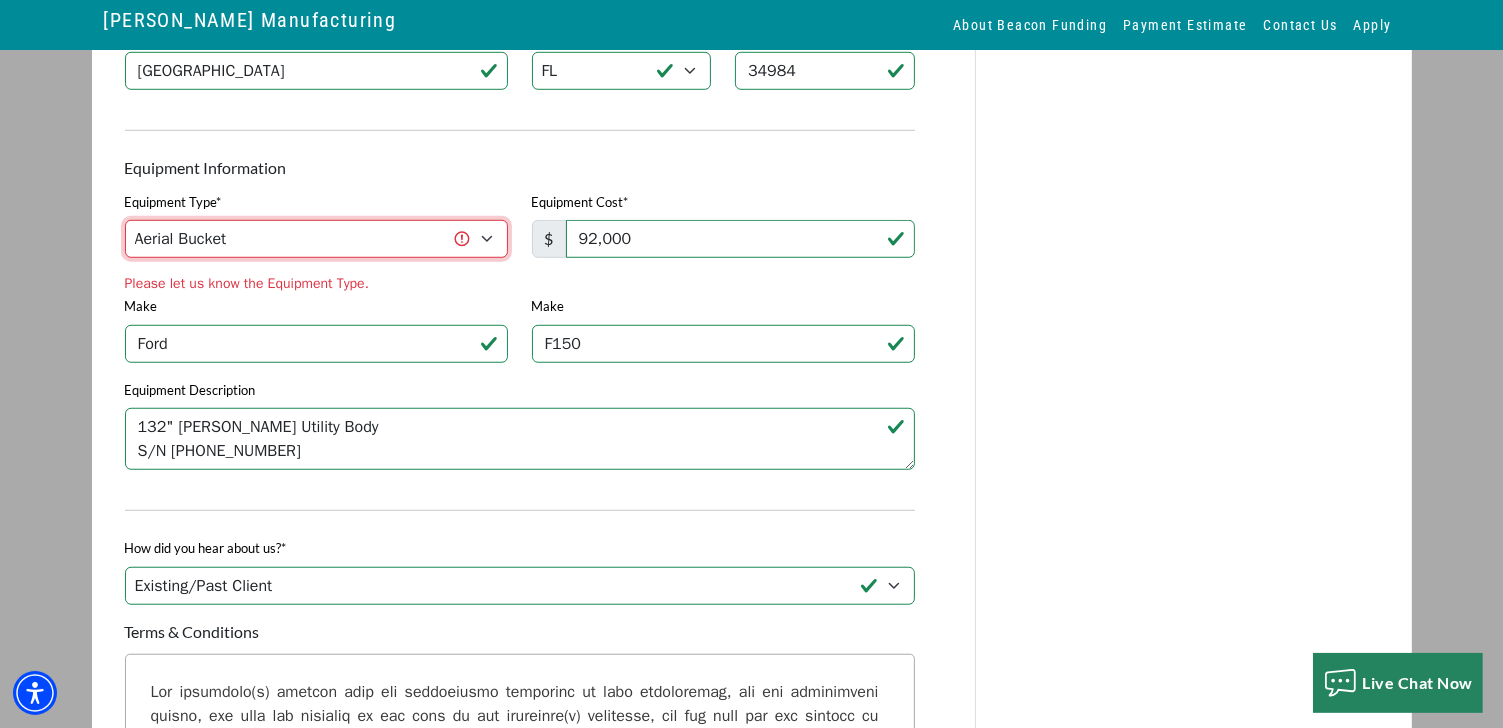 click on "Choose...
Aerial Bucket
Boom Truck
Flatbed Truck
Manitex
Roofing Truck
Scissor Lift
Security Tower
Signalier 43 Lamp Truck
STI Signalier 43 Towable Lift
Versalift
Versalift Digger Derrick" at bounding box center (316, 239) 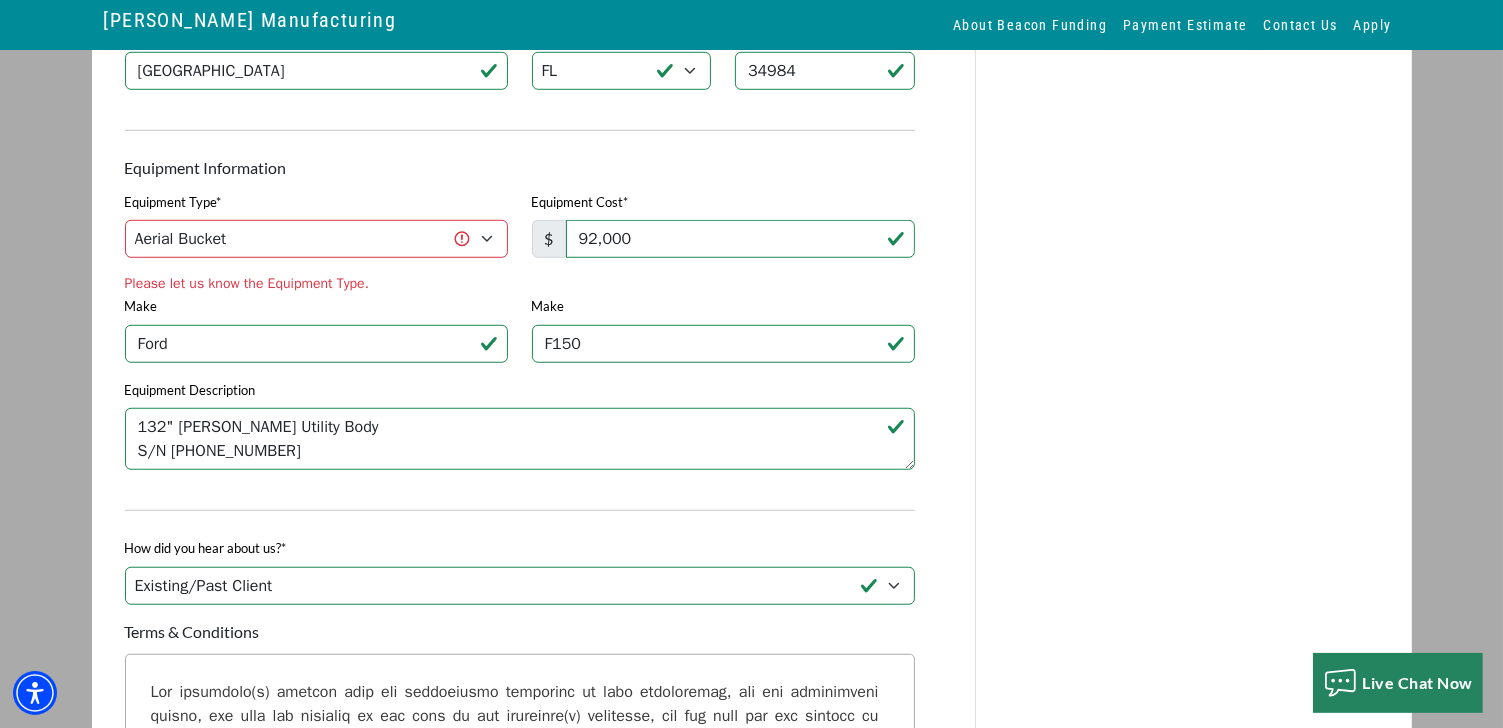 click on "Make
F150" at bounding box center (723, 336) 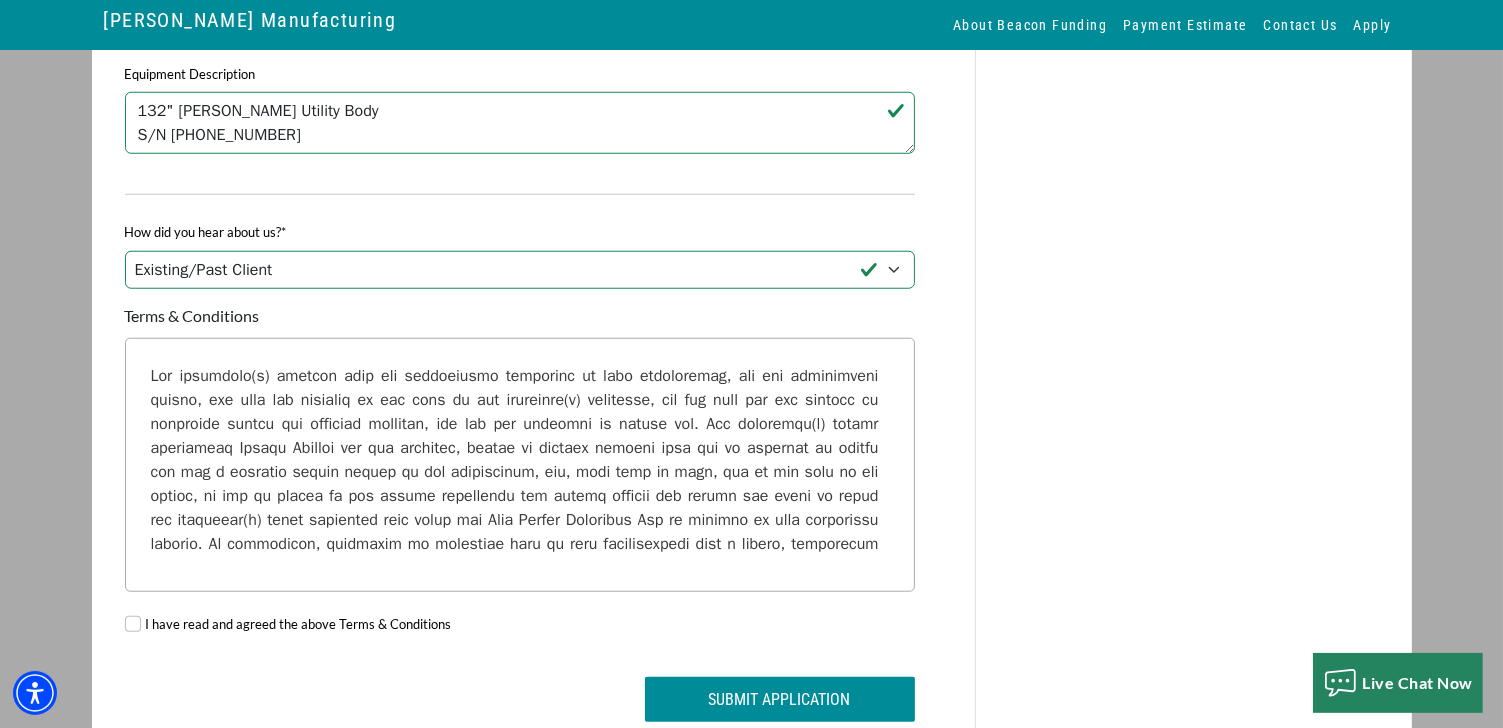 scroll, scrollTop: 1700, scrollLeft: 0, axis: vertical 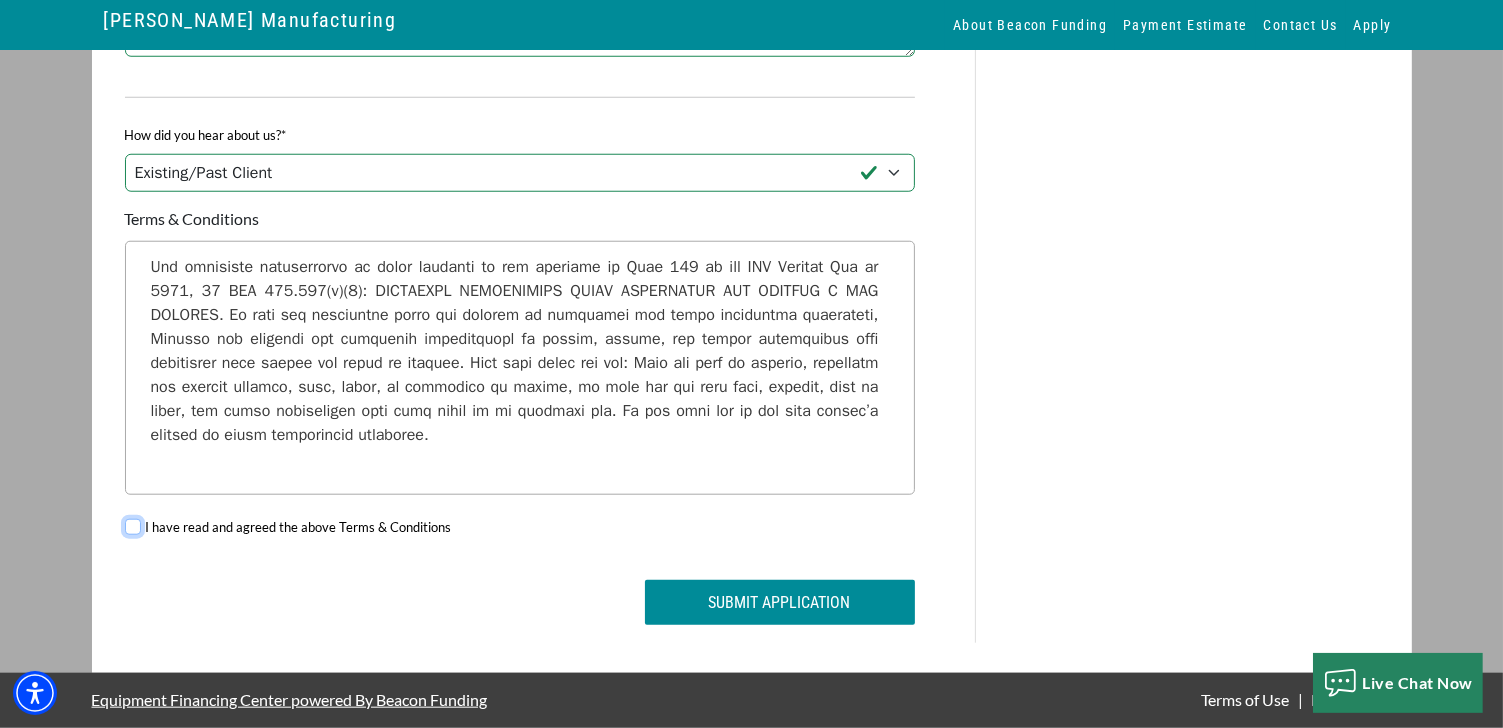 click on "I have read and agreed the above Terms & Conditions" at bounding box center [133, 527] 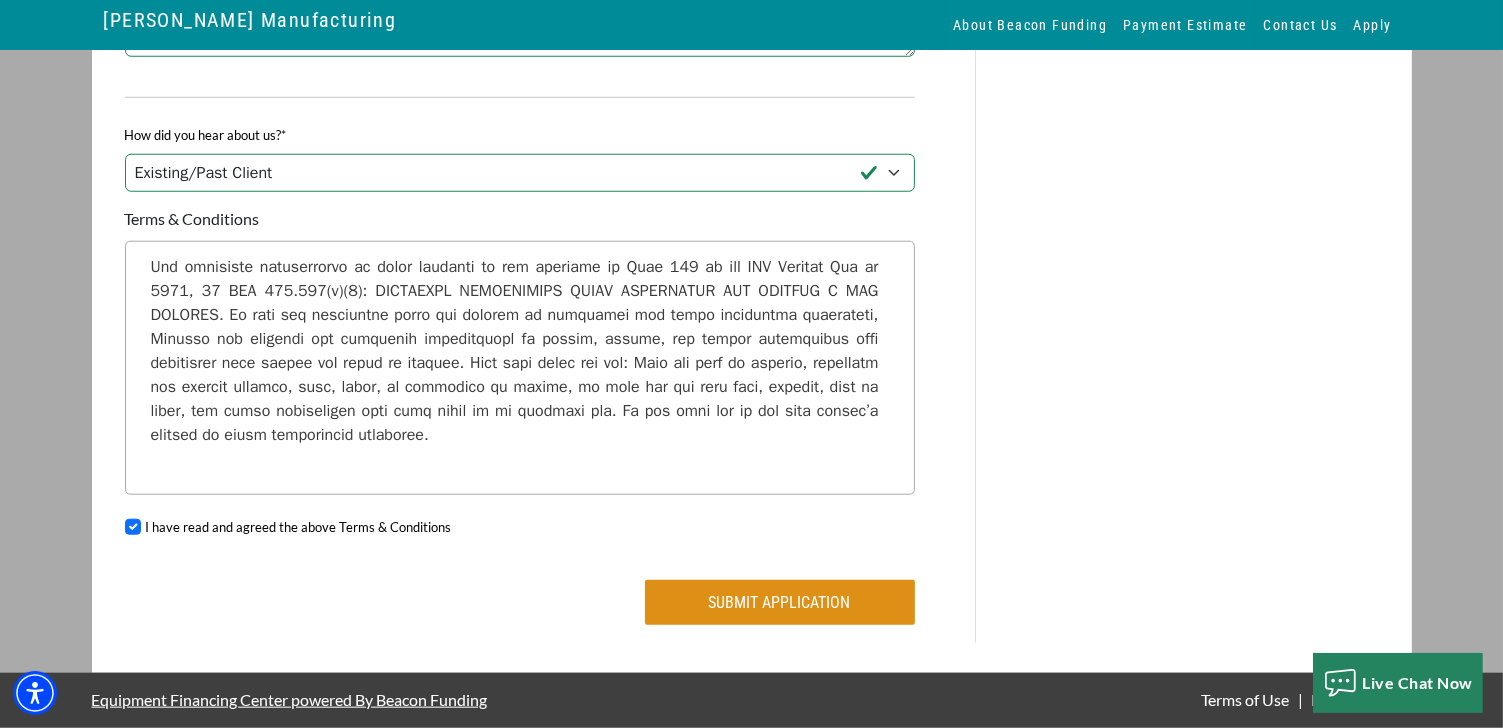 click on "Submit Application" at bounding box center (780, 602) 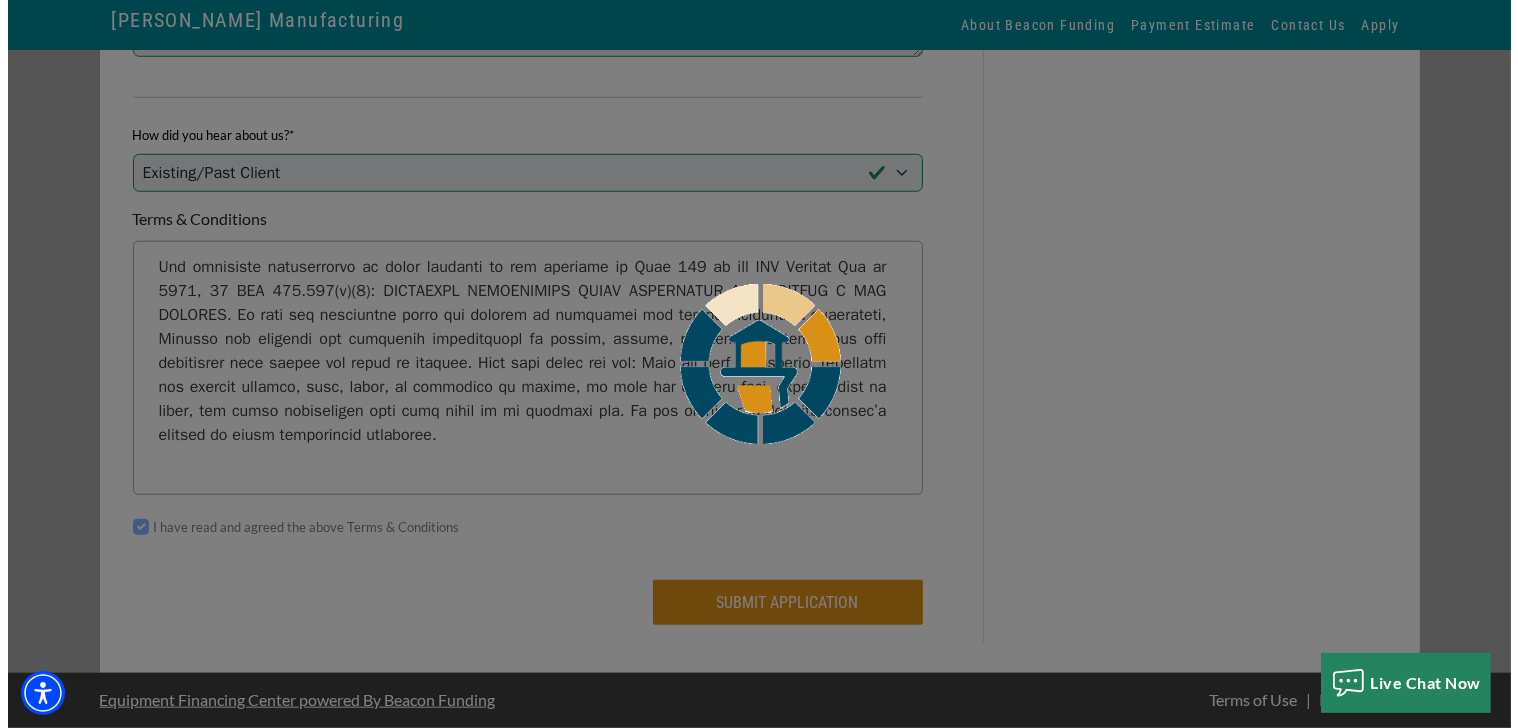 scroll, scrollTop: 313, scrollLeft: 0, axis: vertical 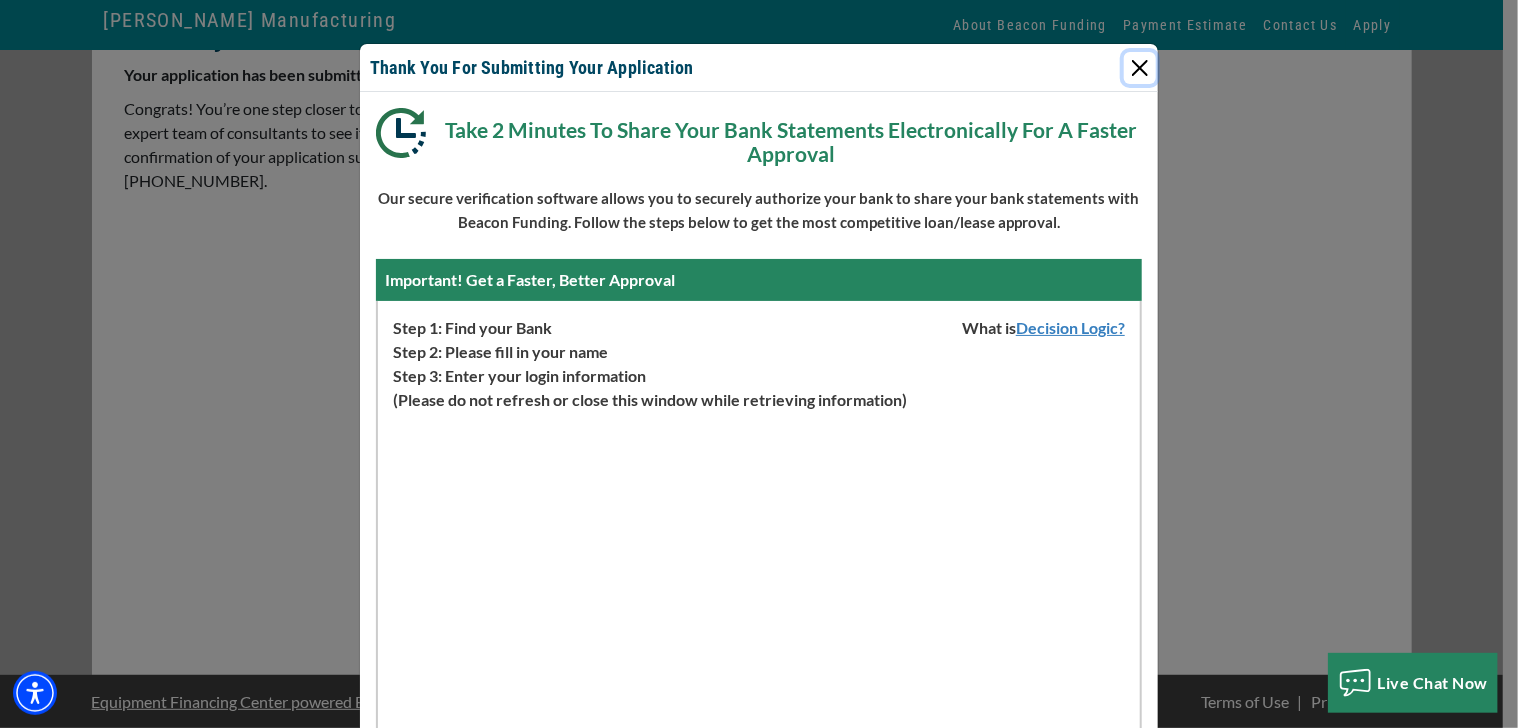 click at bounding box center [1140, 68] 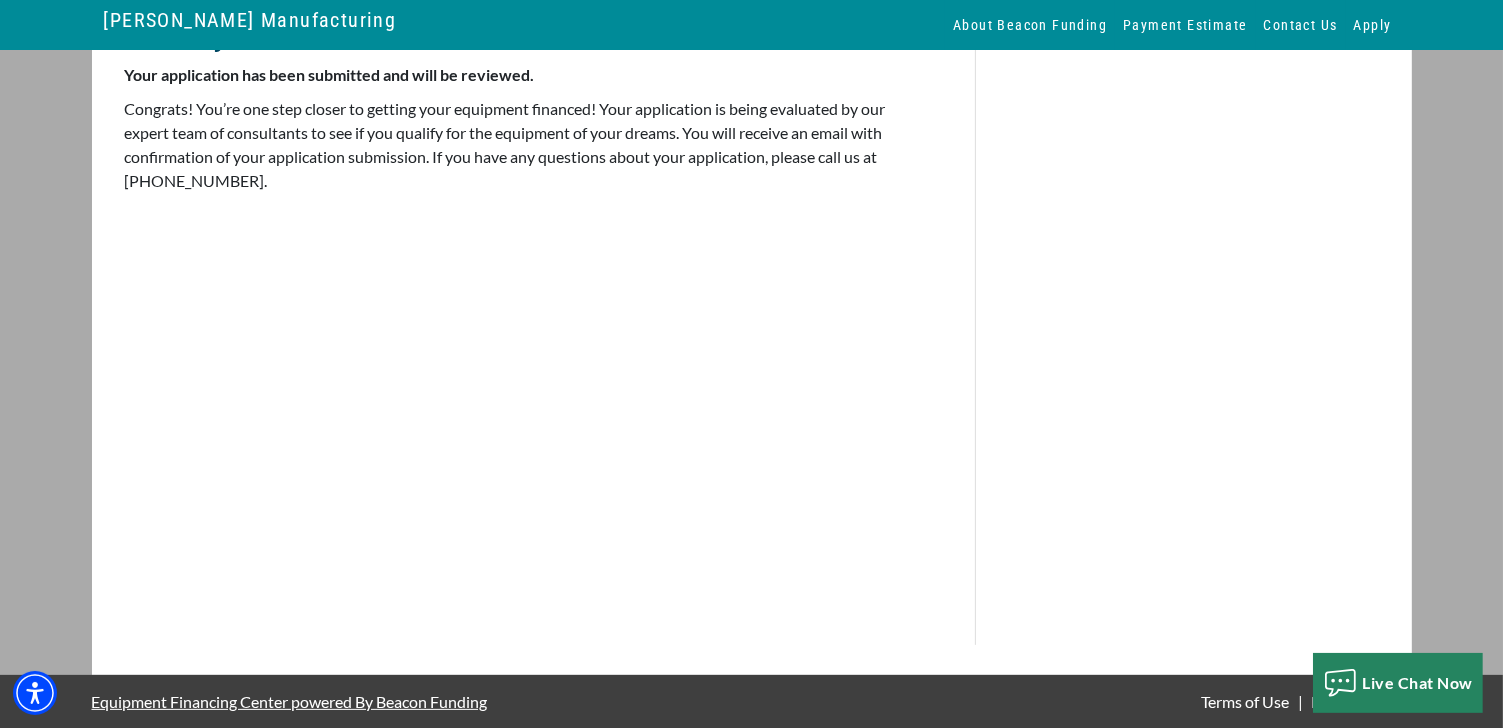 click on "Thank you!
Your application has been submitted and will be reviewed.
Congrats! You’re one step closer to getting your equipment financed! Your application is being evaluated by our expert team of consultants to see if you qualify for the equipment of your dreams. You will receive an email with confirmation of your application submission. If you have any questions about your application, please call us at (800) 866-6396." at bounding box center [520, 317] 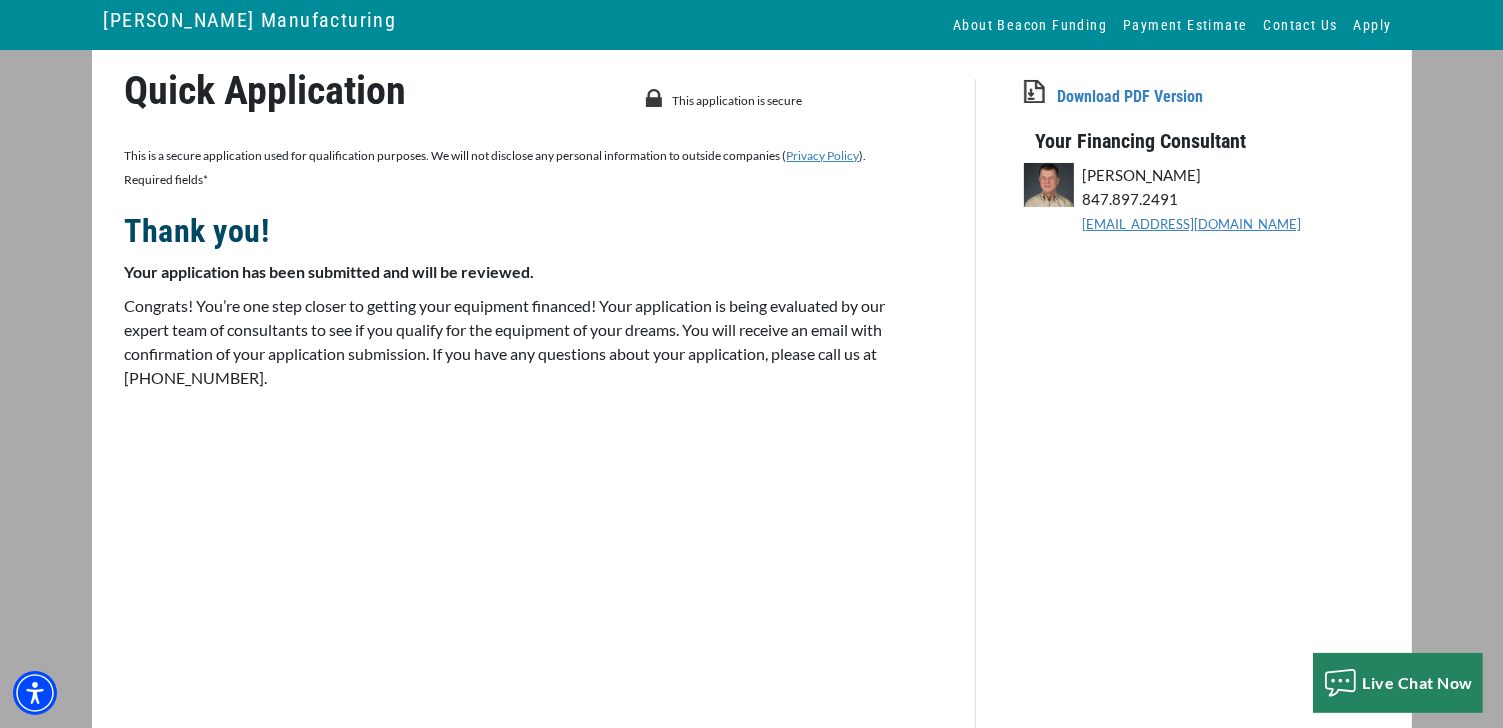 scroll, scrollTop: 0, scrollLeft: 0, axis: both 